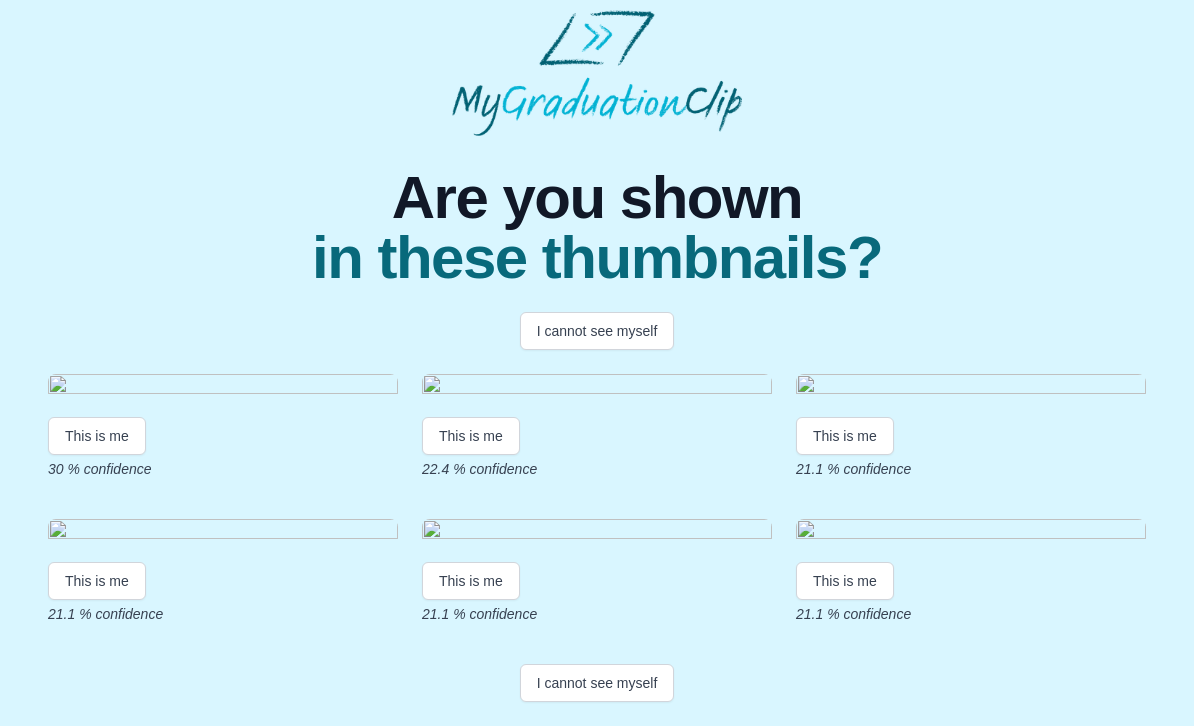 scroll, scrollTop: 281, scrollLeft: 0, axis: vertical 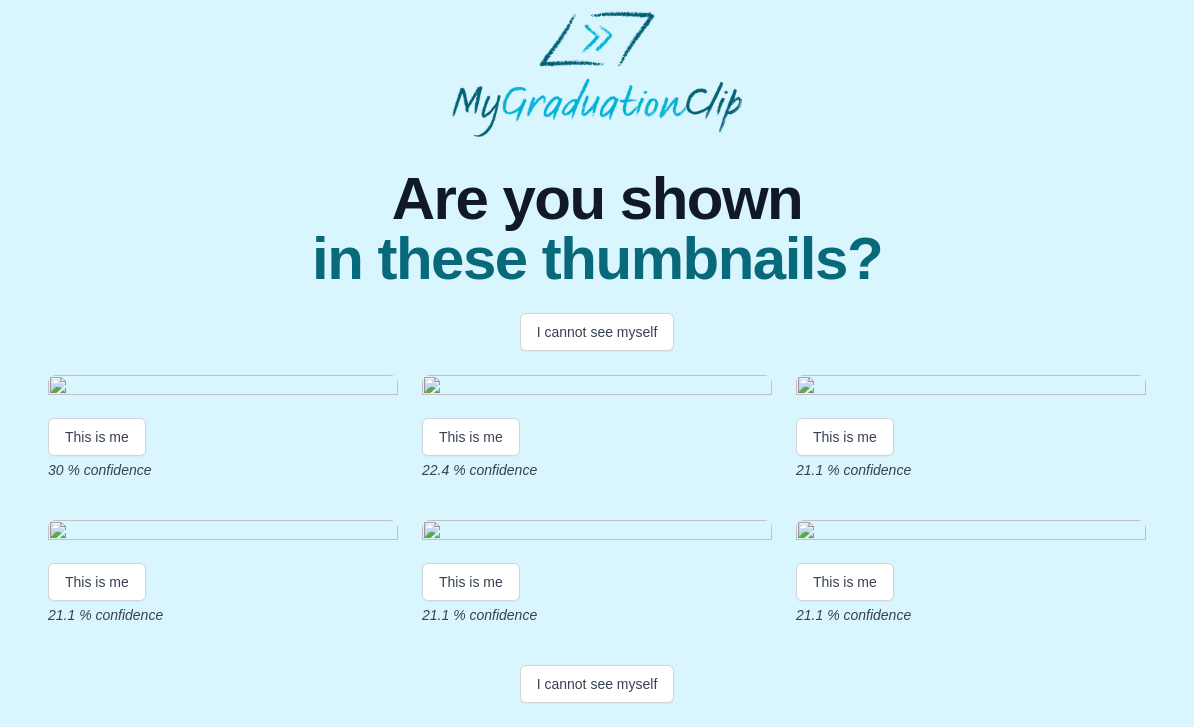 click on "I cannot see myself" at bounding box center (597, 684) 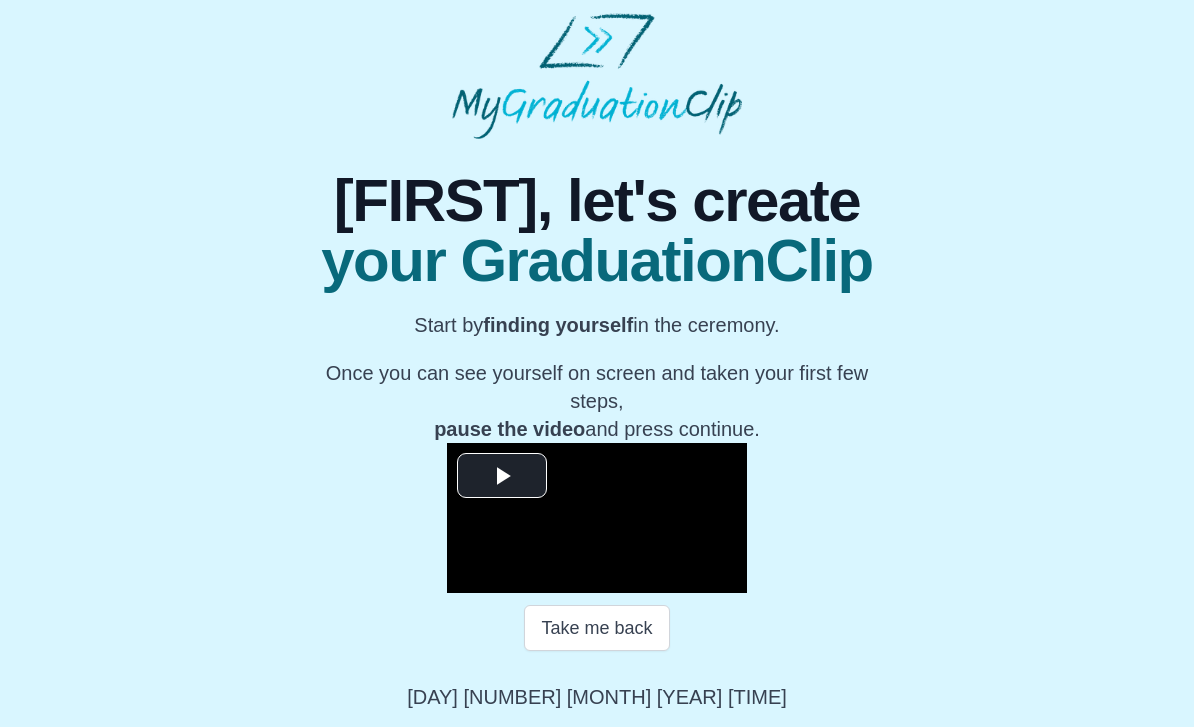 scroll, scrollTop: 126, scrollLeft: 0, axis: vertical 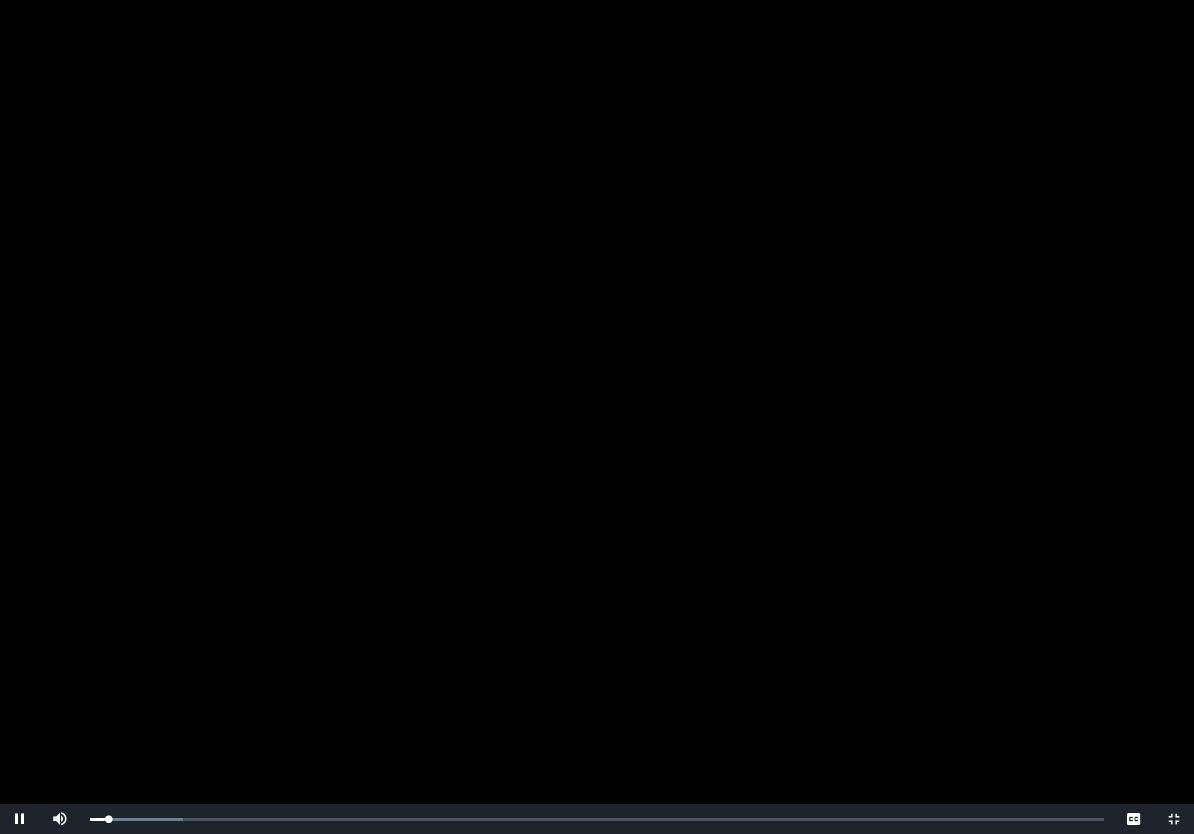 click on "Loaded : 0% 0:01:11 0:01:11 Progress : 0%" at bounding box center (597, 819) 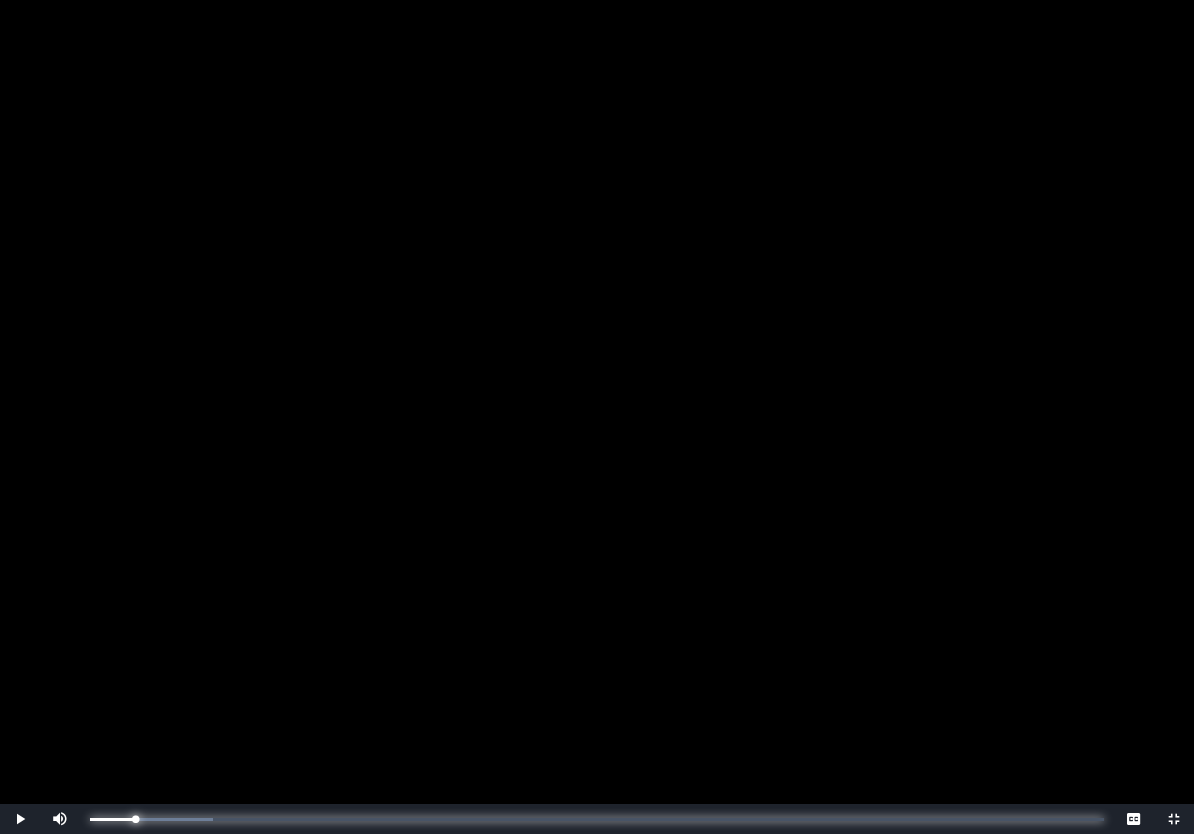 click on "0:02:48 Progress : 0%" at bounding box center [112, 819] 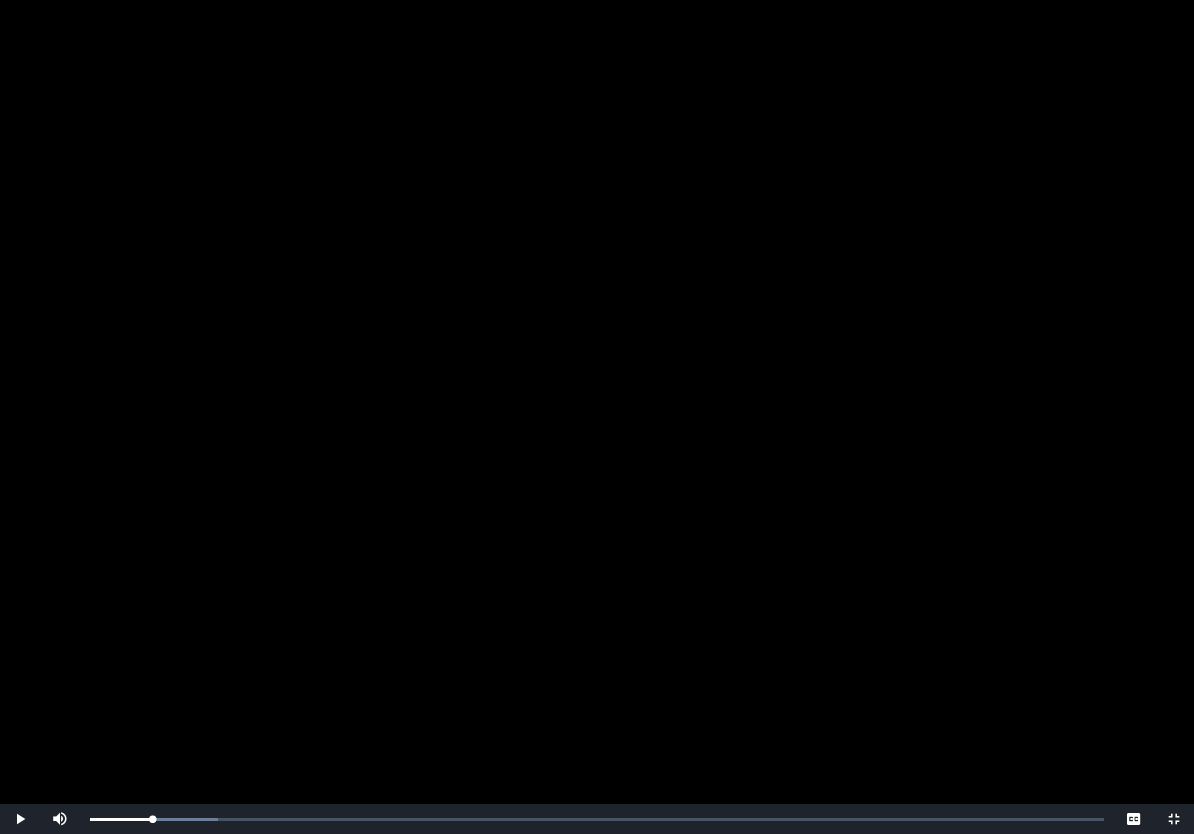 click at bounding box center [1174, 819] 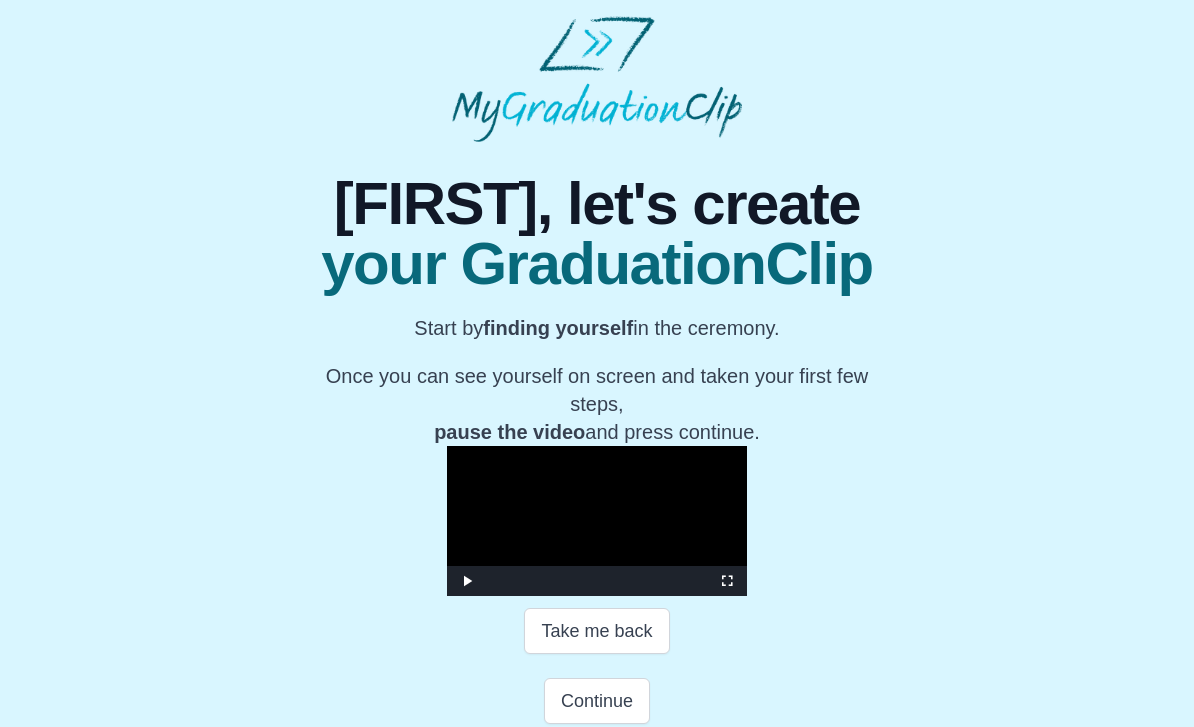 click on "Take me back" at bounding box center [596, 631] 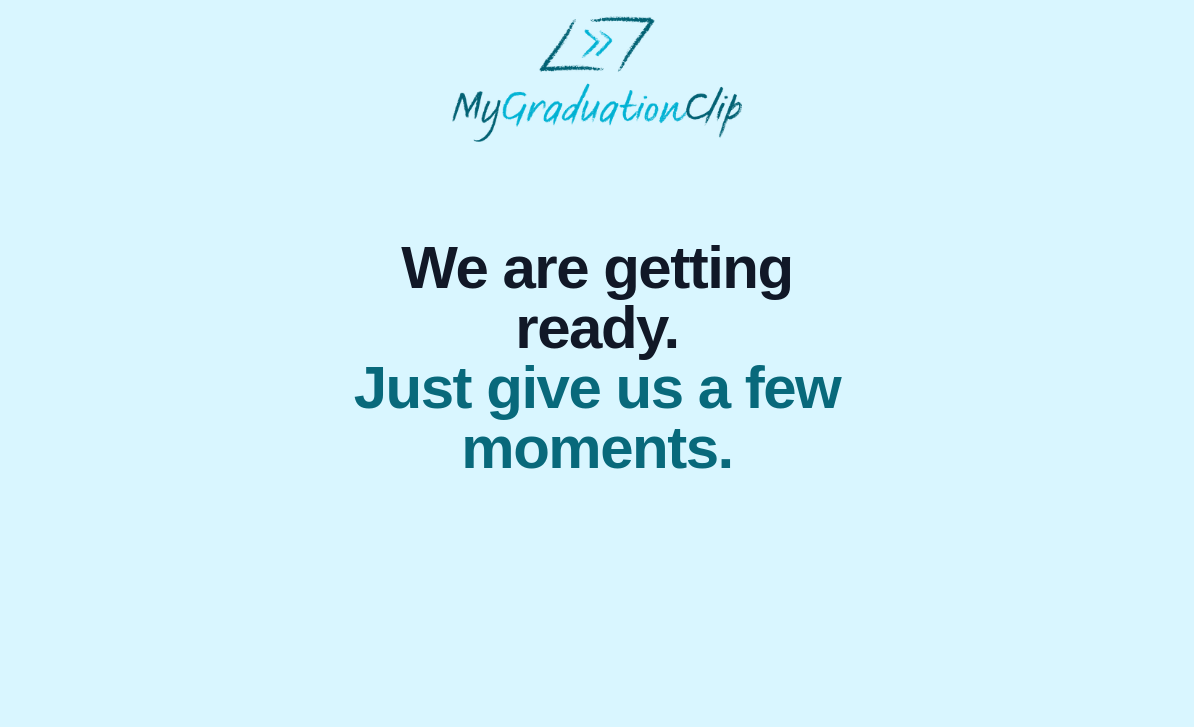 scroll, scrollTop: 0, scrollLeft: 0, axis: both 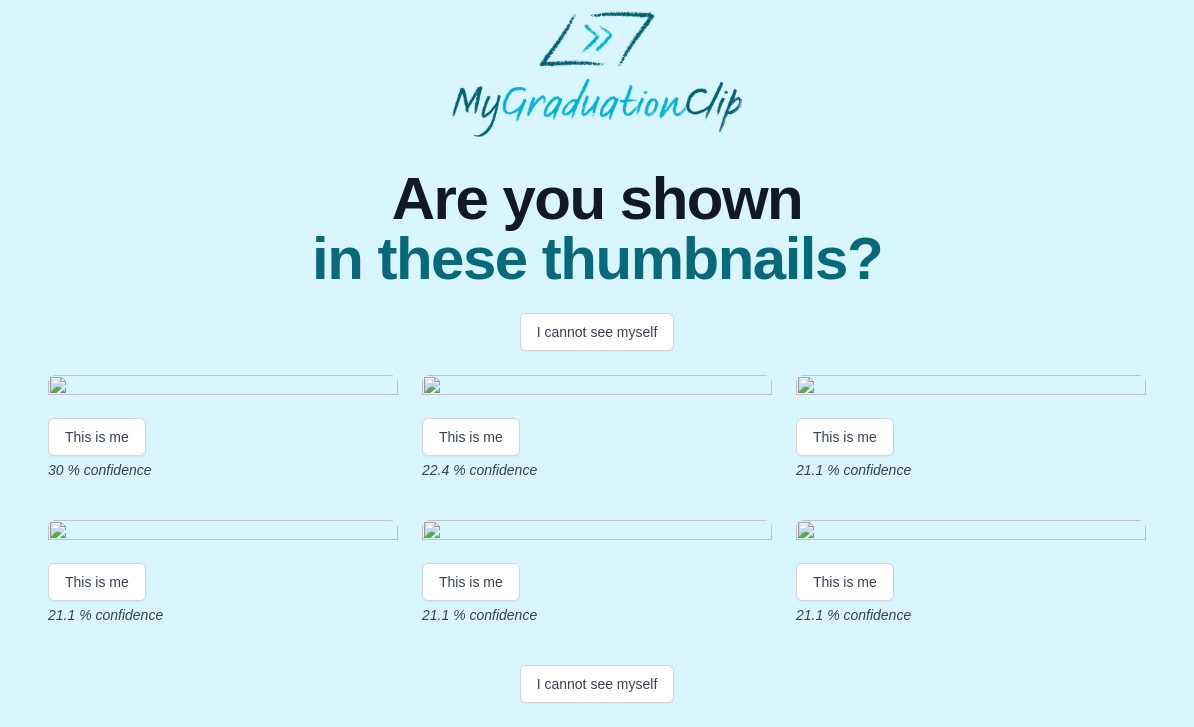 click on "I cannot see myself" at bounding box center [597, 684] 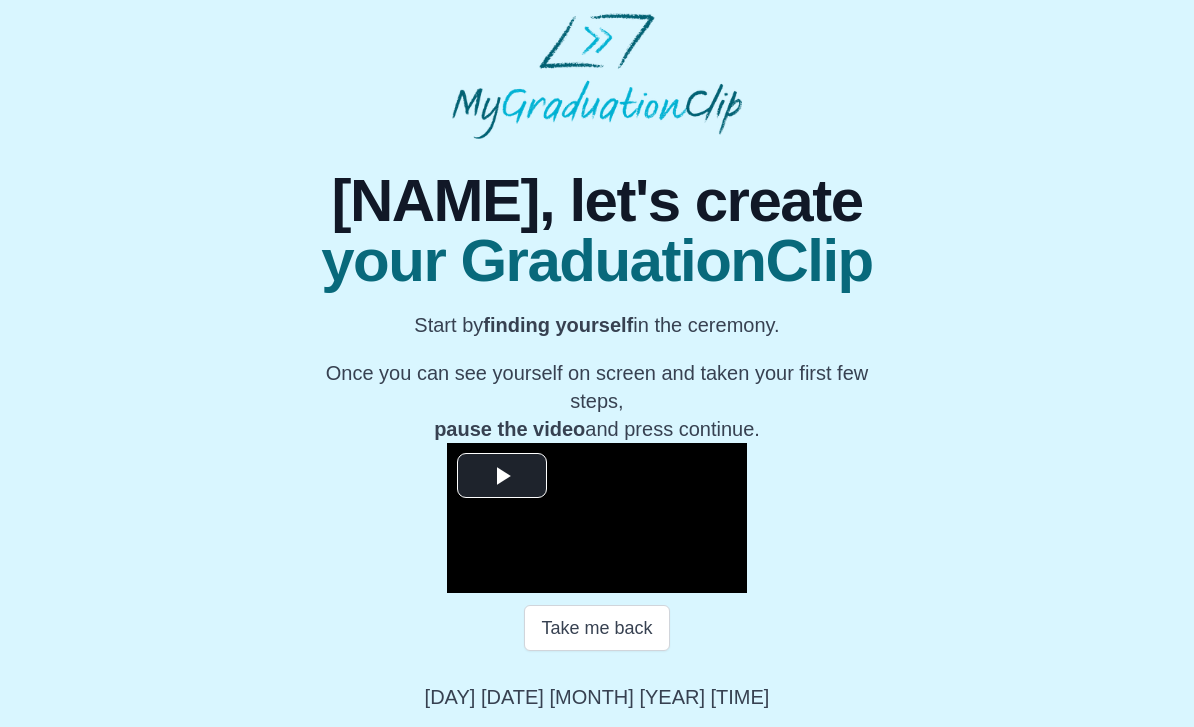 scroll, scrollTop: 120, scrollLeft: 0, axis: vertical 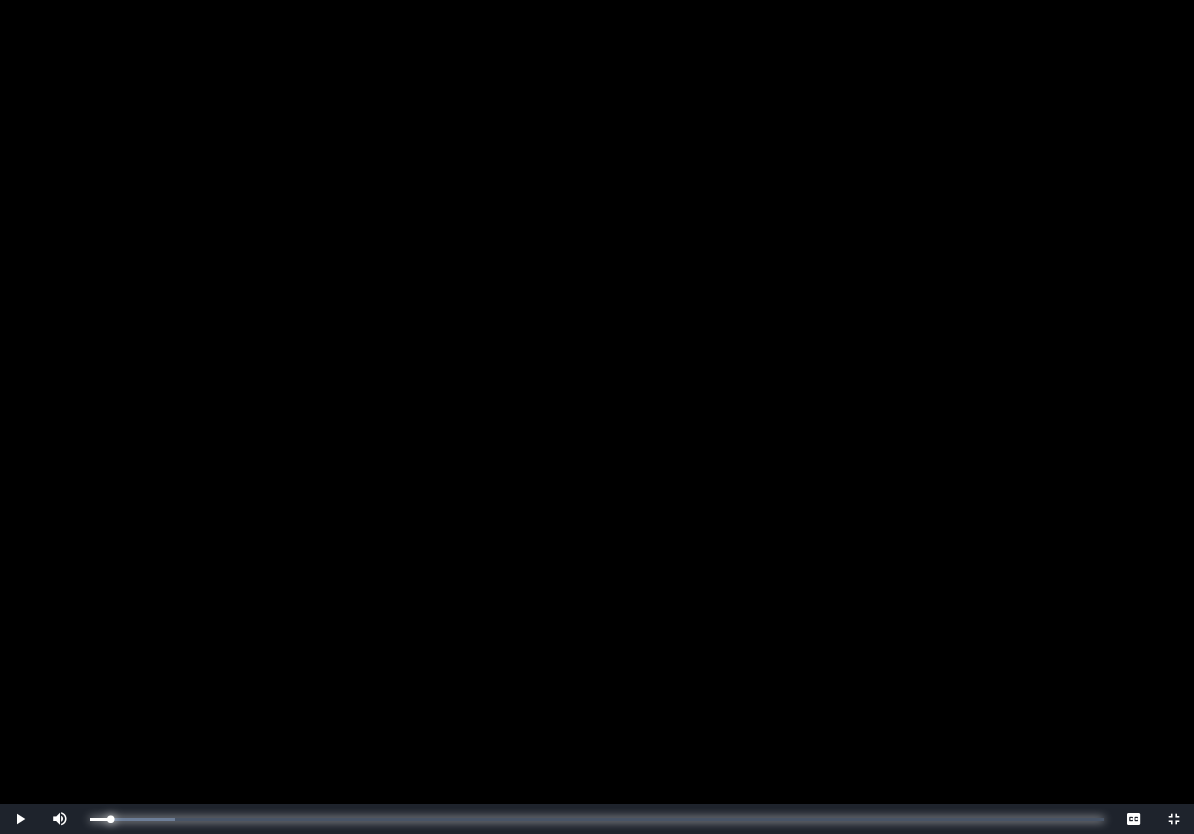 click on "0:01:18 Progress : 0%" at bounding box center [100, 819] 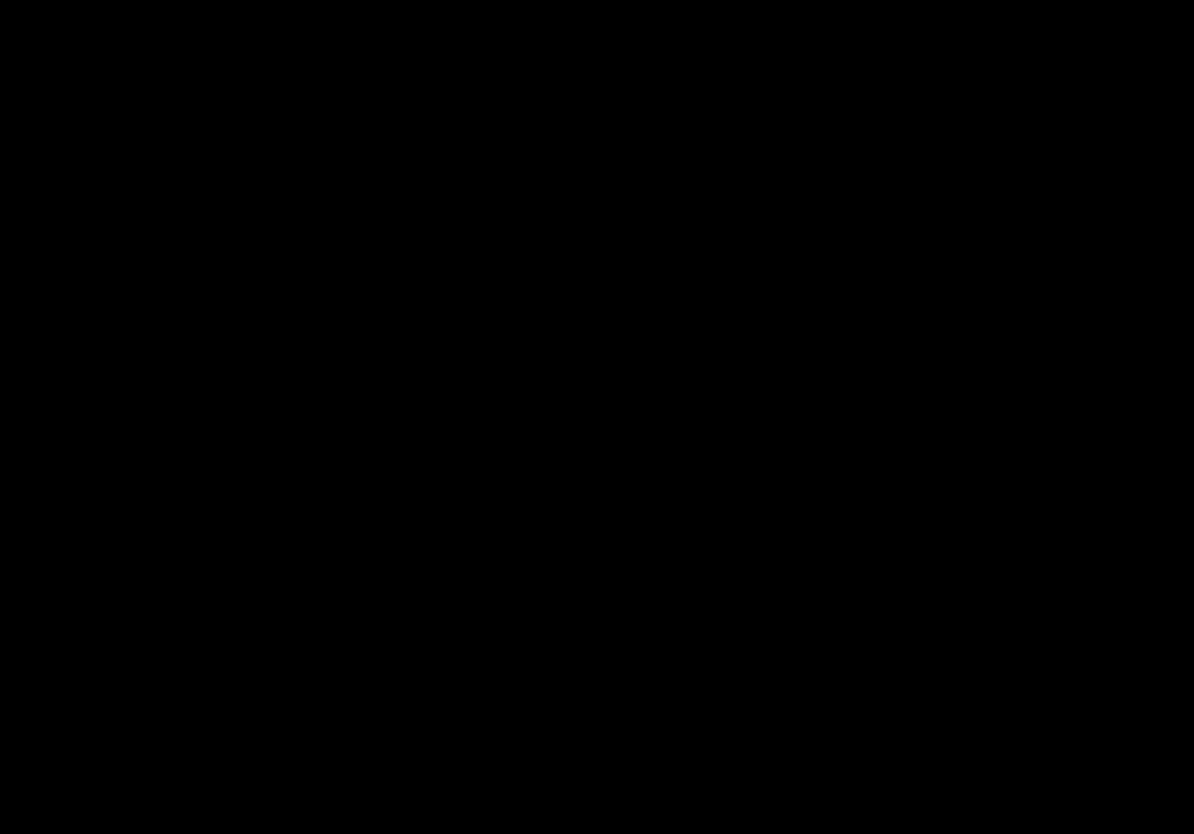 click on "0:08:09 Progress : 0%" at bounding box center (155, 819) 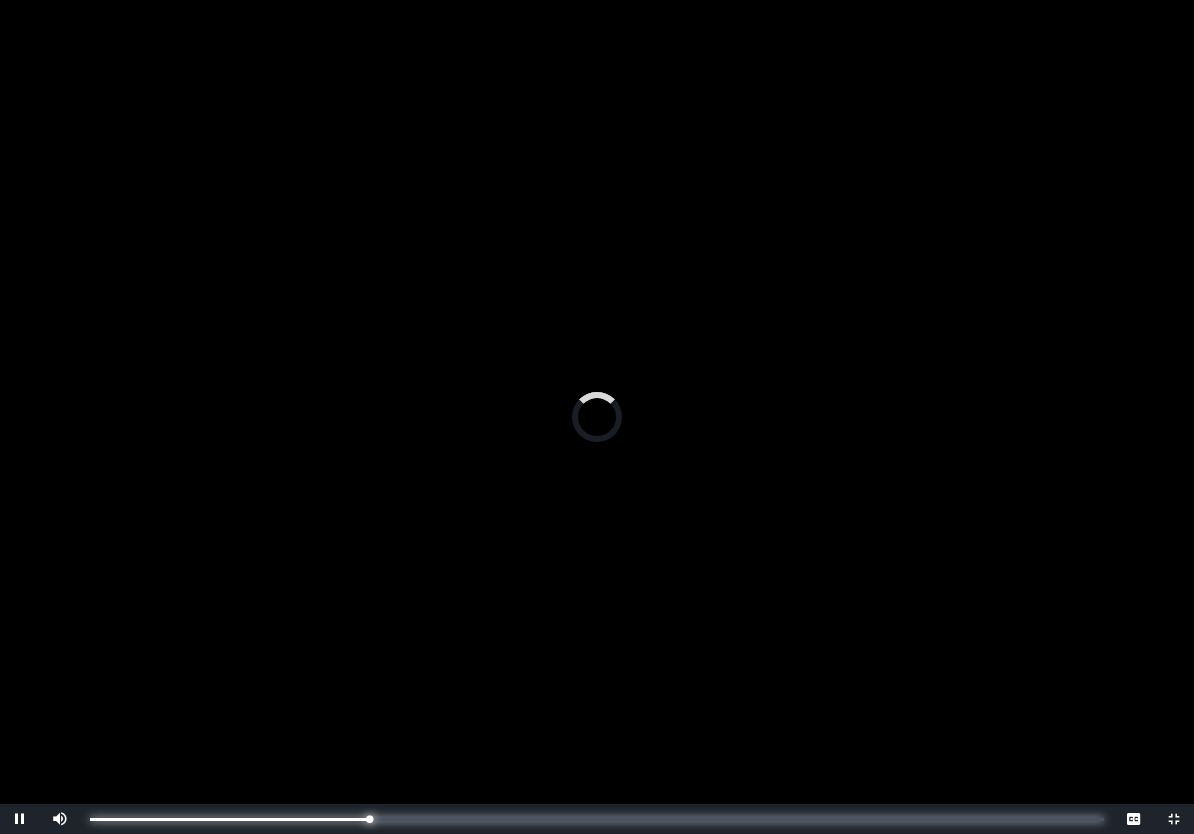 click on "0:17:29 Progress : 0%" at bounding box center [230, 819] 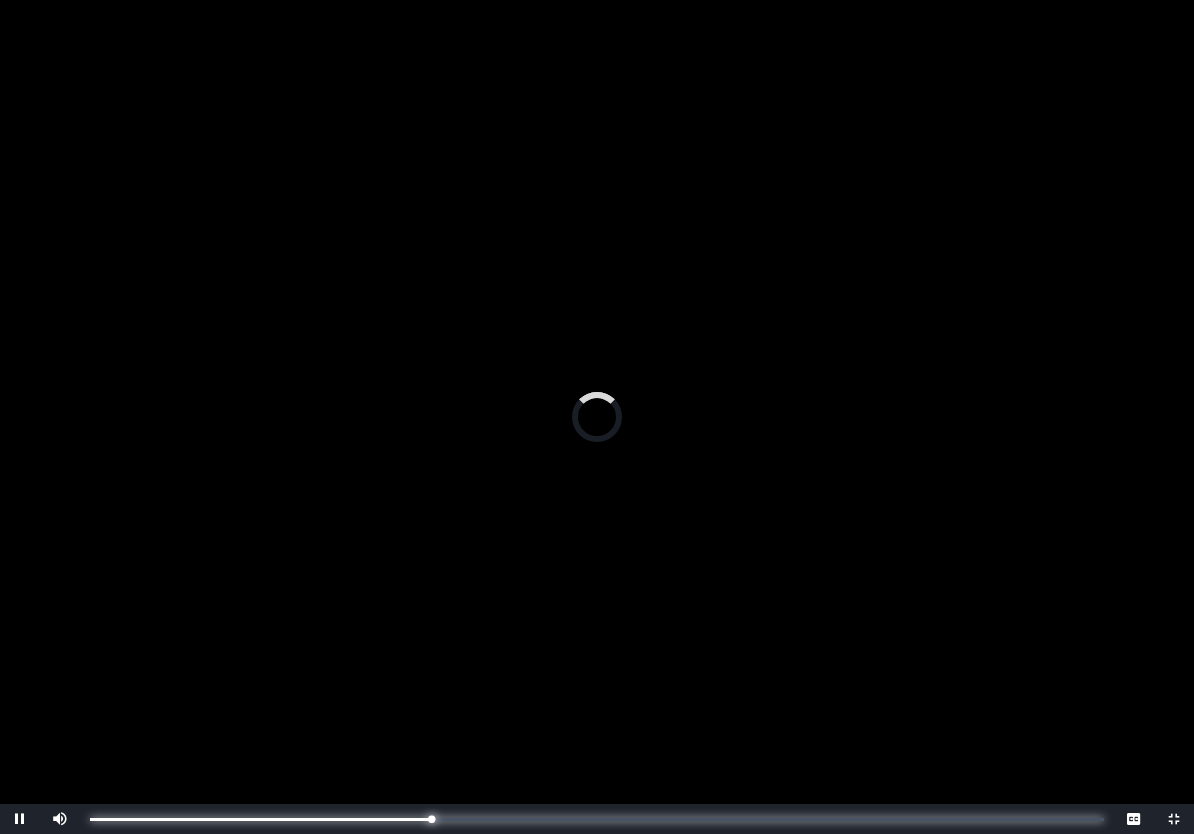 click on "0:21:17 Progress : 0%" at bounding box center [260, 819] 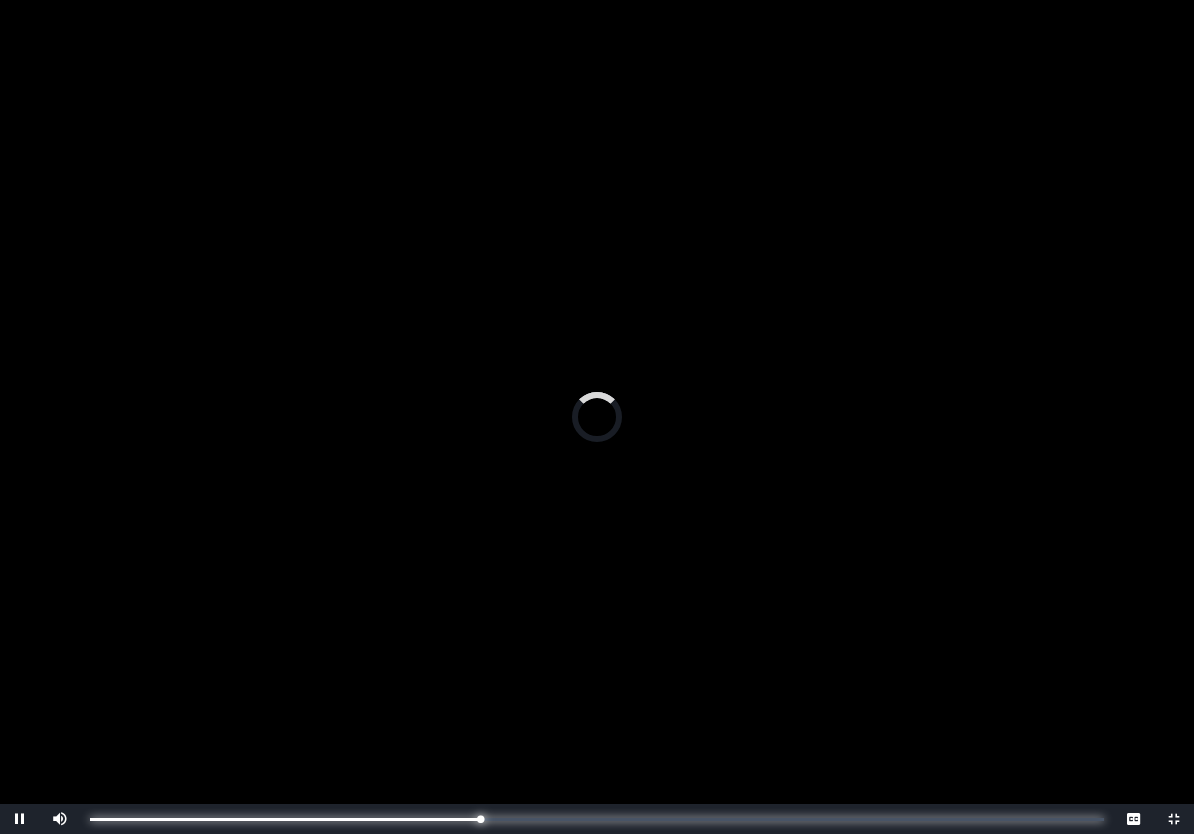 click on "0:24:25 Progress : 0%" at bounding box center (285, 819) 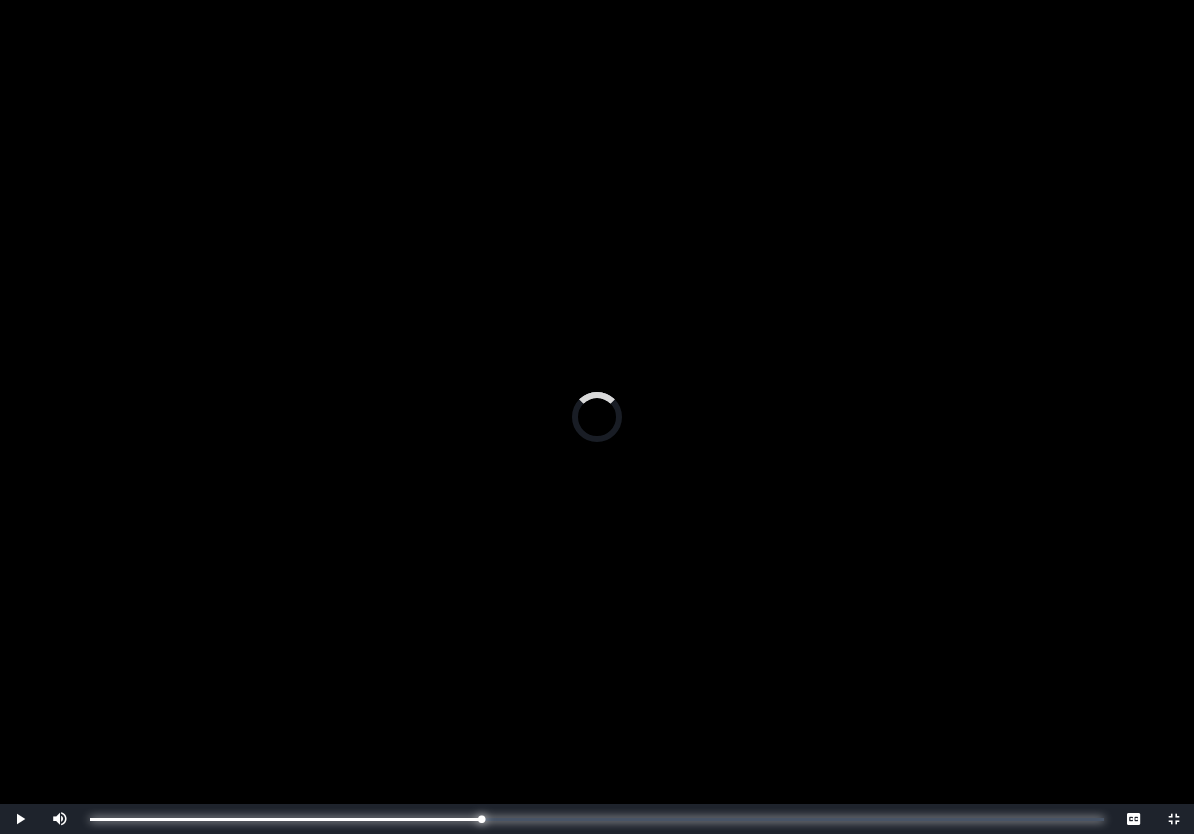 click on "0:27:06 Progress : 0%" at bounding box center (285, 819) 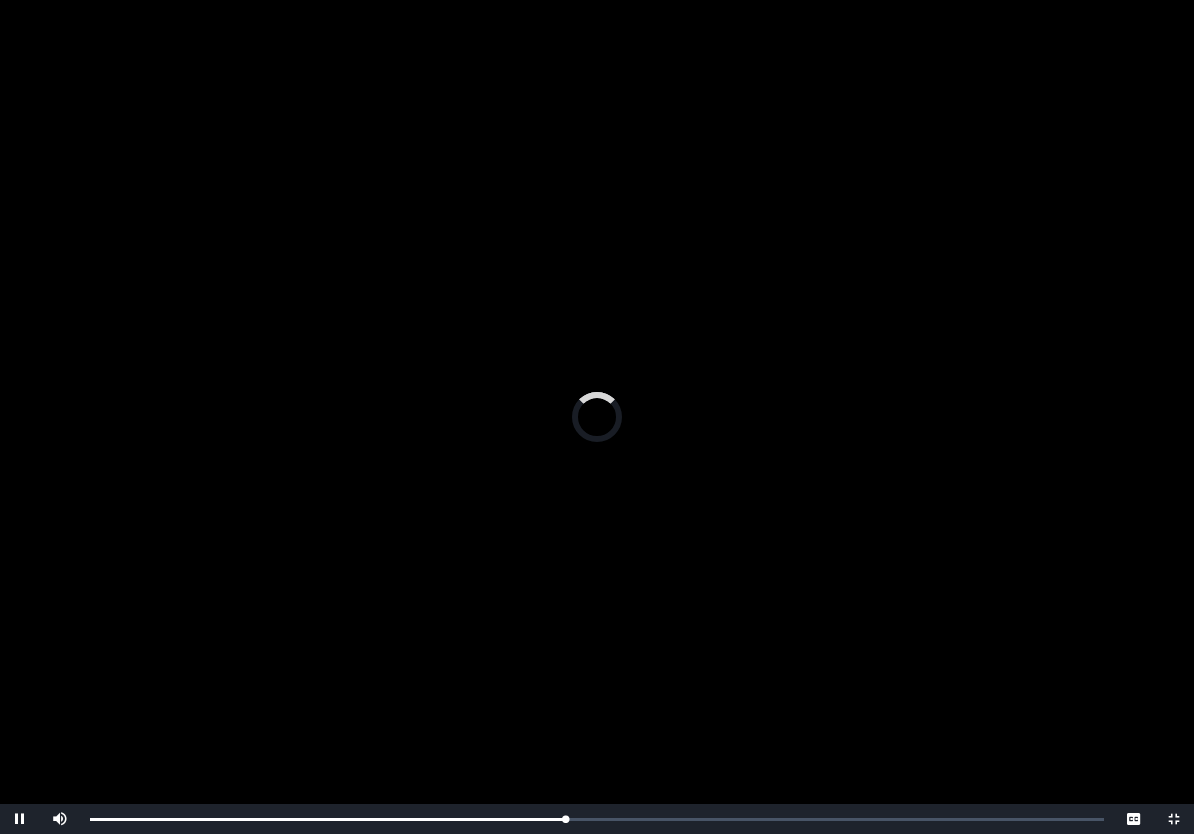 click on "Loaded : 0% 0:29:47 0:29:43 Progress : 0%" at bounding box center (597, 819) 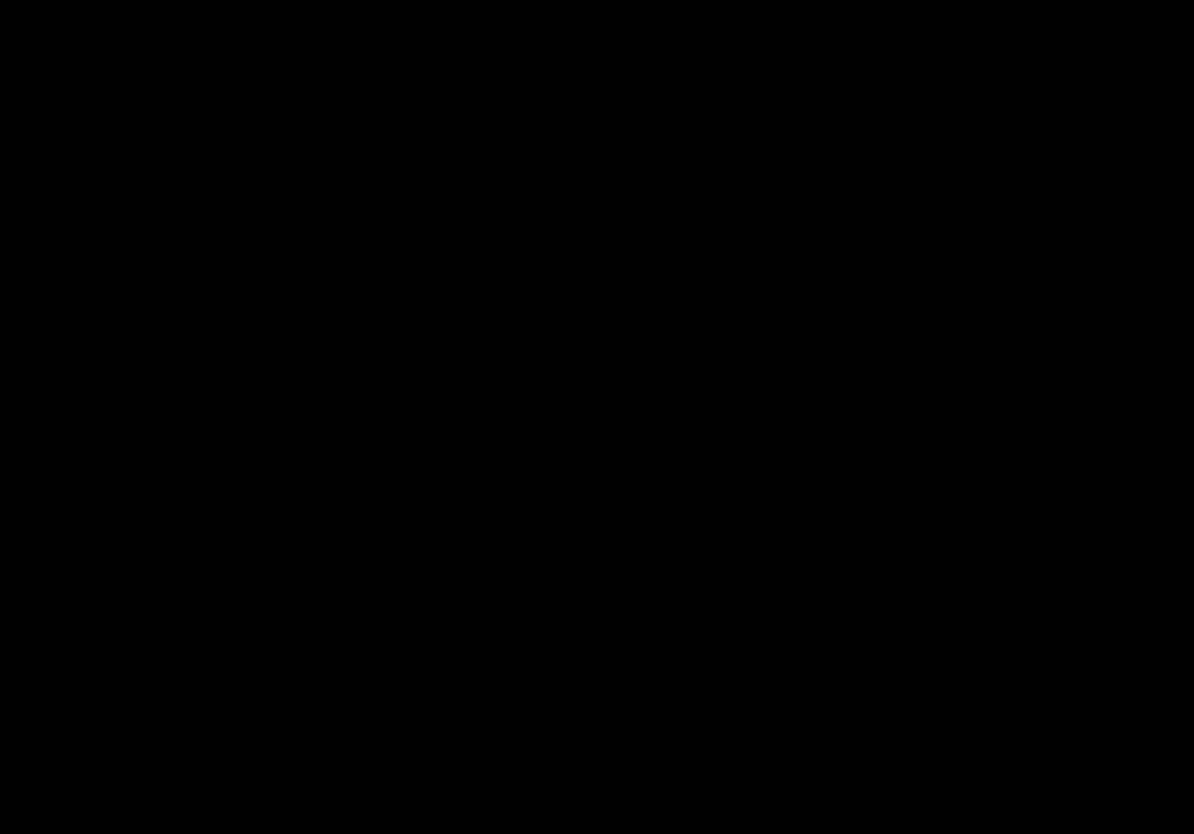 click on "0:29:45 Progress : 0%" at bounding box center [328, 819] 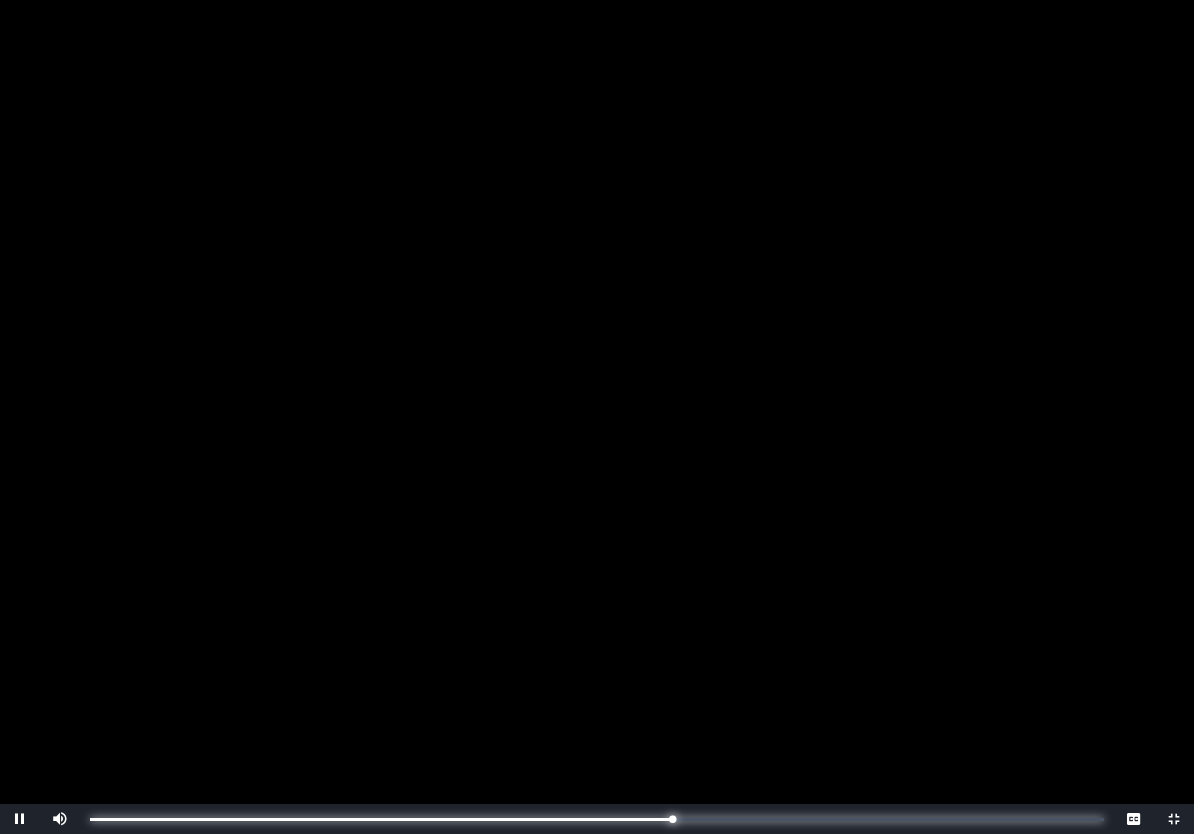 click on "0:36:21 Progress : 0%" at bounding box center [381, 819] 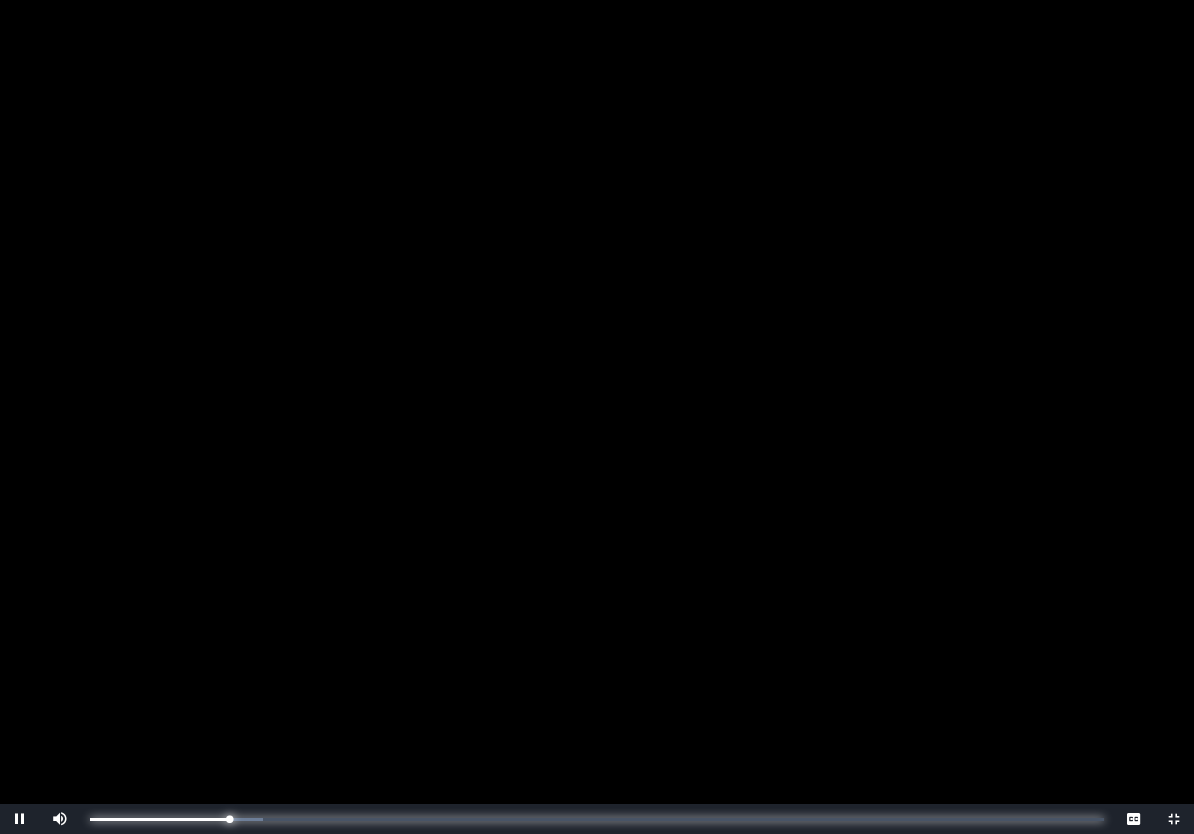 click on "0:08:43 Progress : 0%" at bounding box center [160, 819] 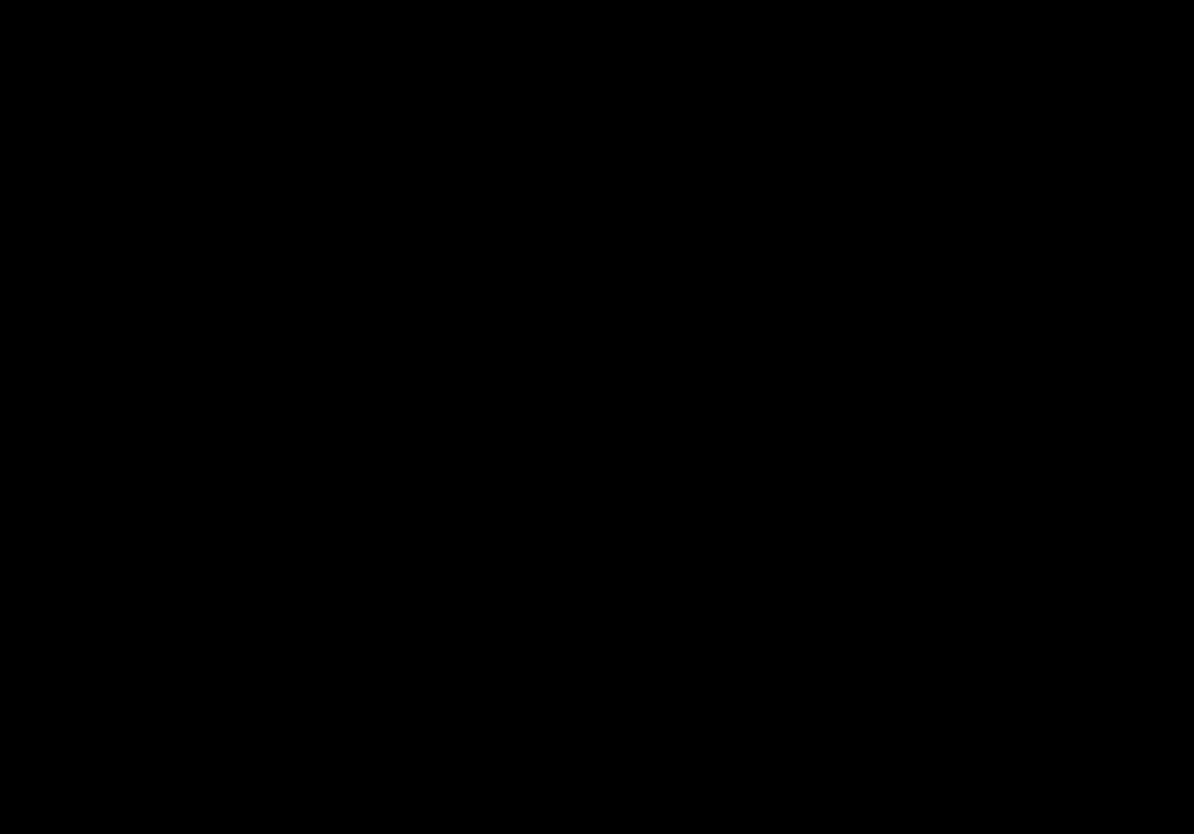 click on "0:03:23 Progress : 0%" at bounding box center (117, 819) 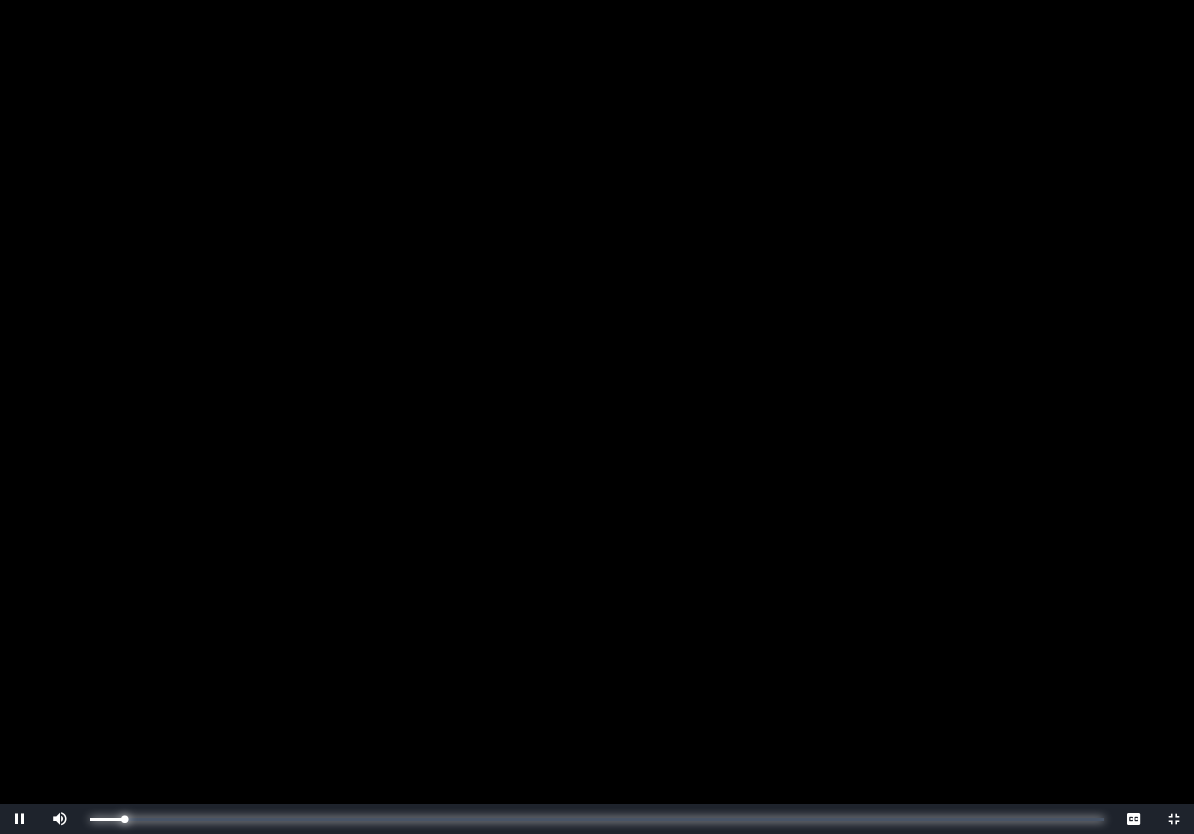 click on "0:02:08 Progress : 0%" at bounding box center [107, 819] 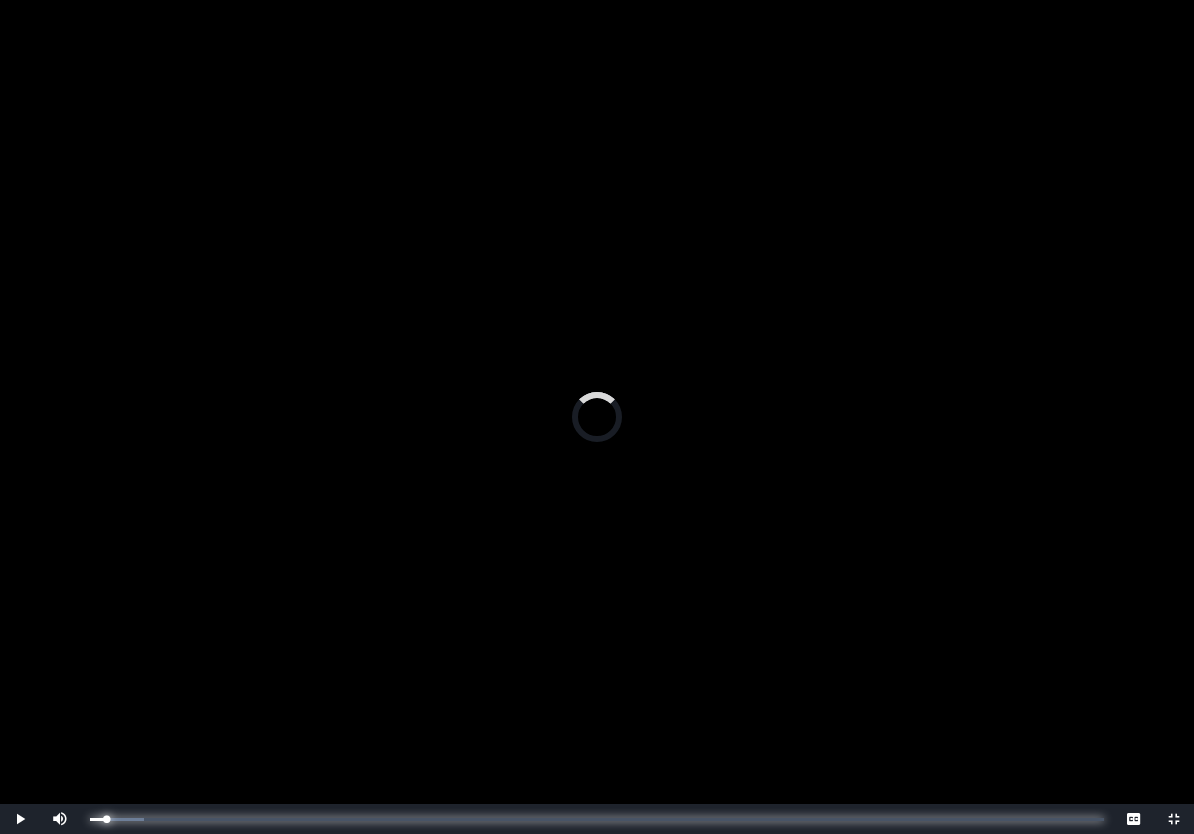 click on "0:00:29 Progress : 0%" at bounding box center (98, 819) 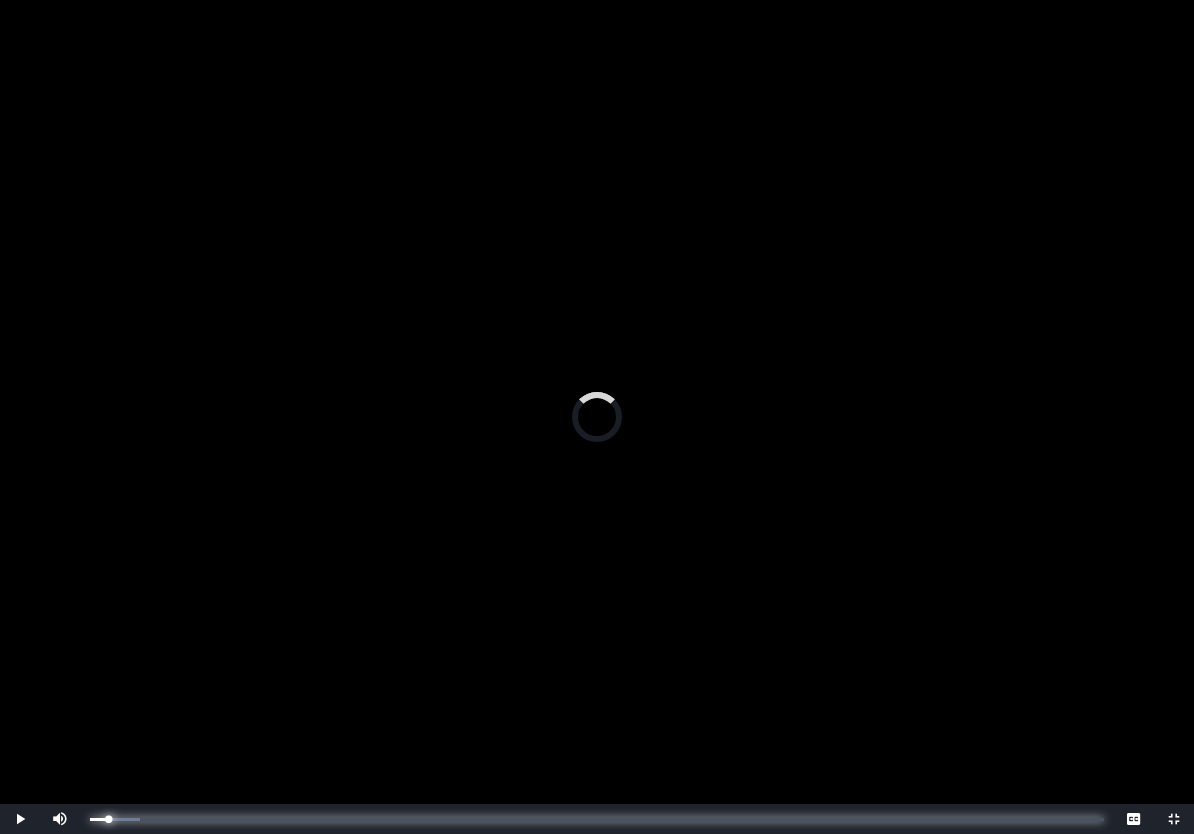 click on "0:01:07 Progress : 0%" at bounding box center (99, 819) 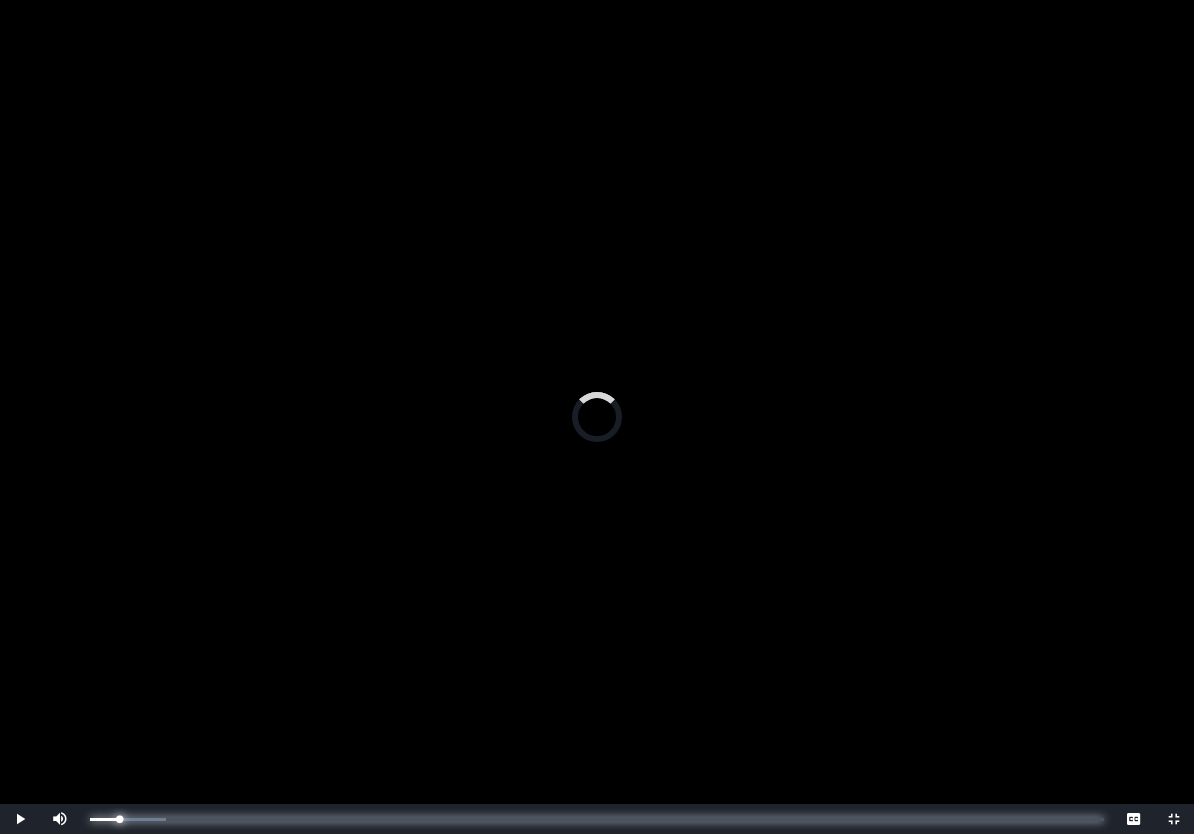 click on "0:01:48 Progress : 0%" at bounding box center (104, 819) 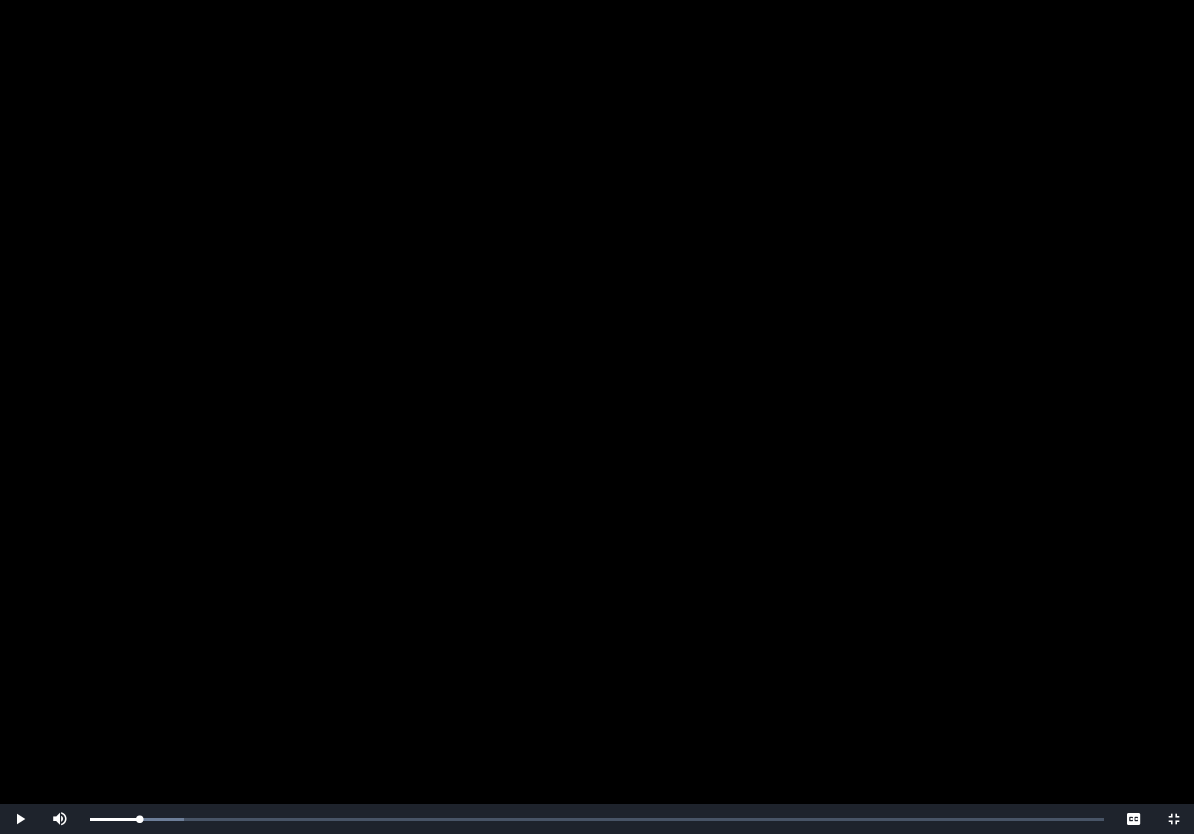 click on "Loaded : 0% 0:03:07 0:03:07 Progress : 0%" at bounding box center (597, 819) 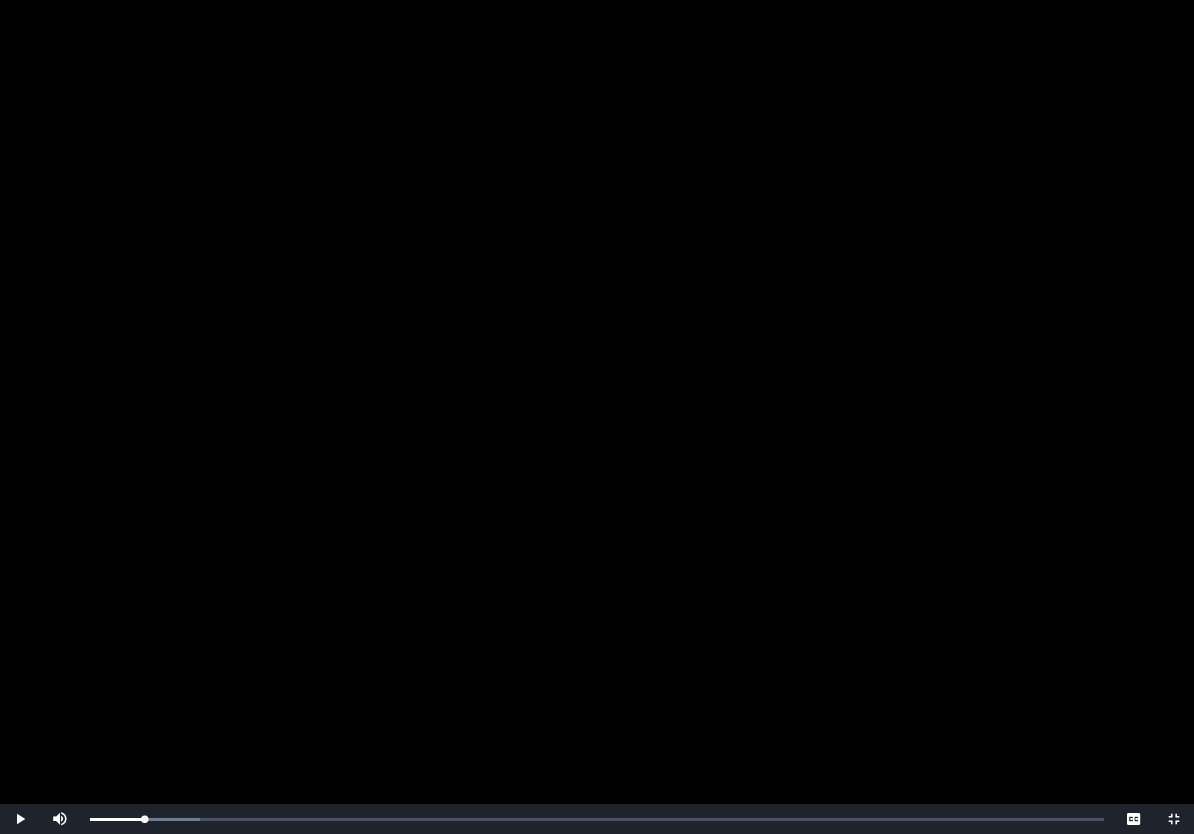 click on "Loaded : 0% 0:03:22 0:03:22 Progress : 0%" at bounding box center (597, 819) 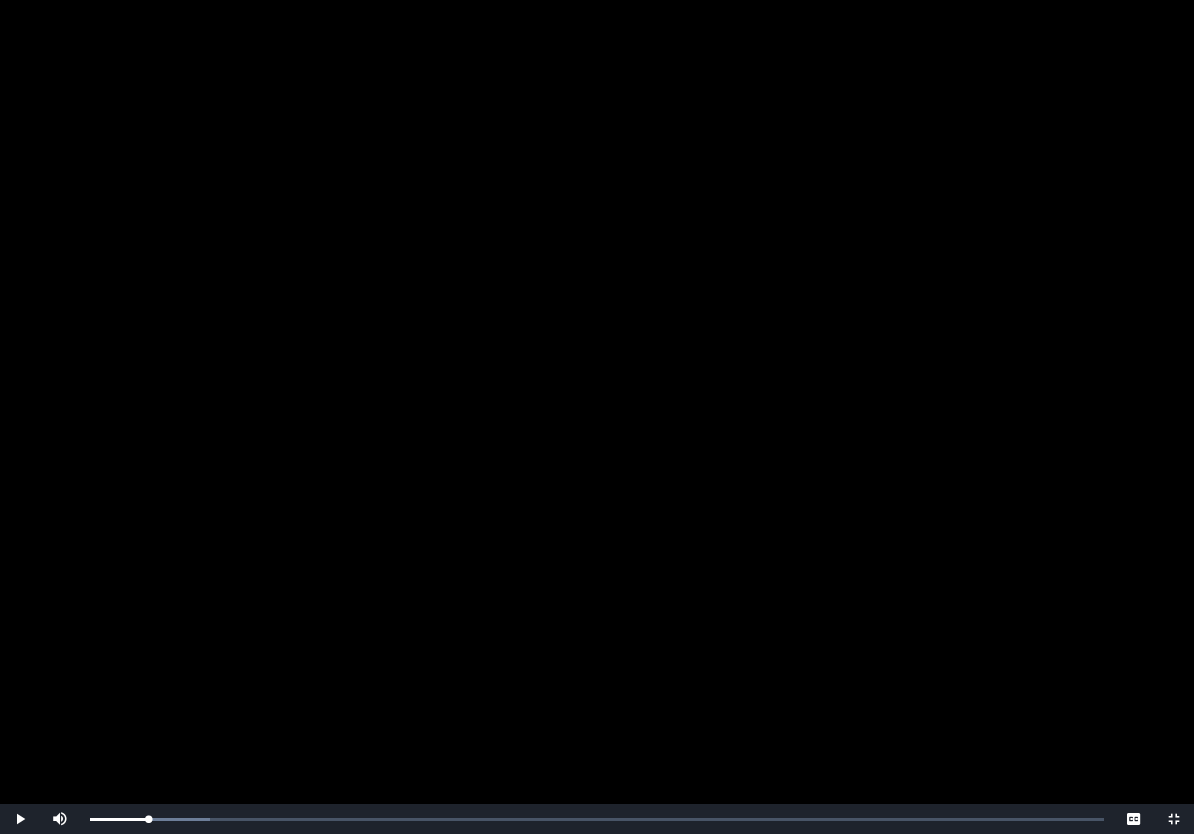 click on "Loaded : 0% 0:03:41 0:03:37 Progress : 0%" at bounding box center [597, 819] 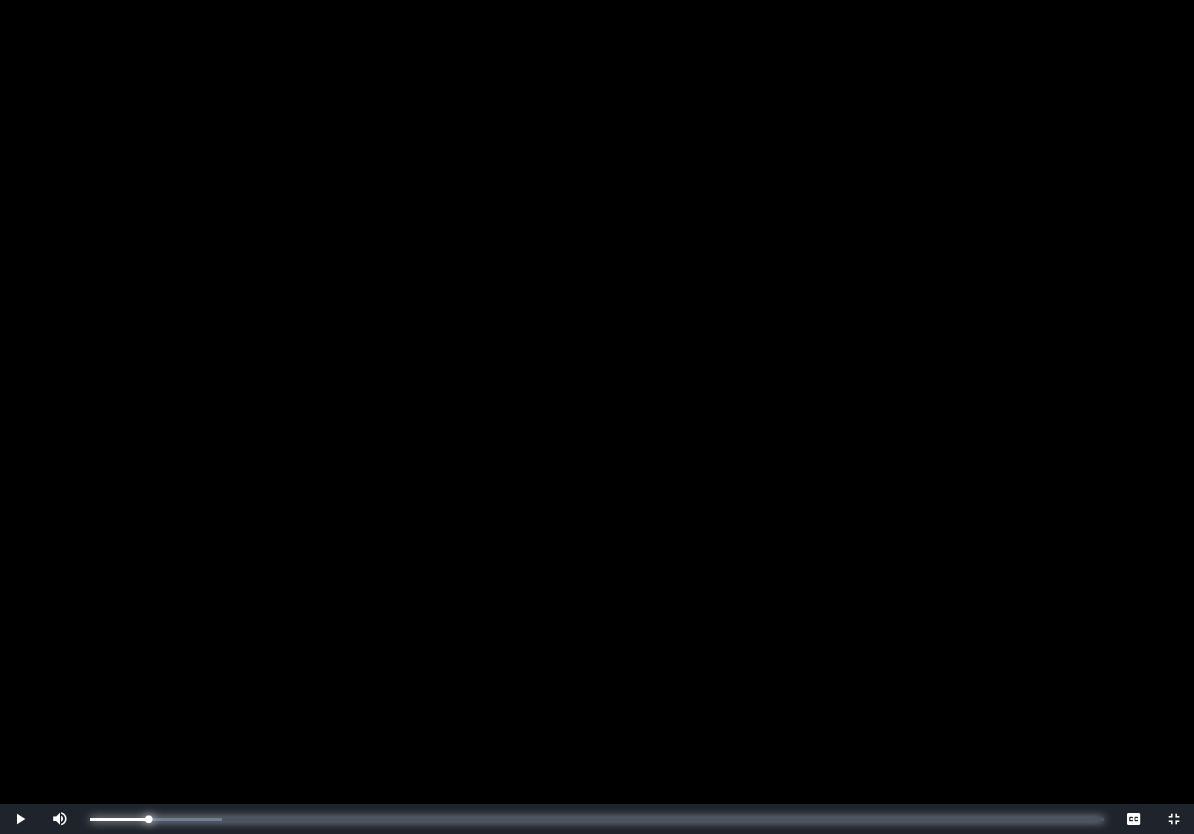 click on "0:03:37 Progress : 0%" at bounding box center (119, 819) 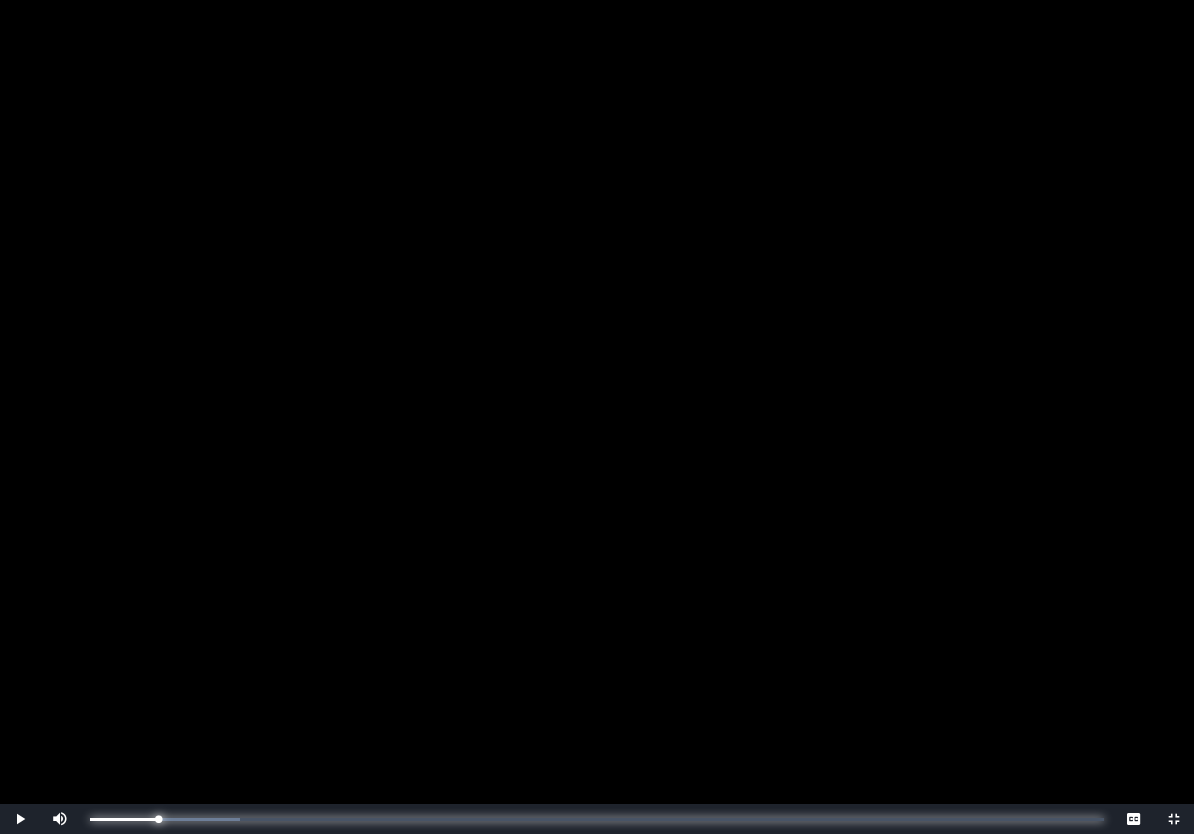 click on "0:04:18 Progress : 0%" at bounding box center (124, 819) 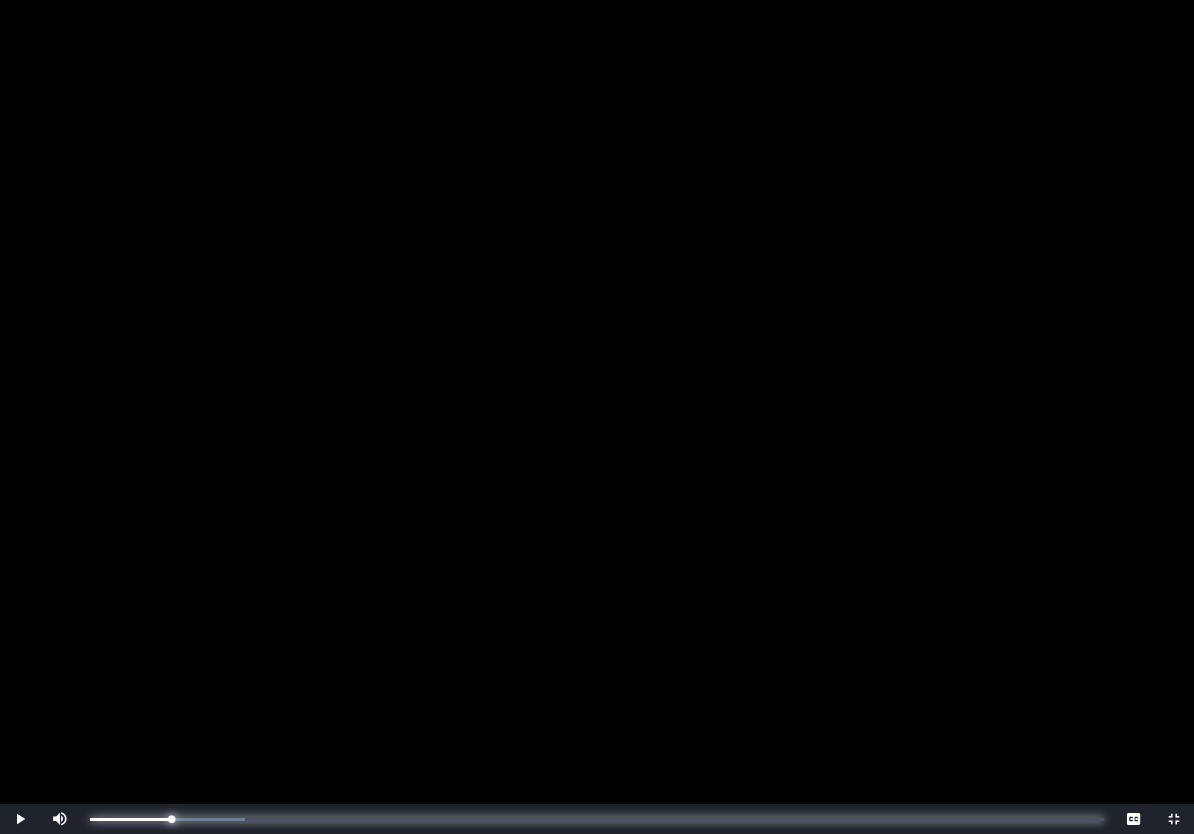 click on "0:05:03 Progress : 0%" at bounding box center (130, 819) 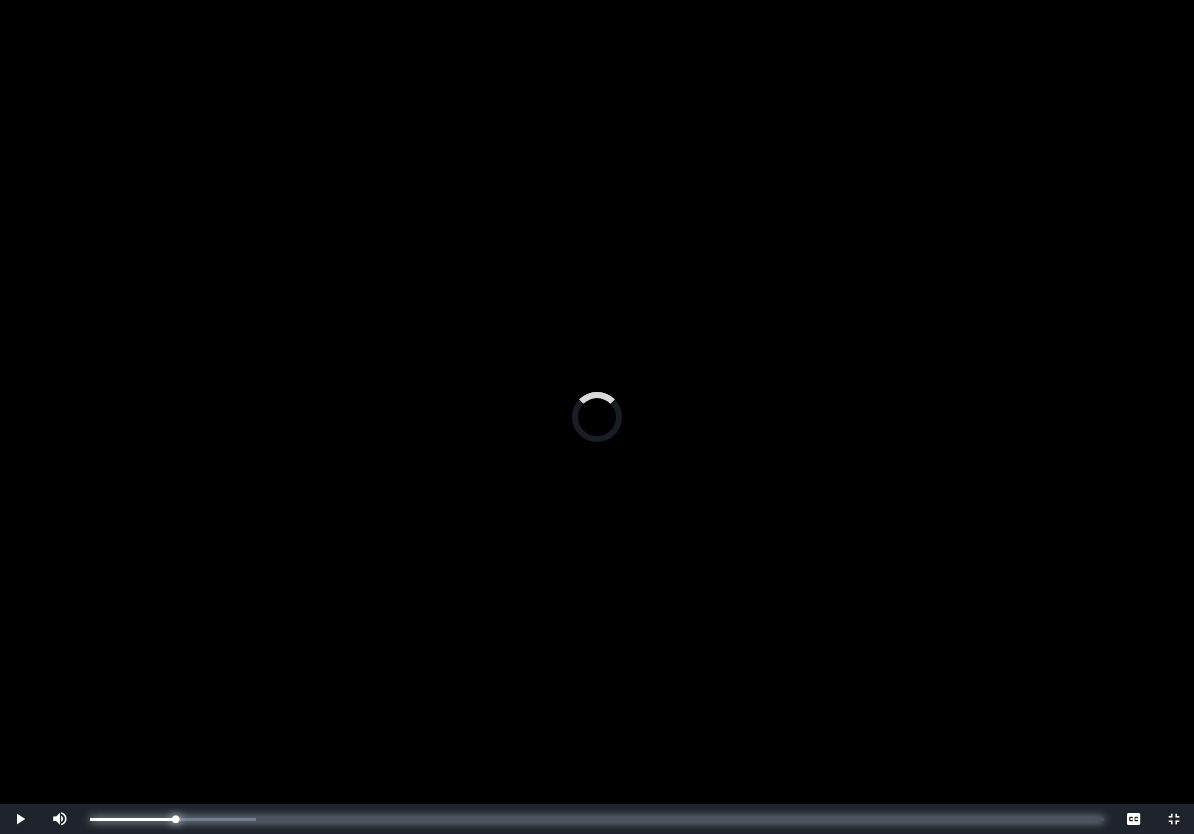 click on "0:05:22 Progress : 0%" at bounding box center [133, 819] 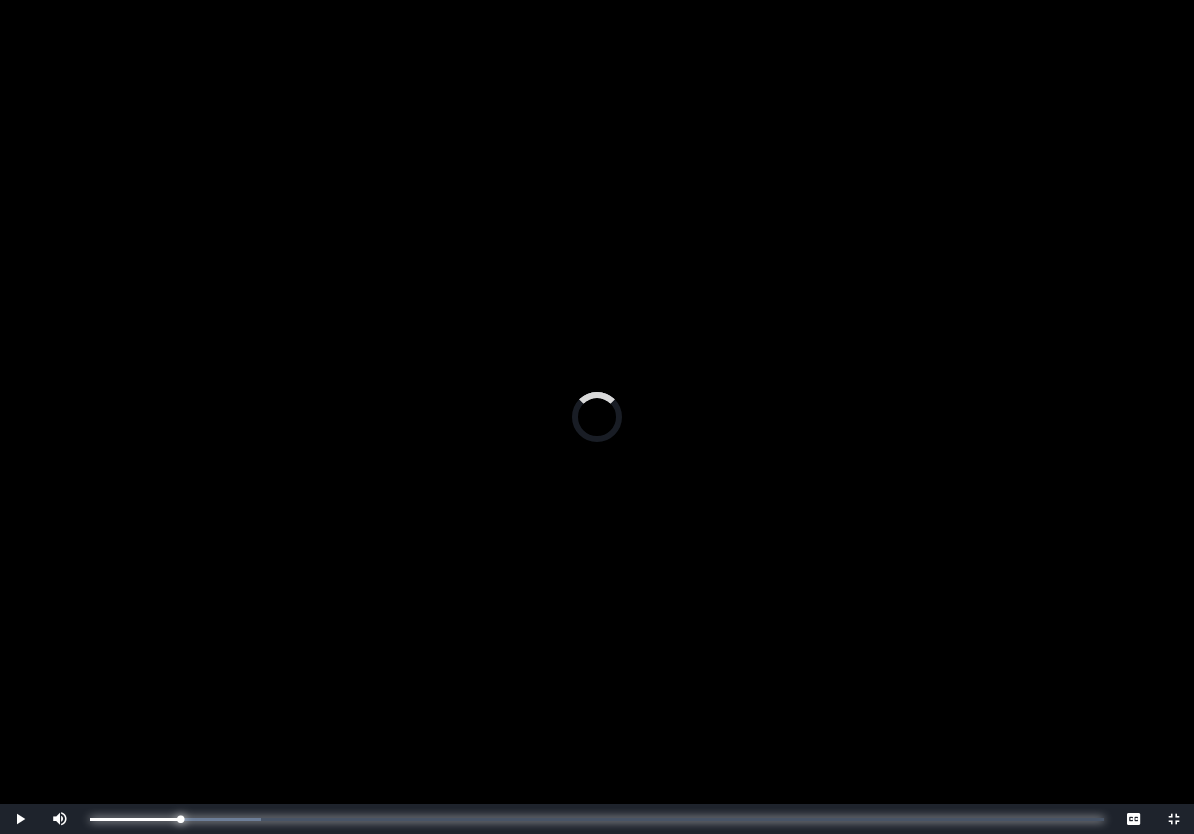 click on "0:05:37 Progress : 0%" at bounding box center [135, 819] 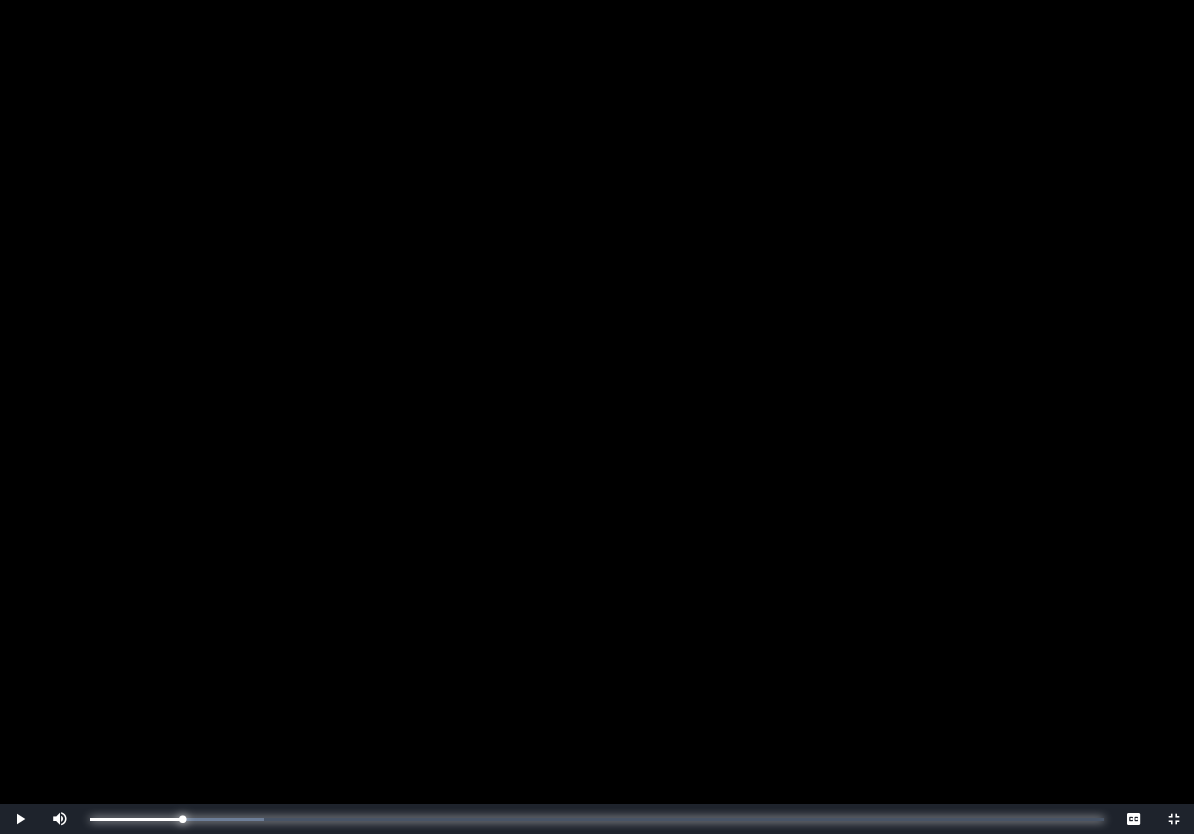 click on "0:05:48 Progress : 0%" at bounding box center [136, 819] 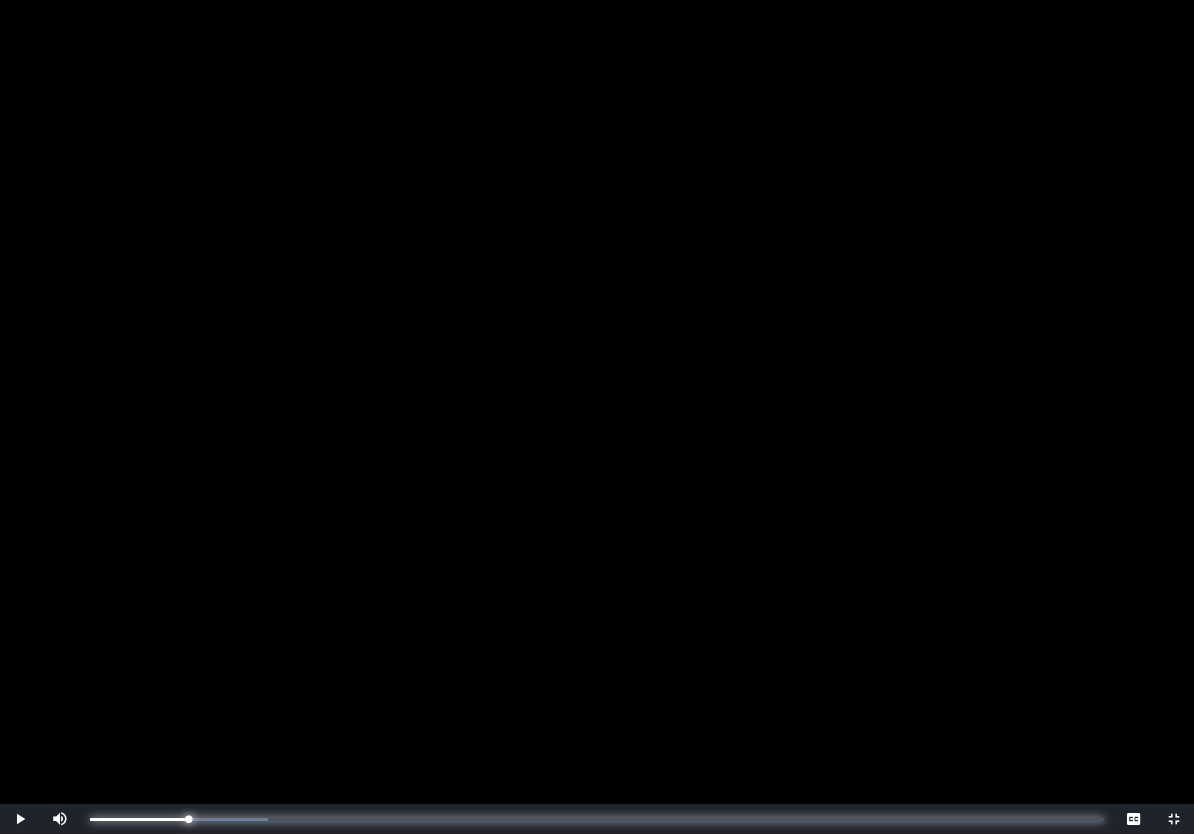 click on "0:06:11 Progress : 0%" at bounding box center (139, 819) 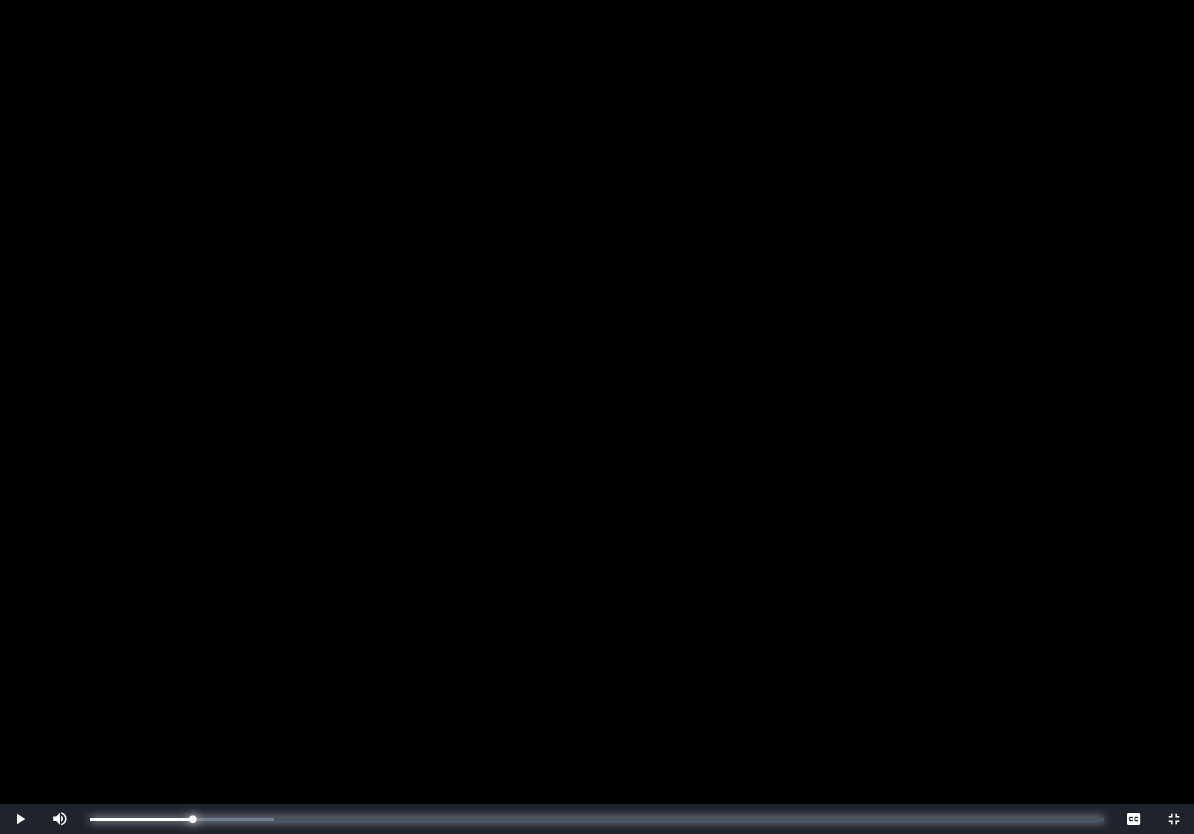 click on "0:06:22 Progress : 0%" at bounding box center (141, 819) 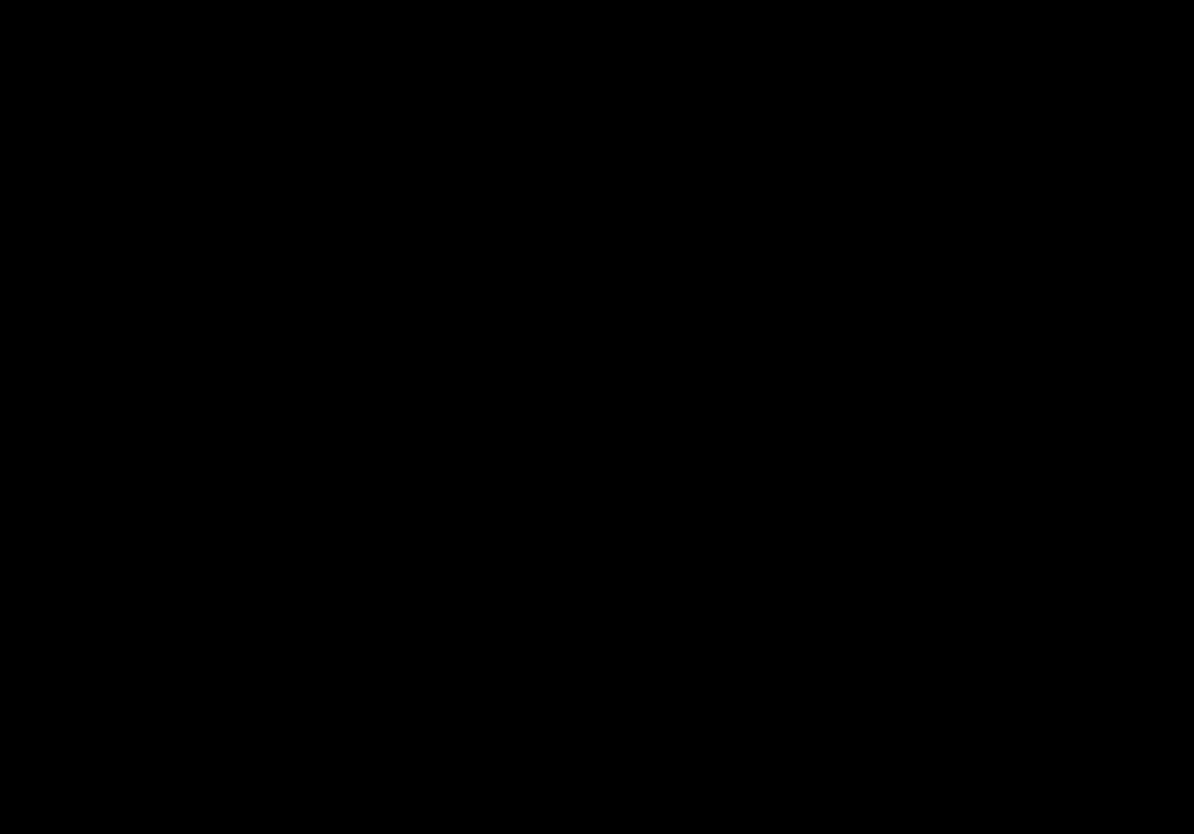 click on "0:05:20 Progress : 0%" at bounding box center (133, 819) 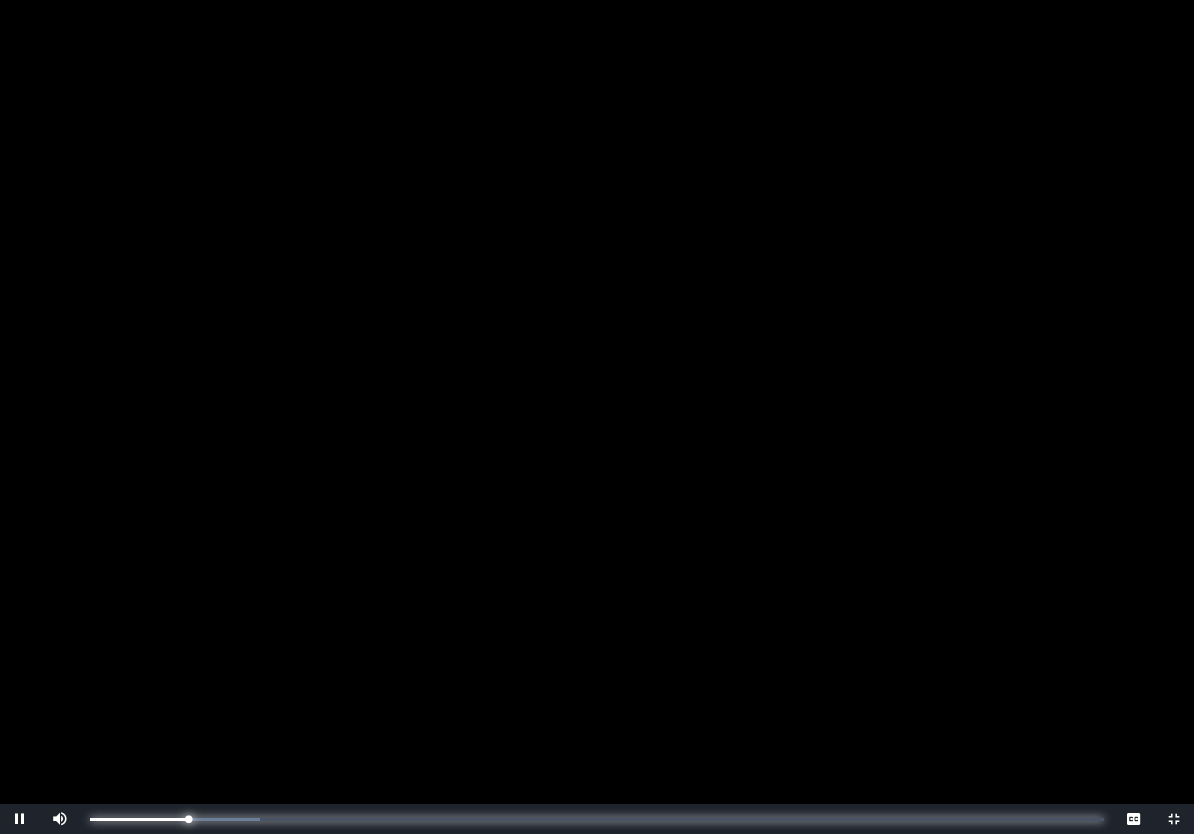 click on "0:06:07 Progress : 0%" at bounding box center (139, 819) 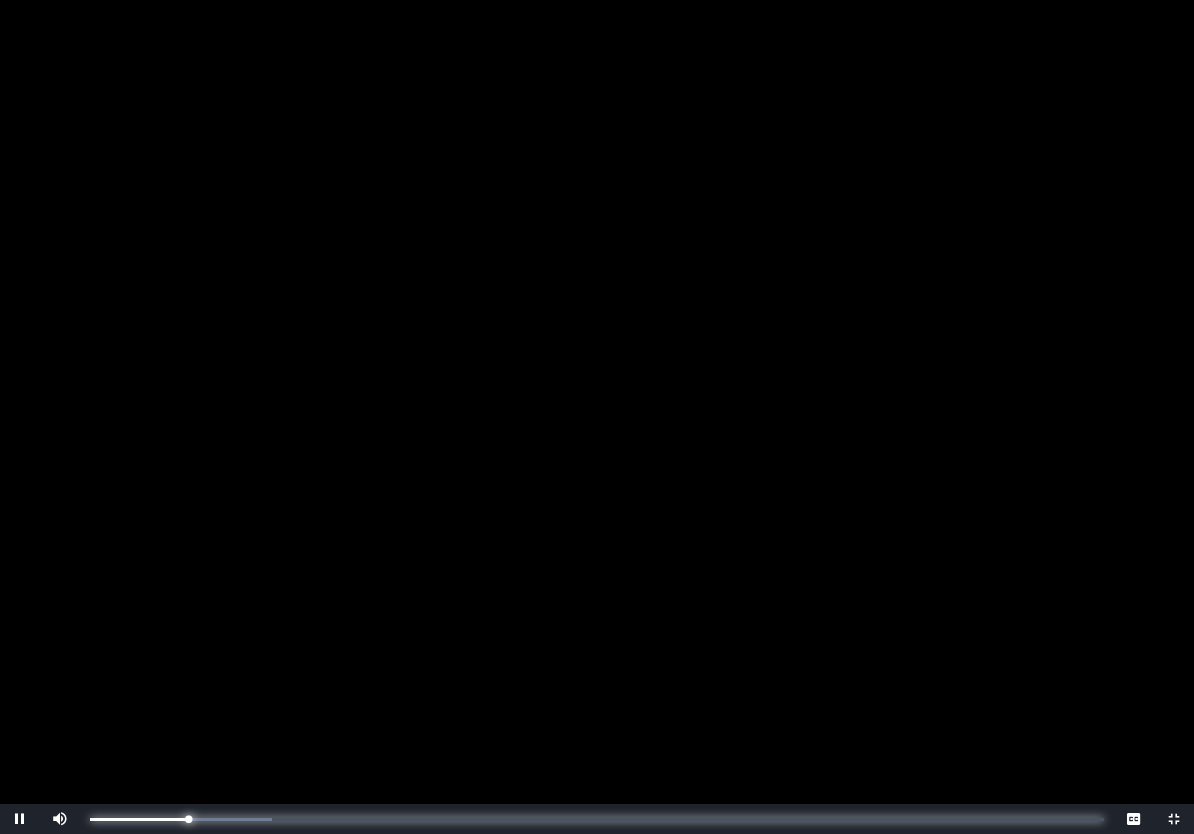 click on "0:06:07 Progress : 0%" at bounding box center [139, 819] 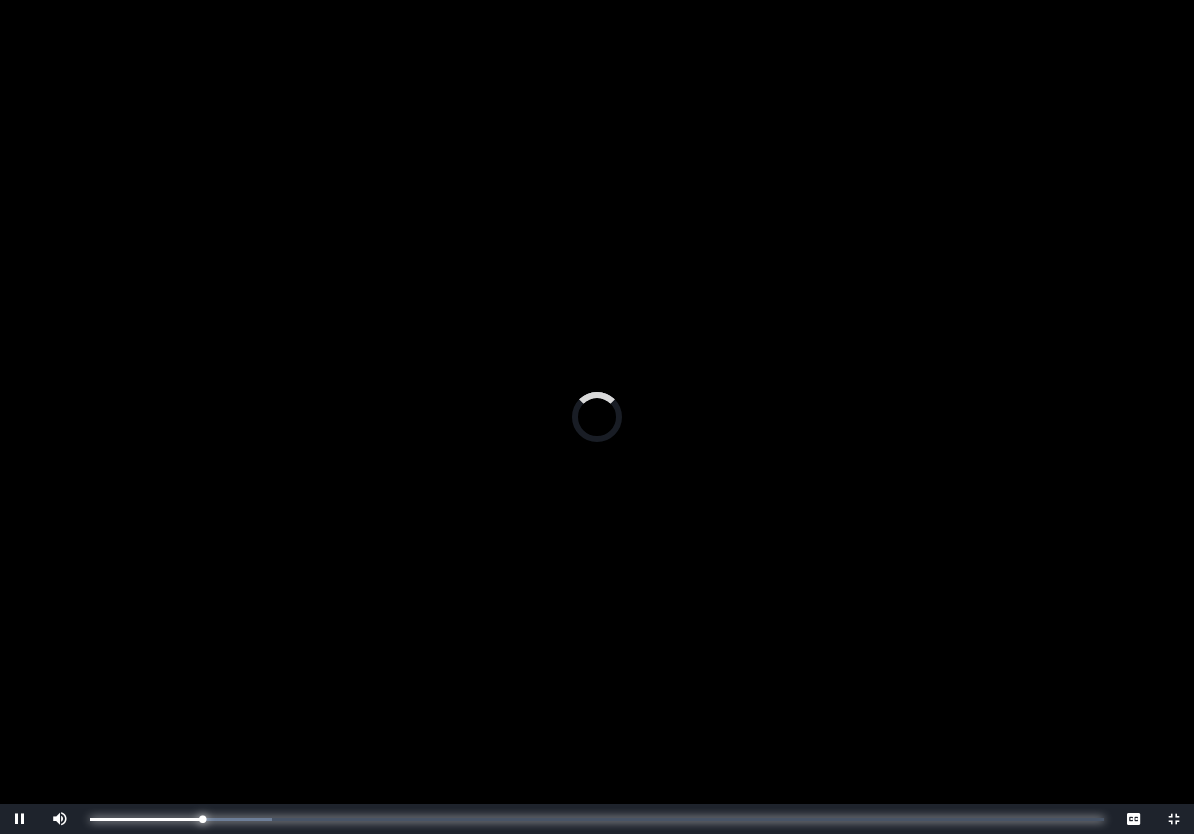 click on "0:06:59 Progress : 0%" at bounding box center [146, 819] 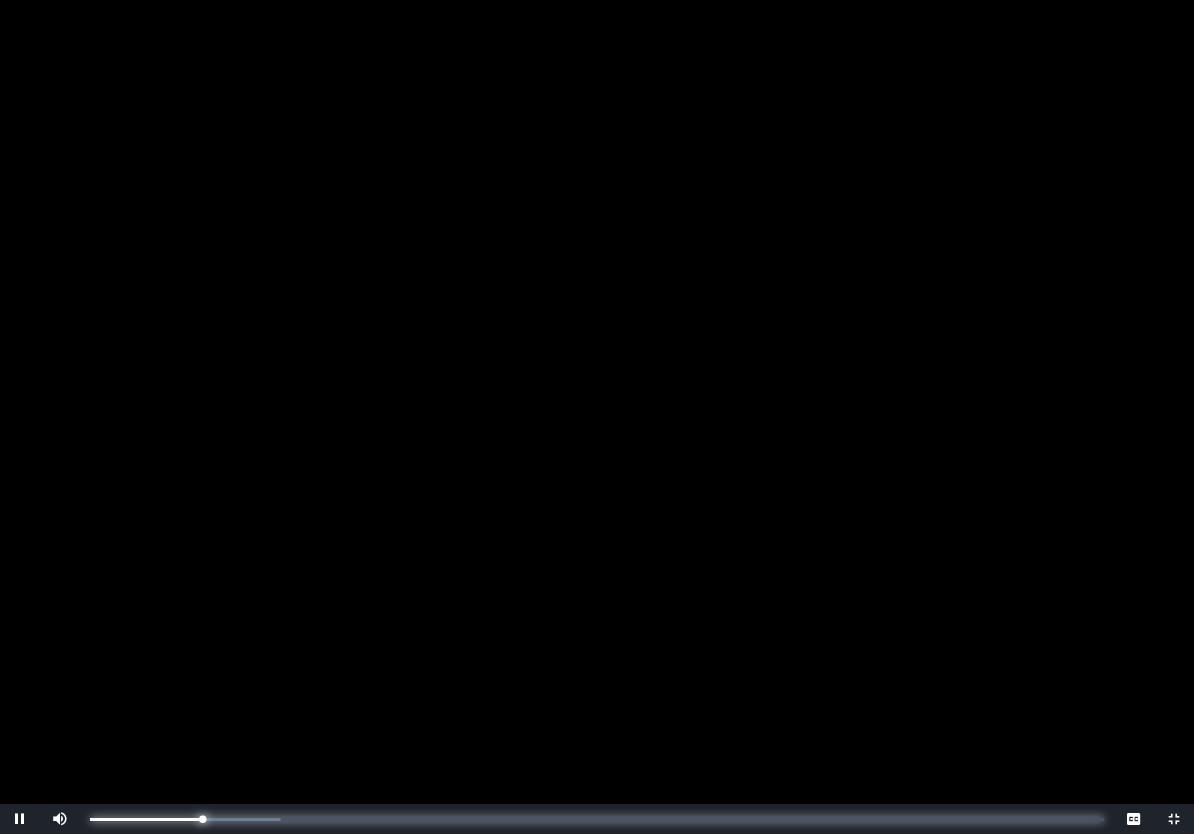 click on "0:06:59 Progress : 0%" at bounding box center [146, 819] 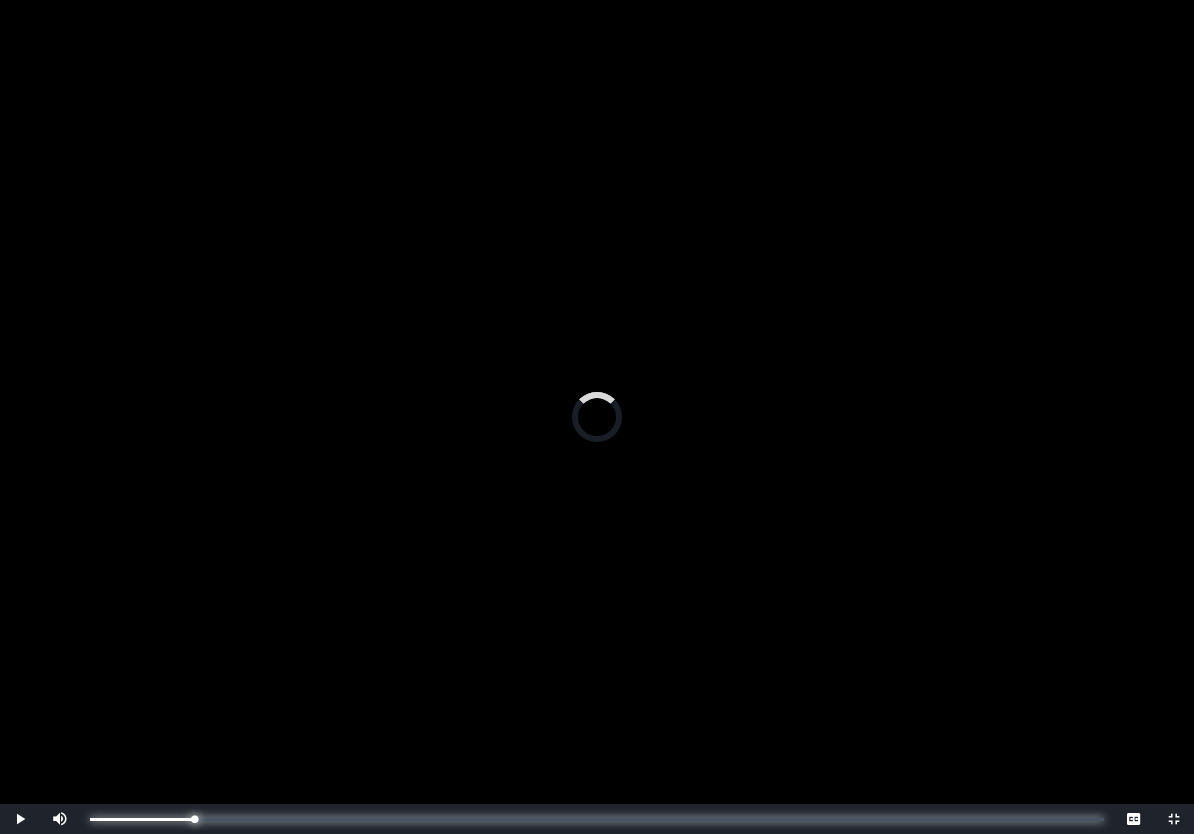 click on "0:06:30 Progress : 0%" at bounding box center [142, 819] 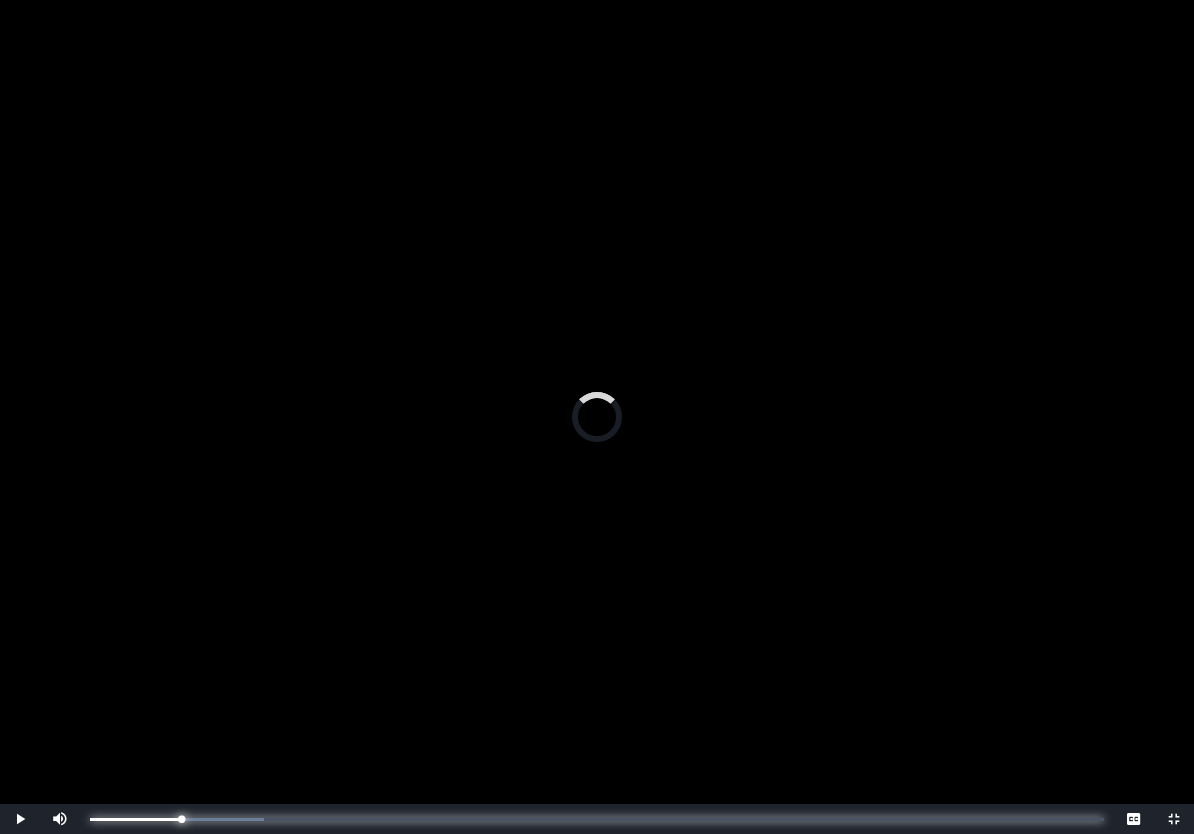 click on "0:05:22 Progress : 0%" at bounding box center [136, 819] 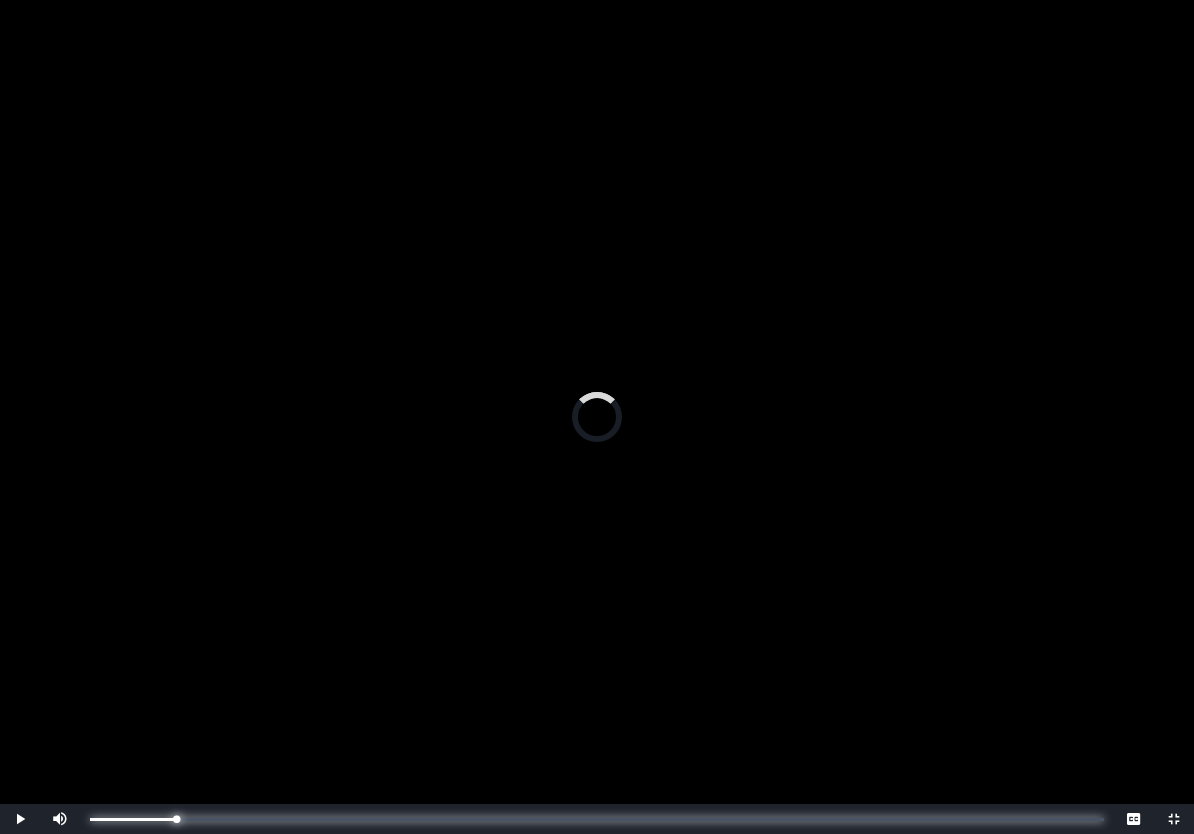 click on "0:04:26 Progress : 0%" at bounding box center (133, 819) 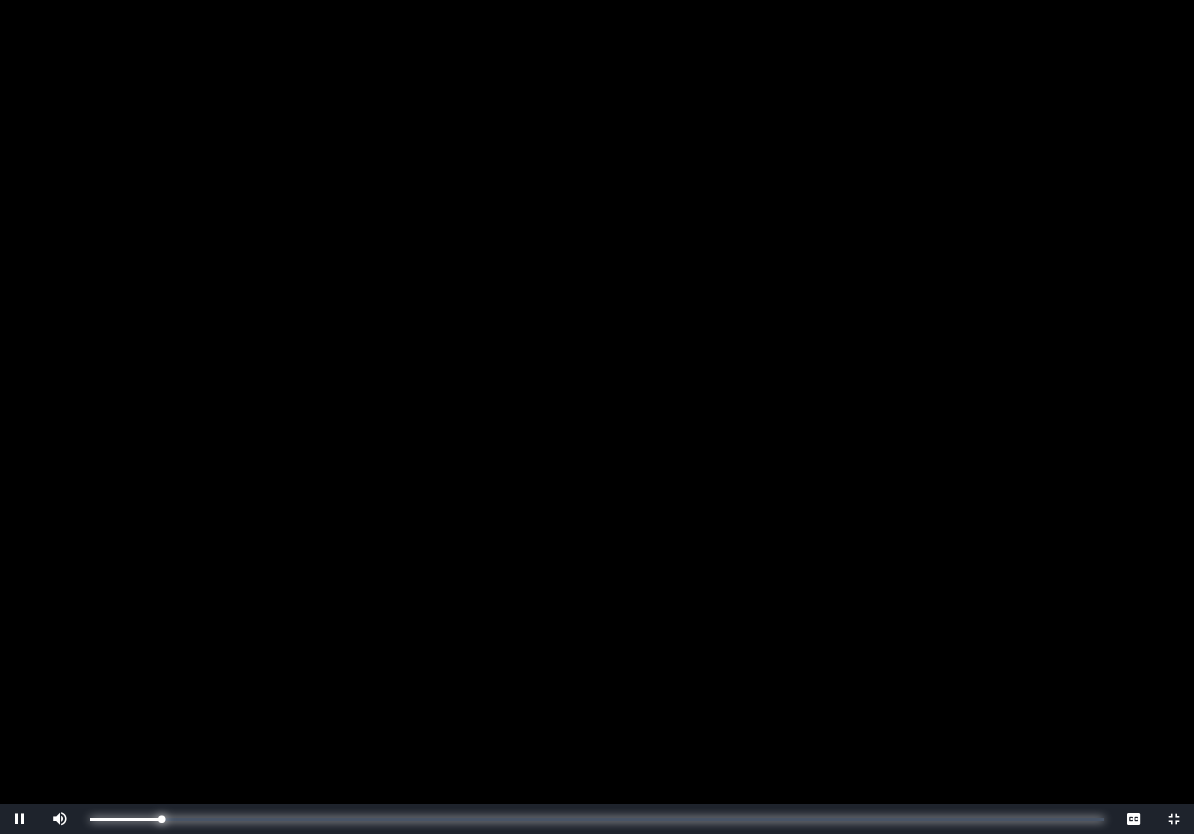 click on "0:04:26 Progress : 0%" at bounding box center (125, 819) 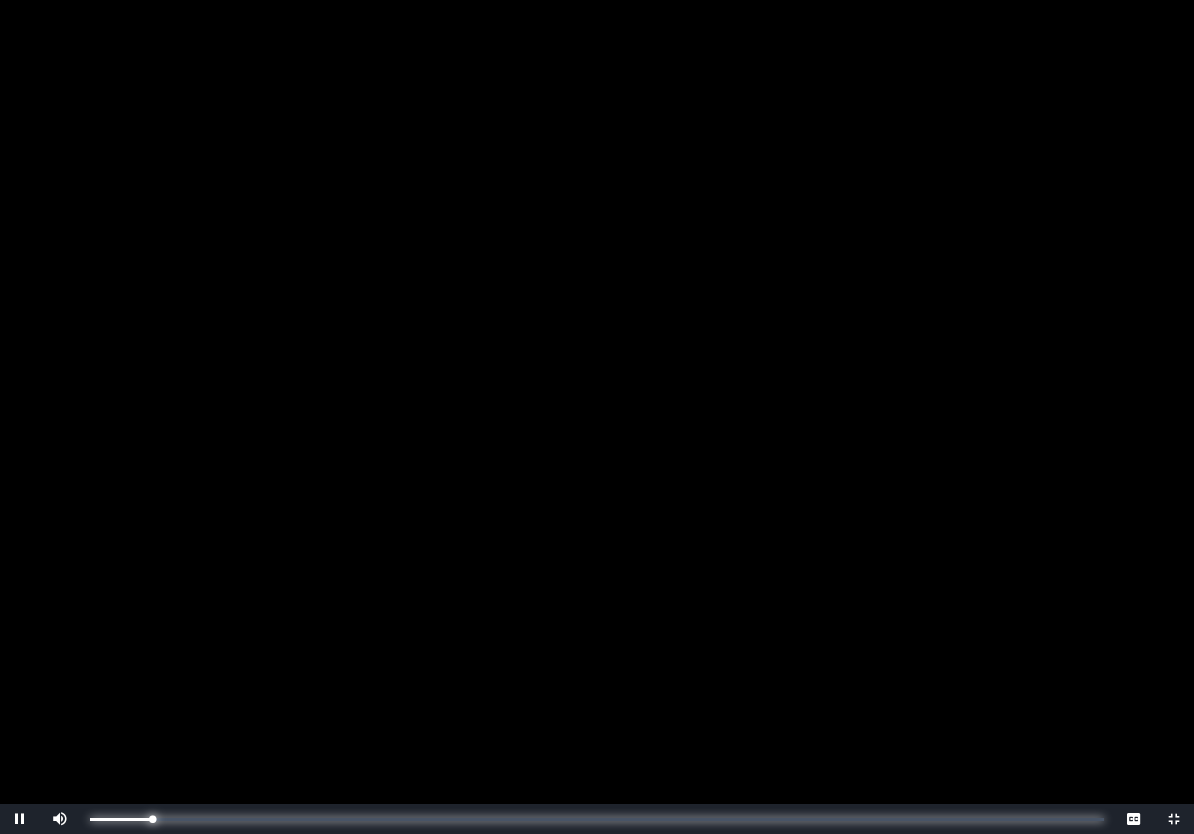 click on "0:03:52 Progress : 0%" at bounding box center (121, 819) 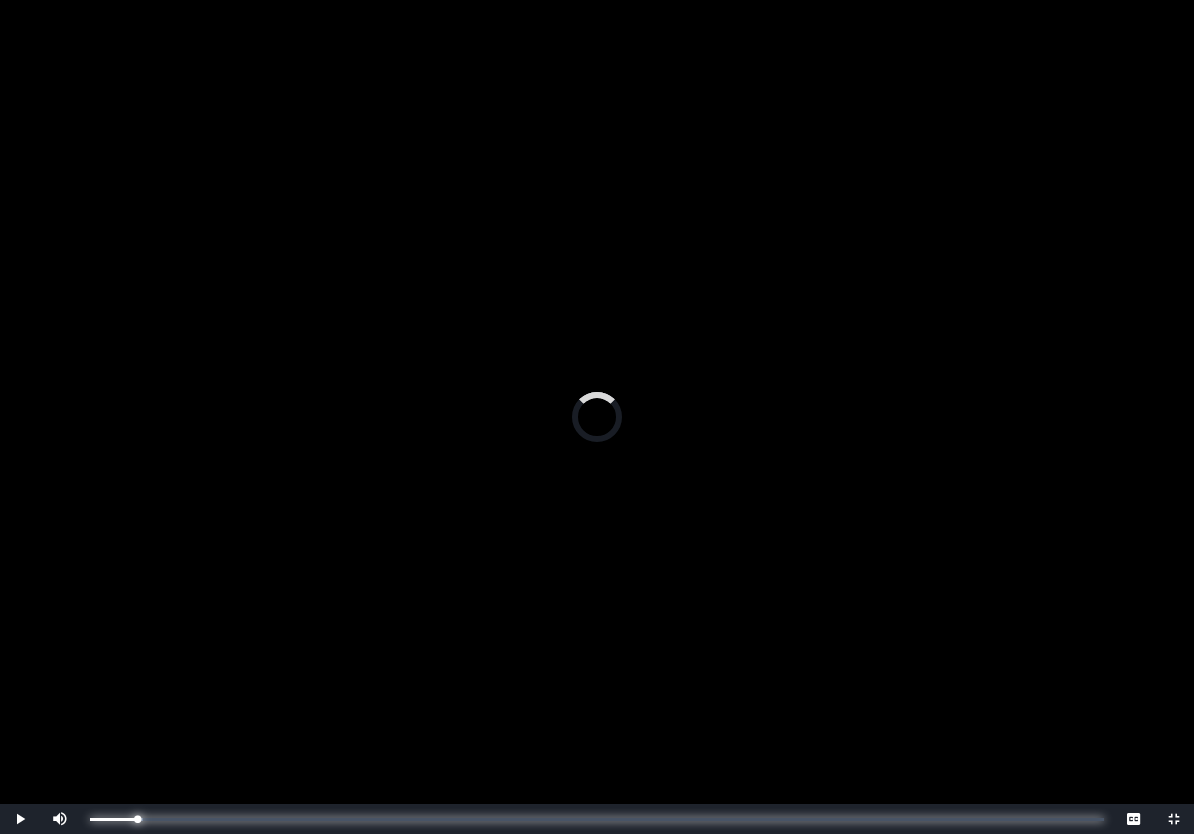 click on "0:02:56 Progress : 0%" at bounding box center (113, 819) 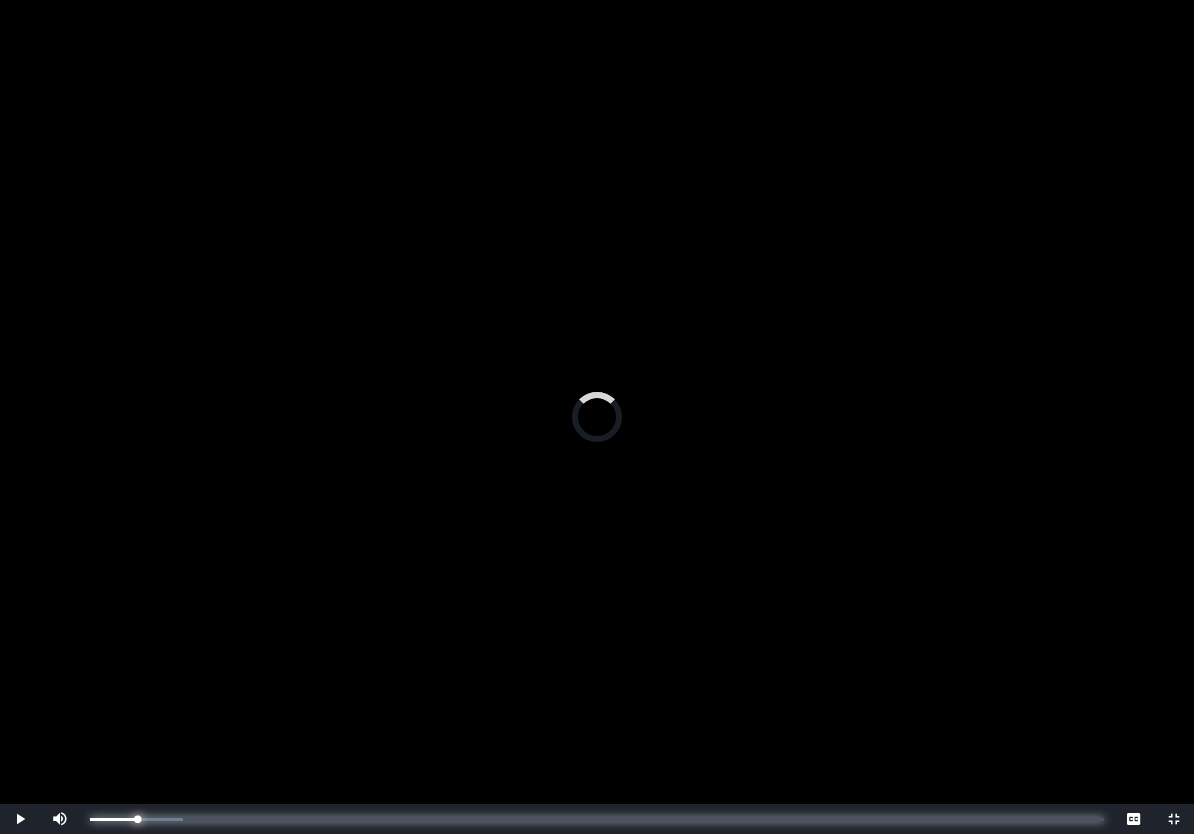 click on "0:03:29 Progress : 0%" at bounding box center (114, 819) 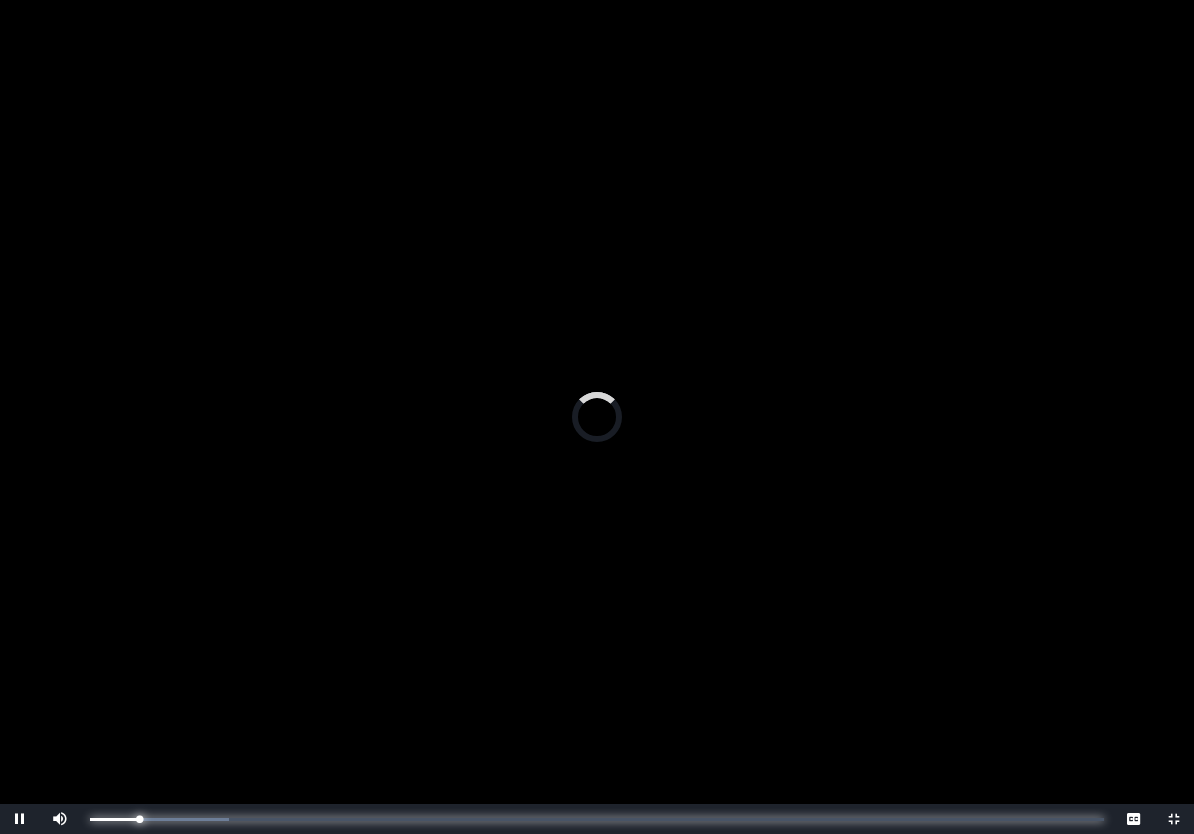 click on "0:03:07 Progress : 0%" at bounding box center [115, 819] 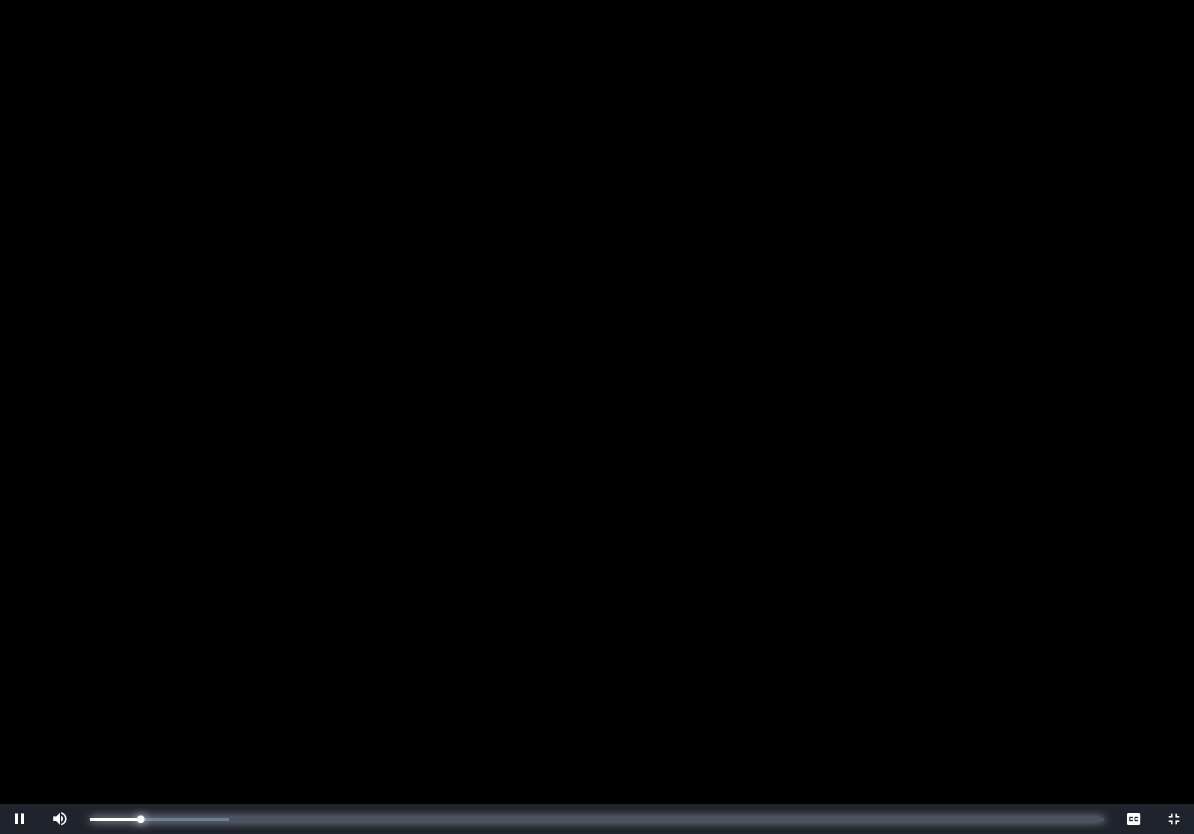 click on "0:03:07 Progress : 0%" at bounding box center [115, 819] 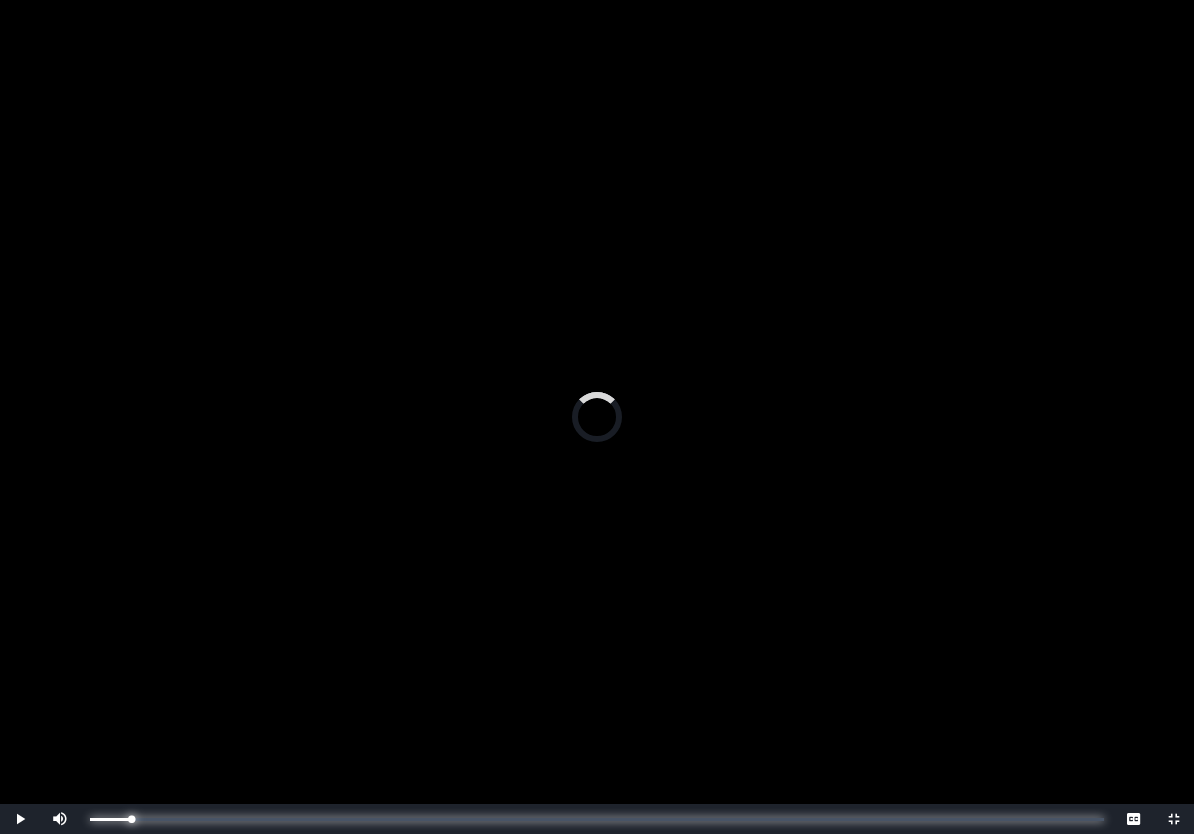 click on "0:02:37 Progress : 0%" at bounding box center [111, 819] 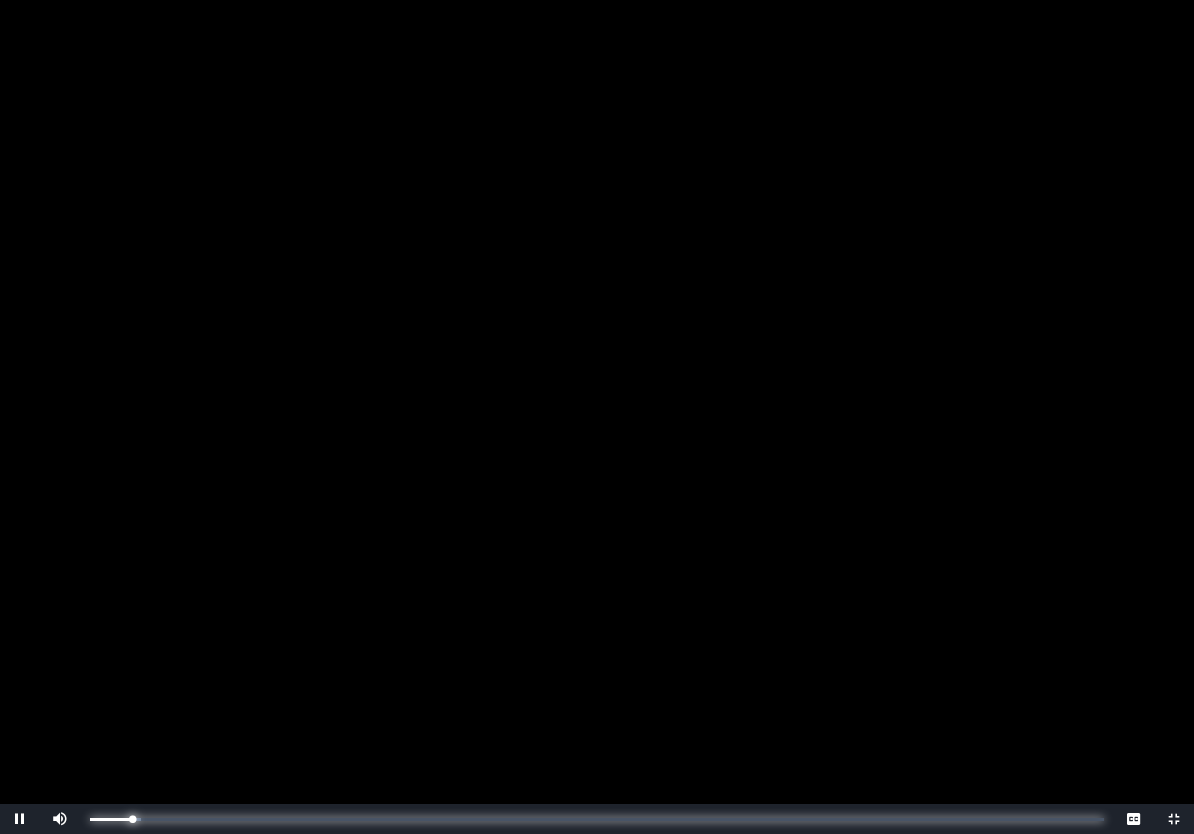 click on "0:02:38 Progress : 0%" at bounding box center (111, 819) 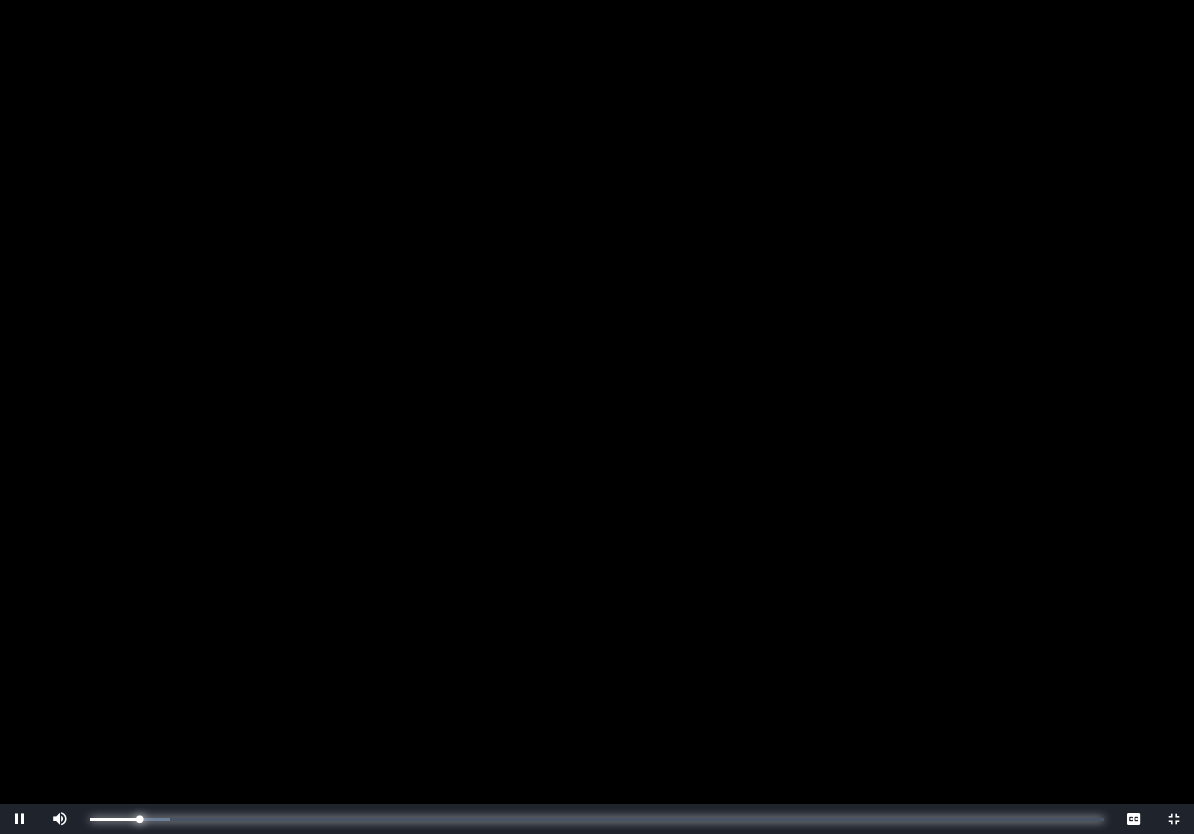 click on "0:03:05 Progress : 0%" at bounding box center [114, 819] 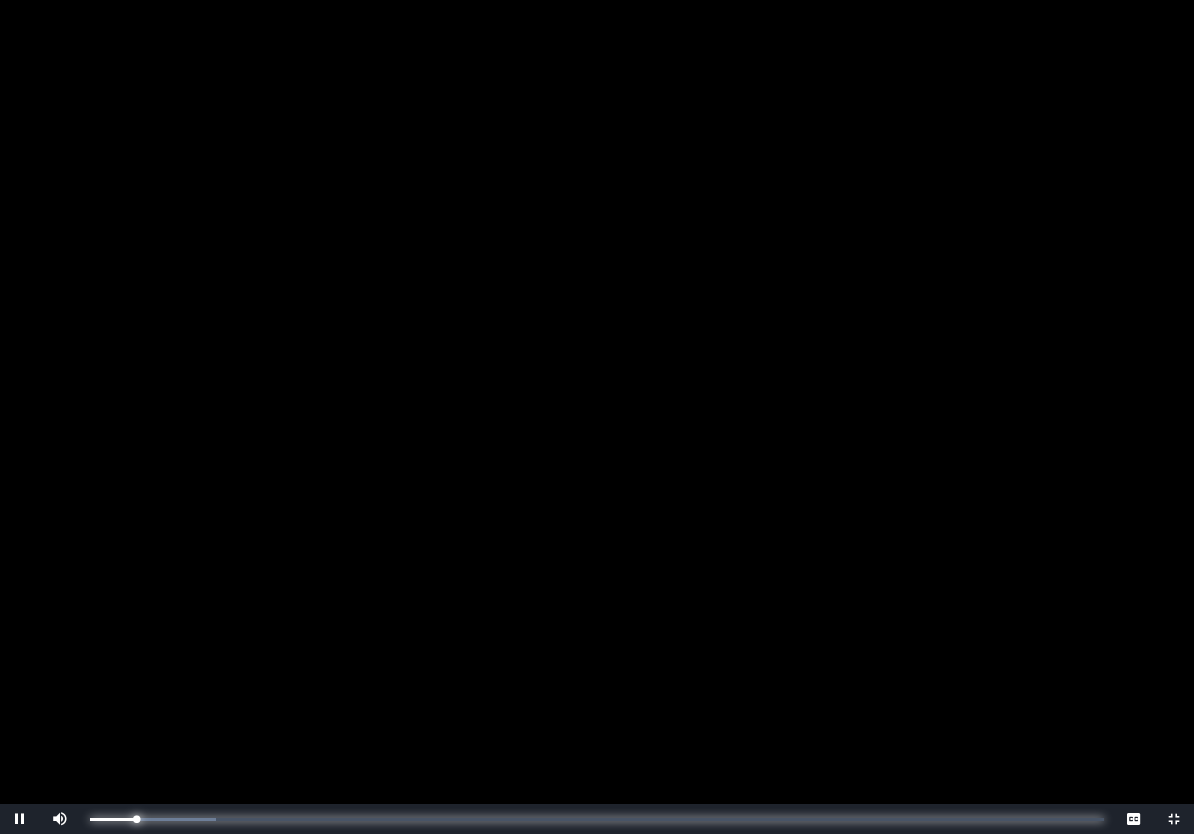 click on "0:02:53 Progress : 0%" at bounding box center [113, 819] 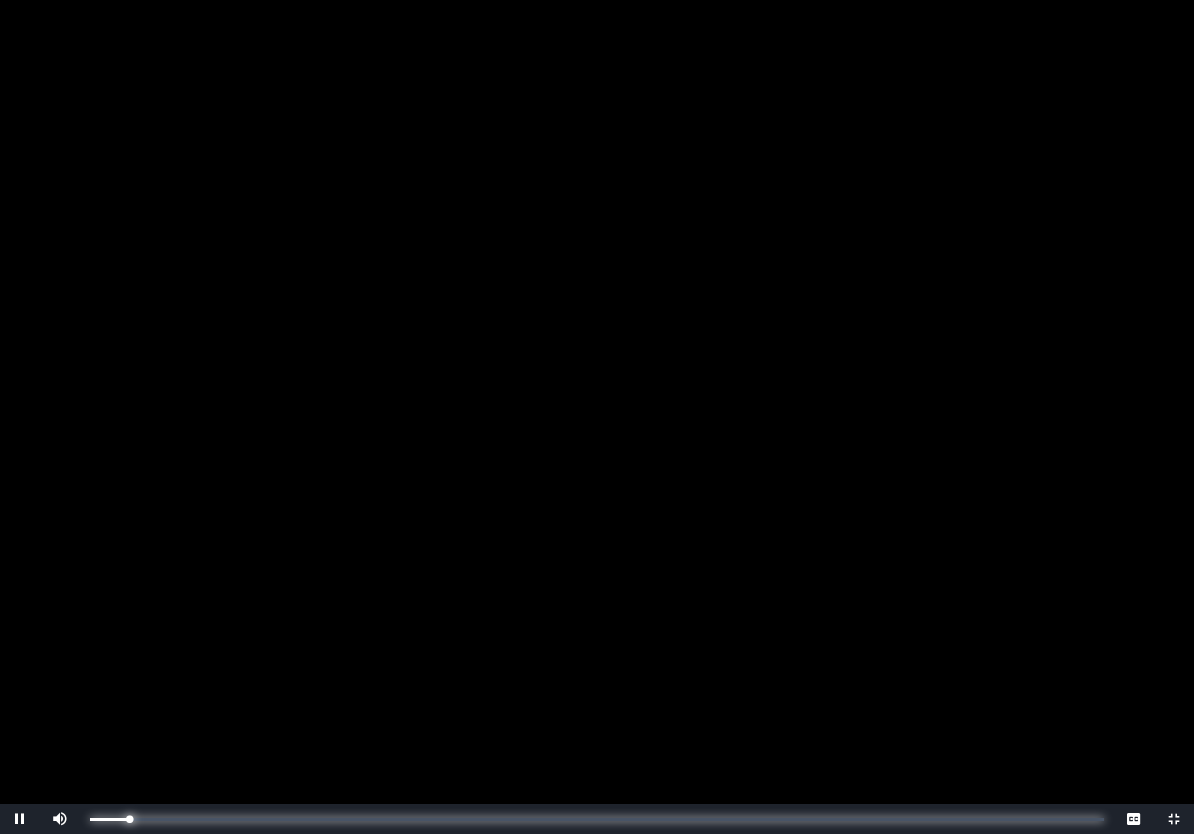 click on "0:02:26 Progress : 0%" at bounding box center (109, 819) 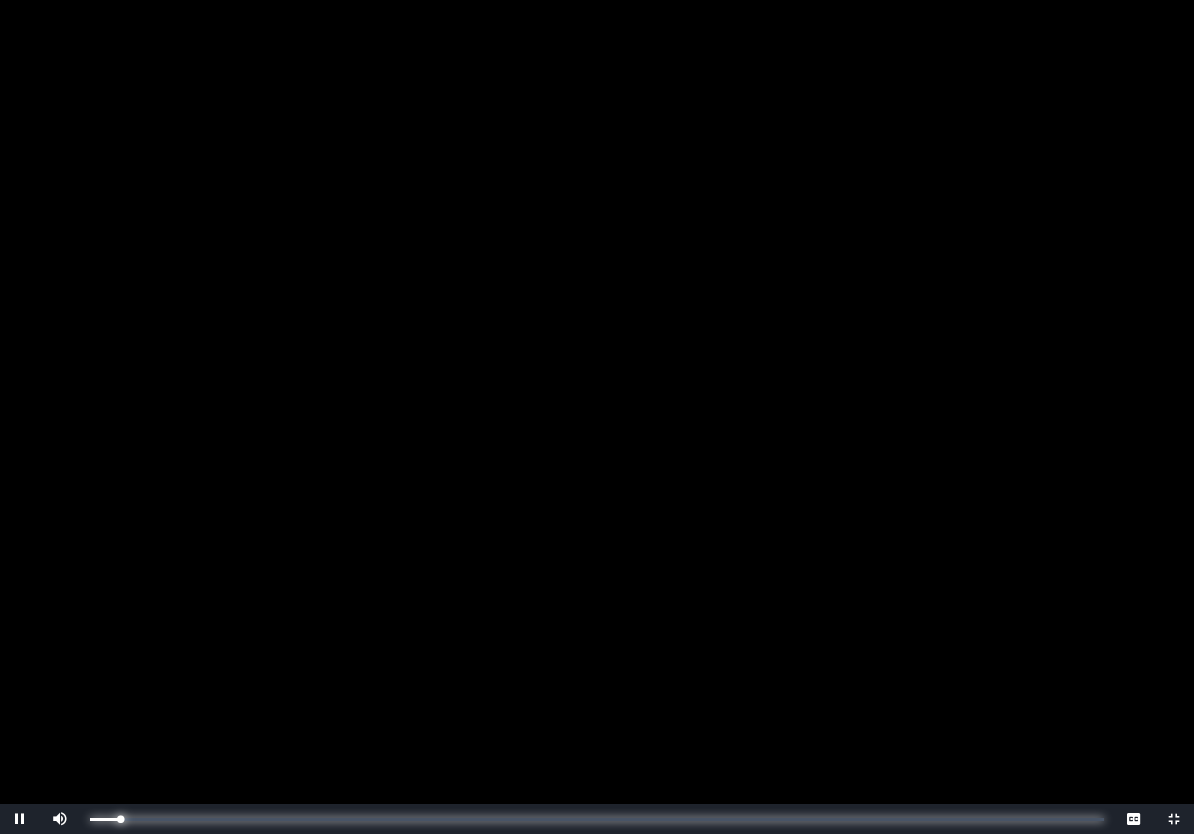click on "0:01:52 Progress : 0%" at bounding box center (105, 819) 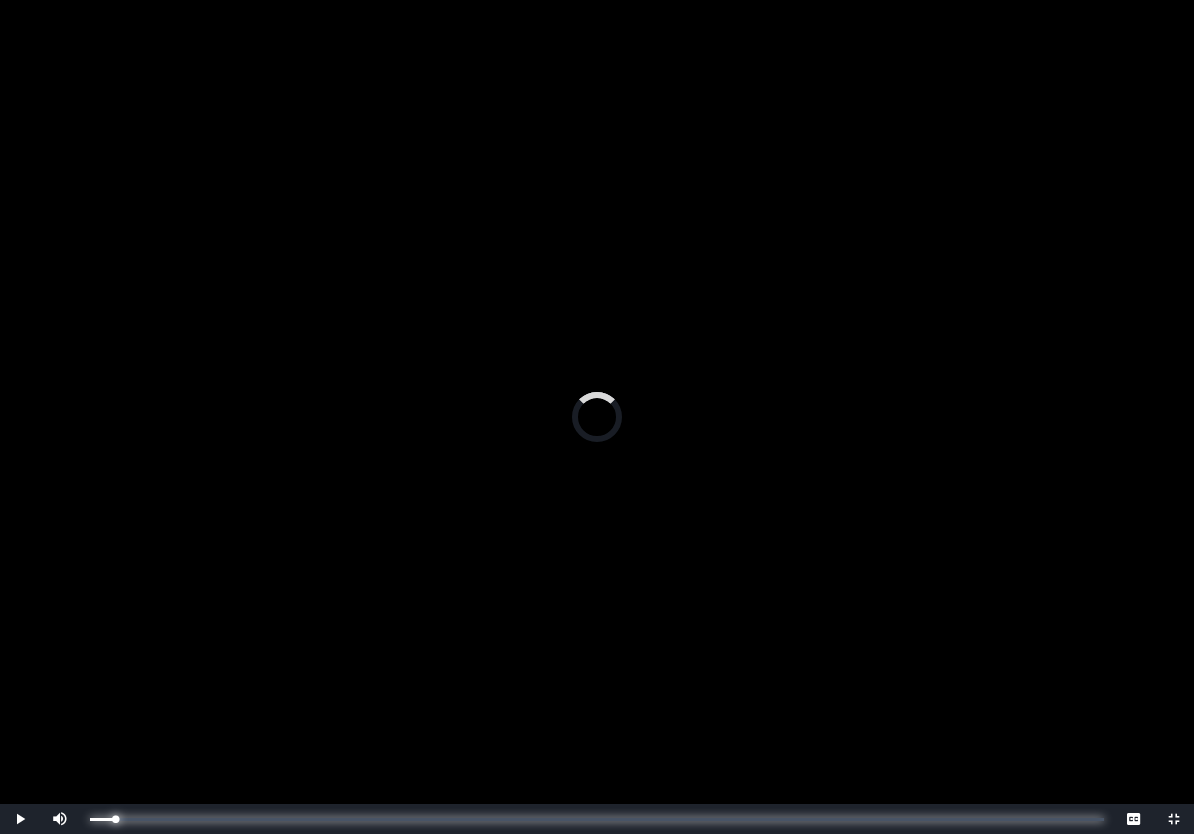 click on "0:01:18 Progress : 0%" at bounding box center [102, 819] 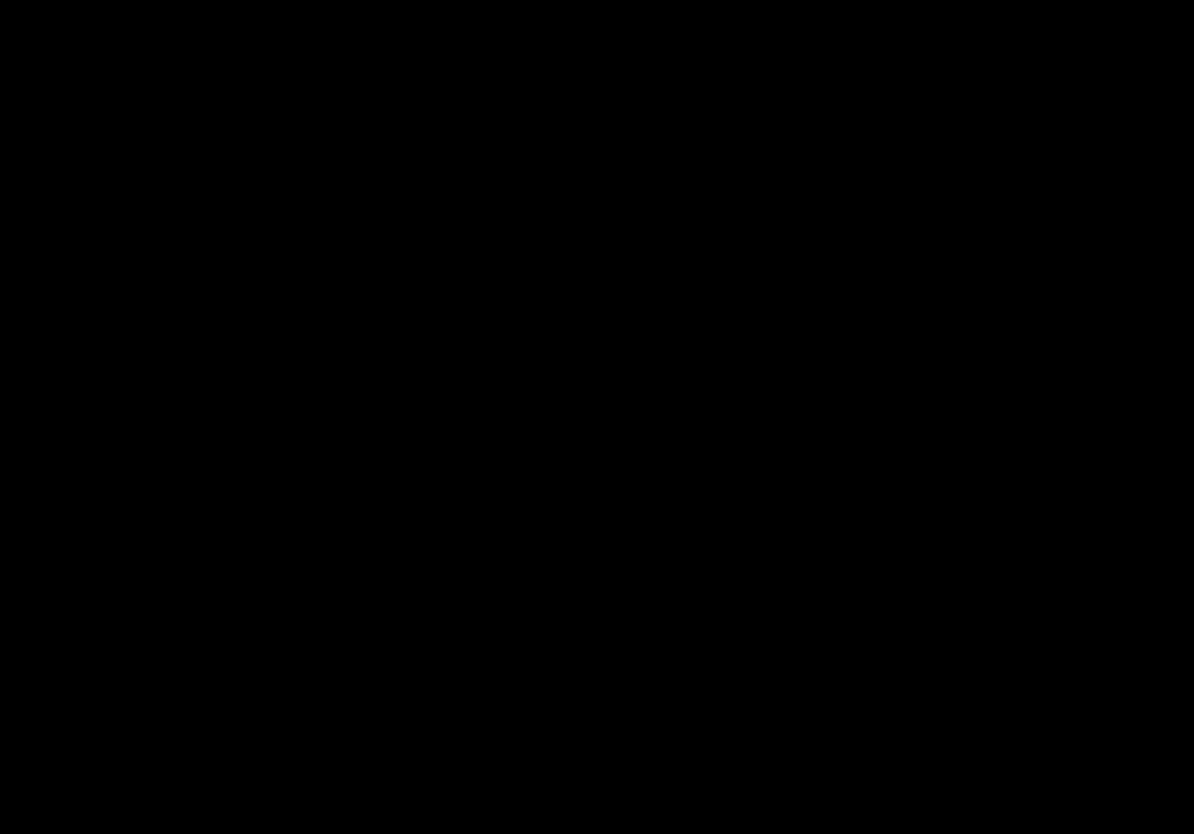 click on "0:01:20 Progress : 0%" at bounding box center (100, 819) 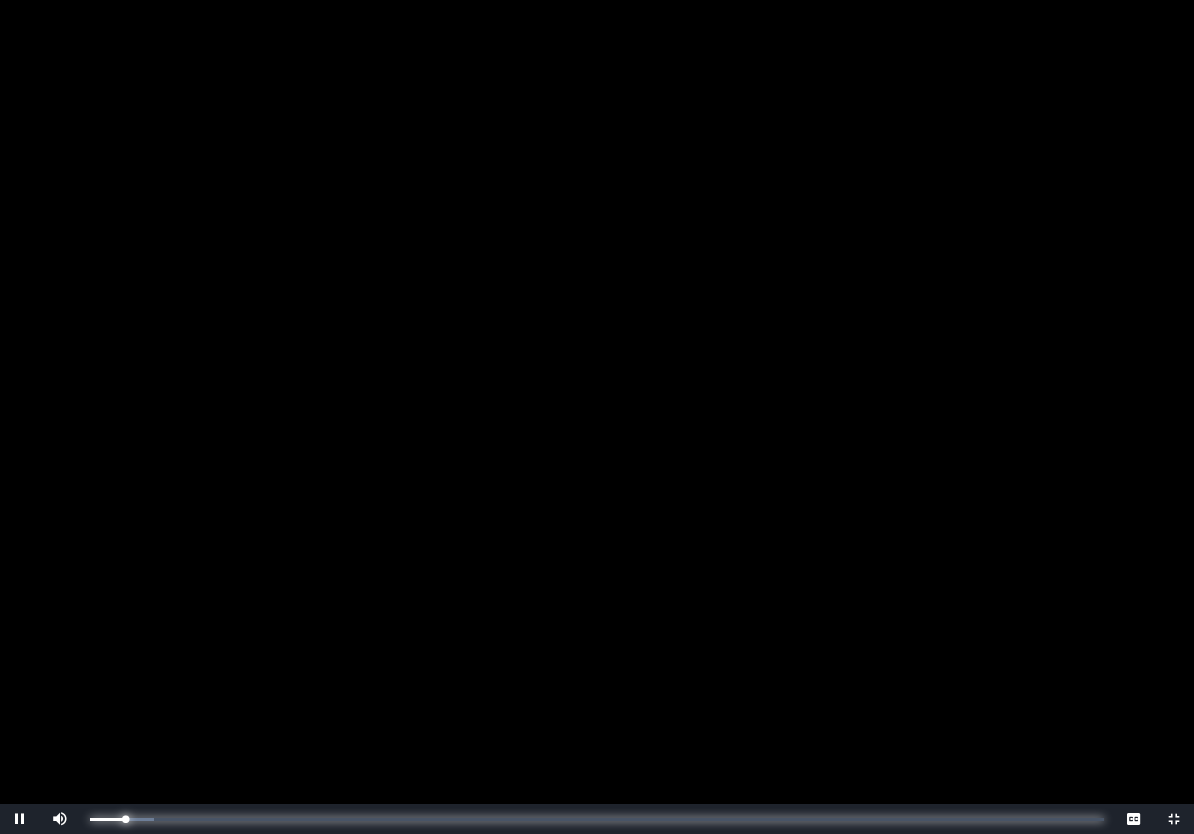 click on "0:02:12 Progress : 0%" at bounding box center [107, 819] 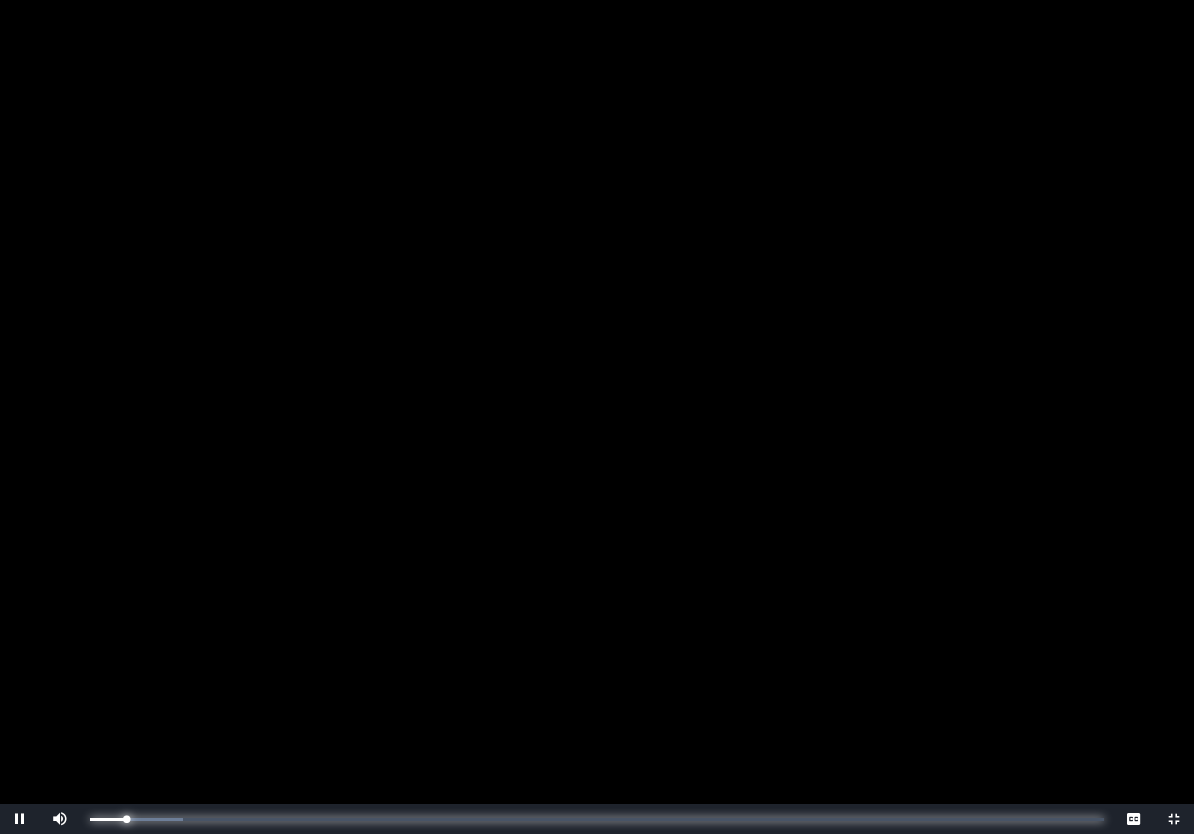 click on "0:02:15 Progress : 0%" at bounding box center (108, 819) 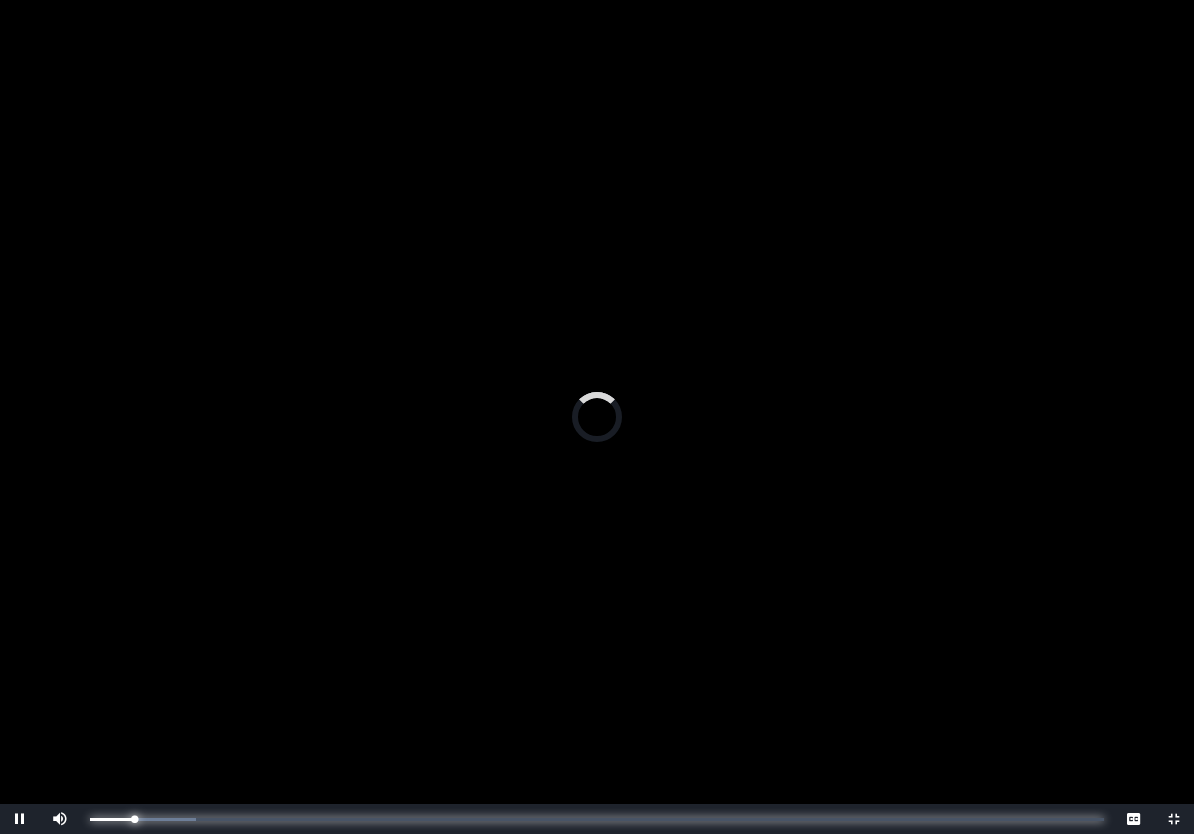 click on "0:02:44 Progress : 0%" at bounding box center [112, 819] 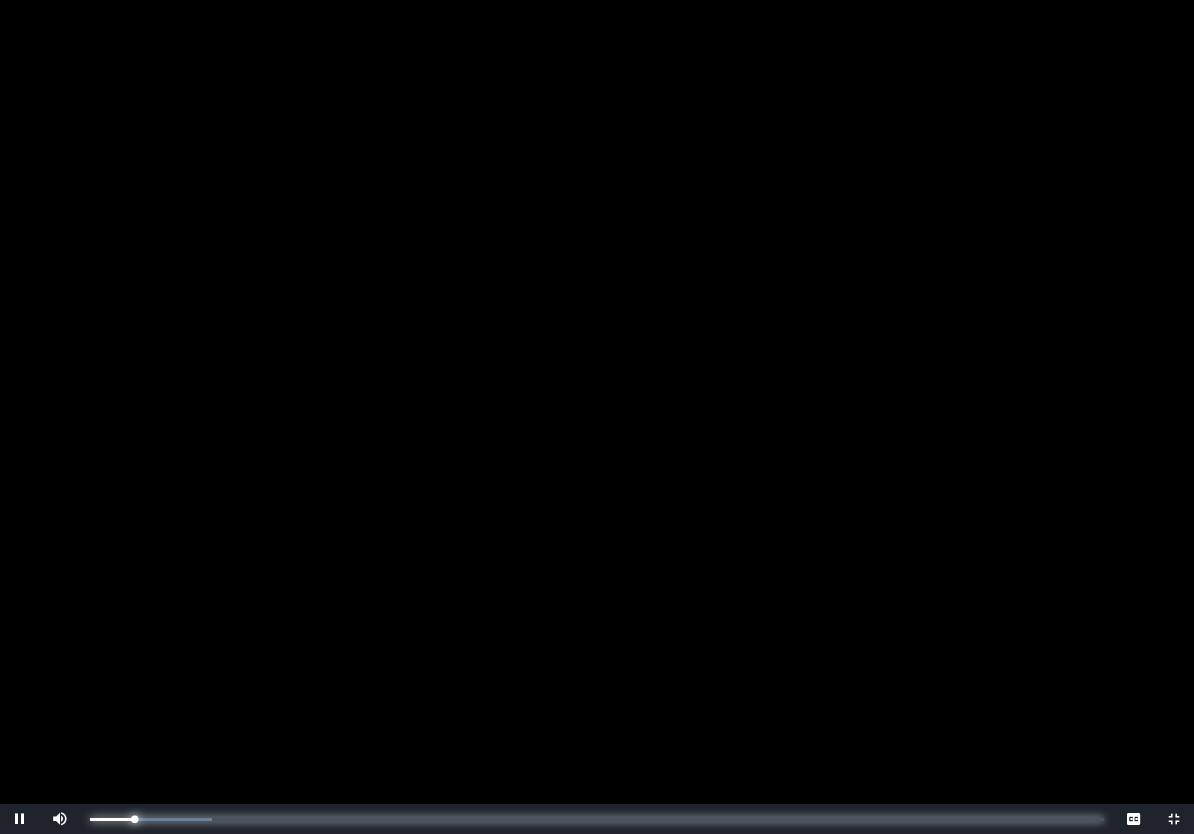 click on "0:02:45 Progress : 0%" at bounding box center (112, 819) 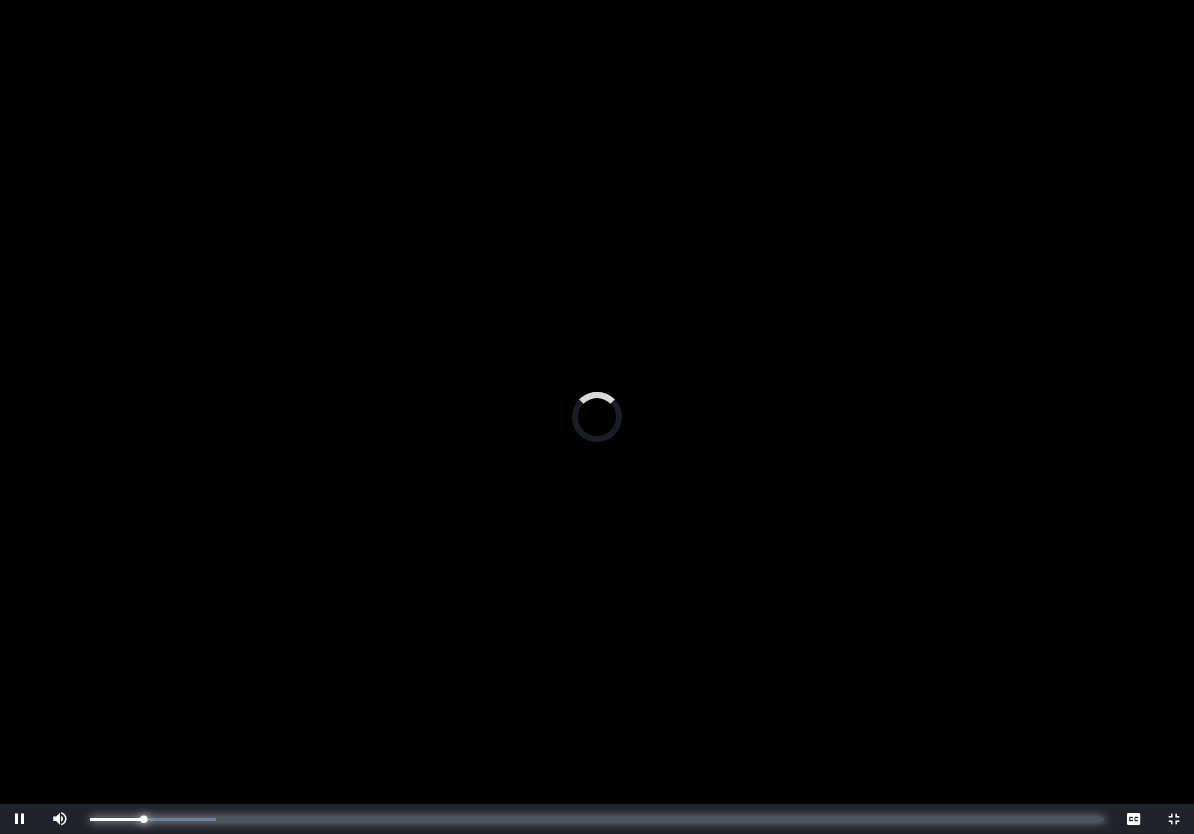 click on "0:03:18 Progress : 0%" at bounding box center [116, 819] 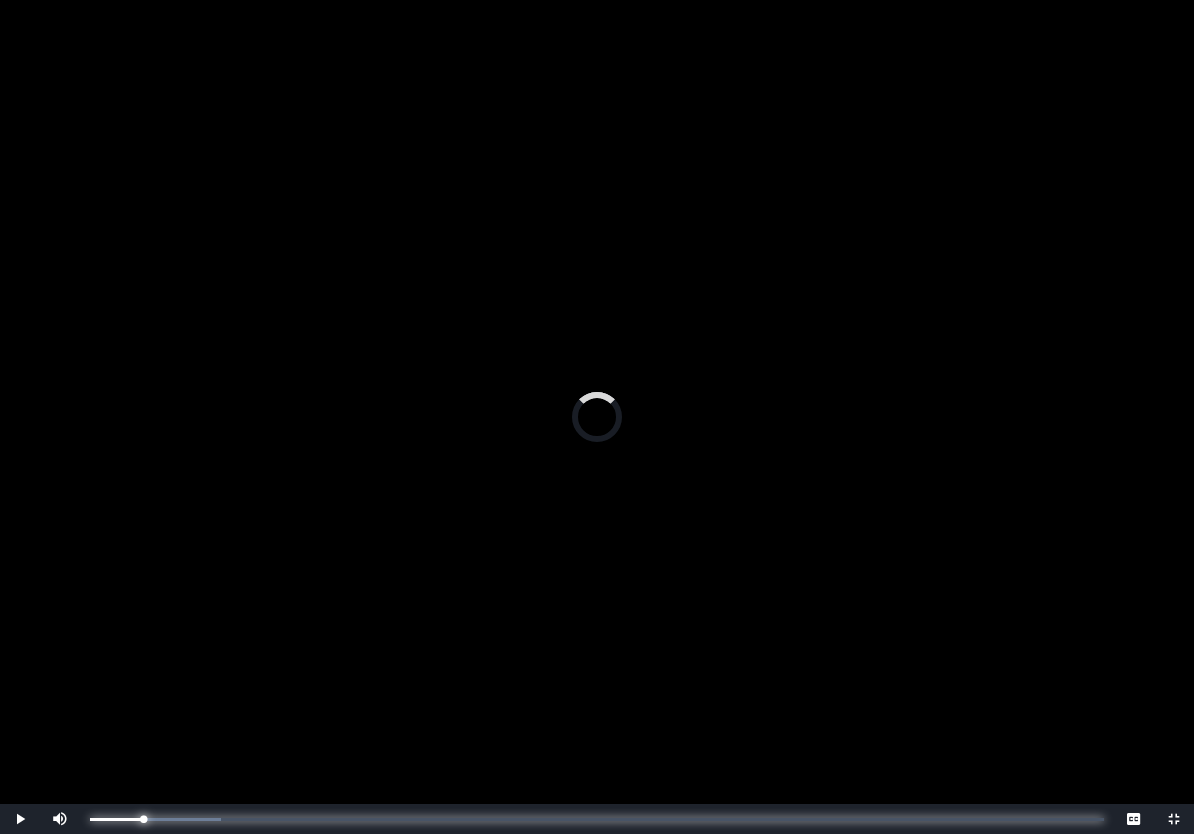 click on "0:03:52 Progress : 0%" at bounding box center (116, 819) 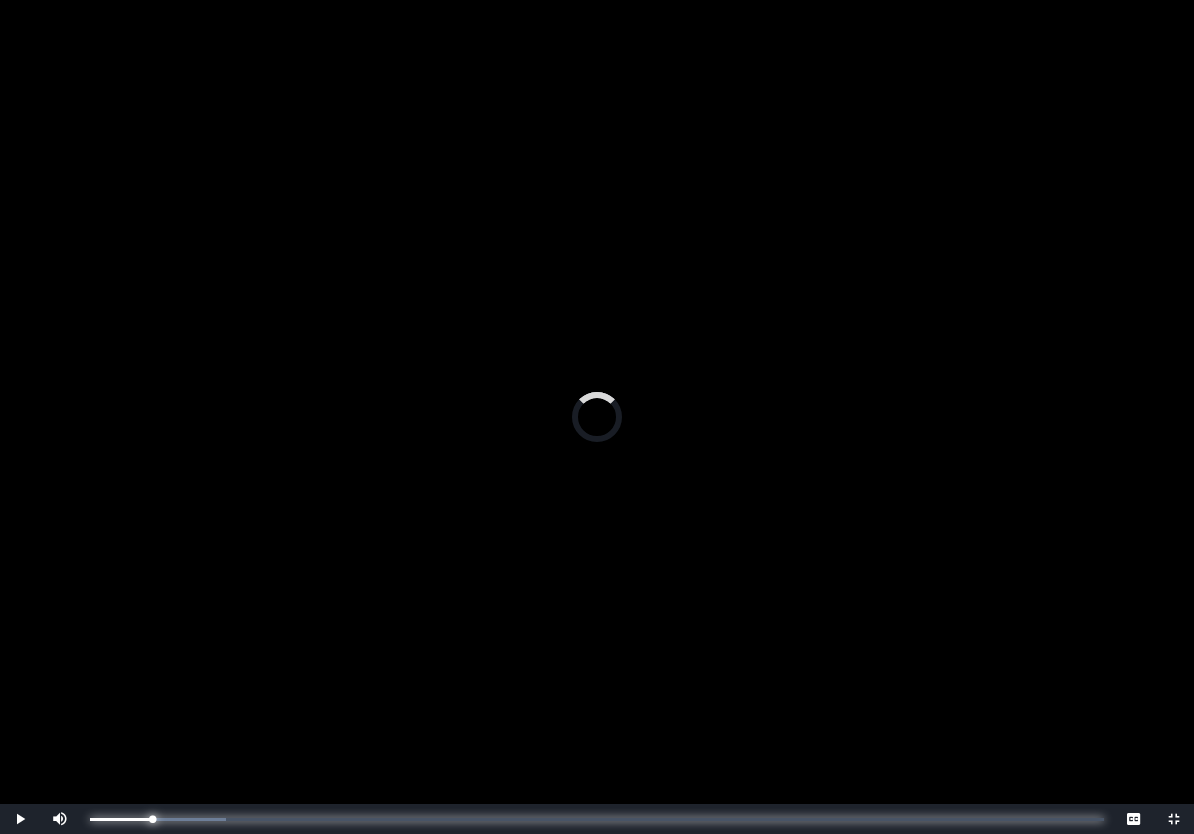 click on "0:03:52 Progress : 0%" at bounding box center (121, 819) 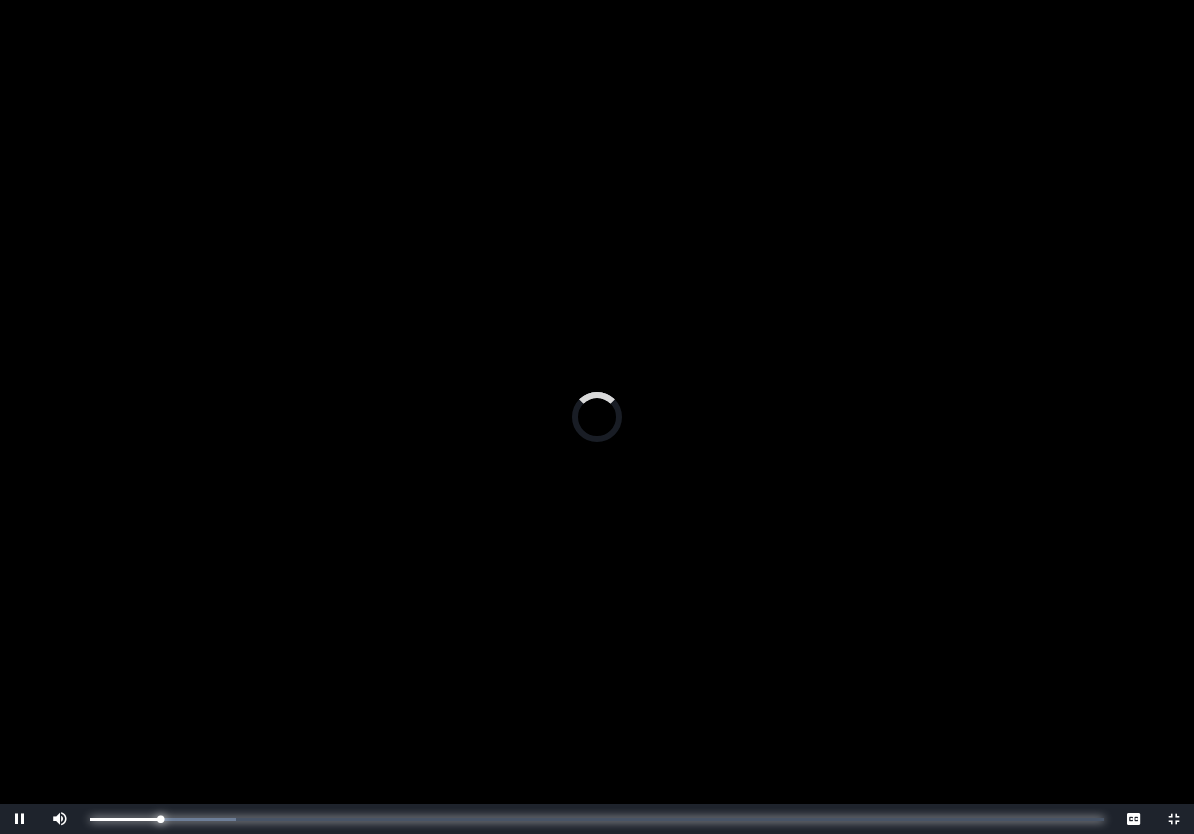 click on "0:04:26 Progress : 0%" at bounding box center (125, 819) 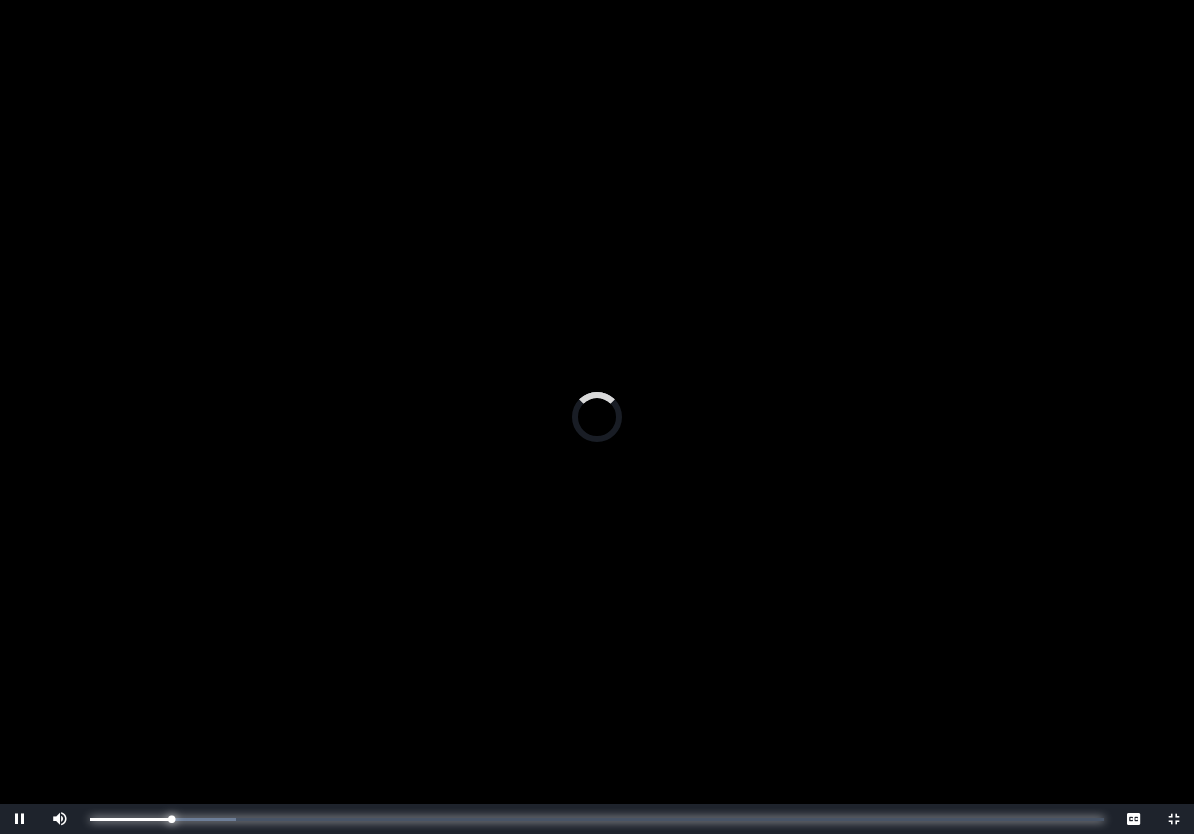 click on "0:05:03 Progress : 0%" at bounding box center [130, 819] 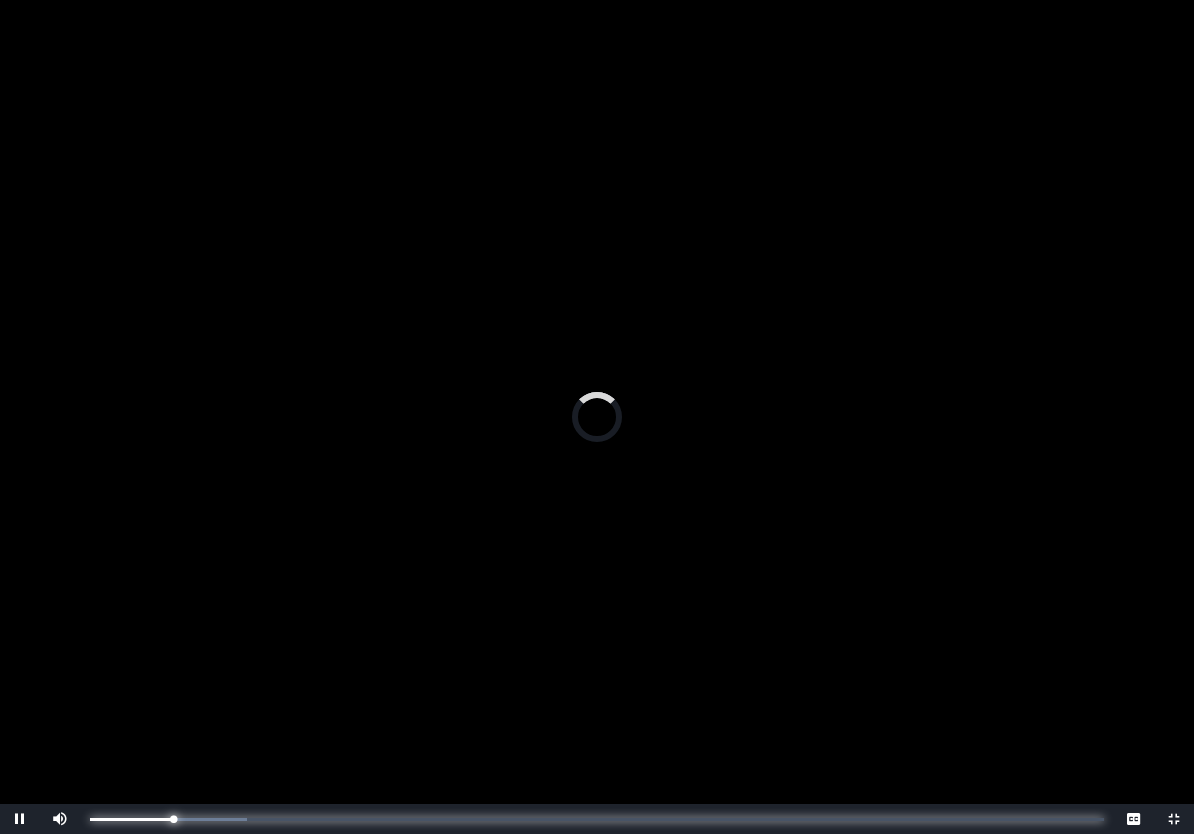 click on "0:05:14 Progress : 0%" at bounding box center [132, 819] 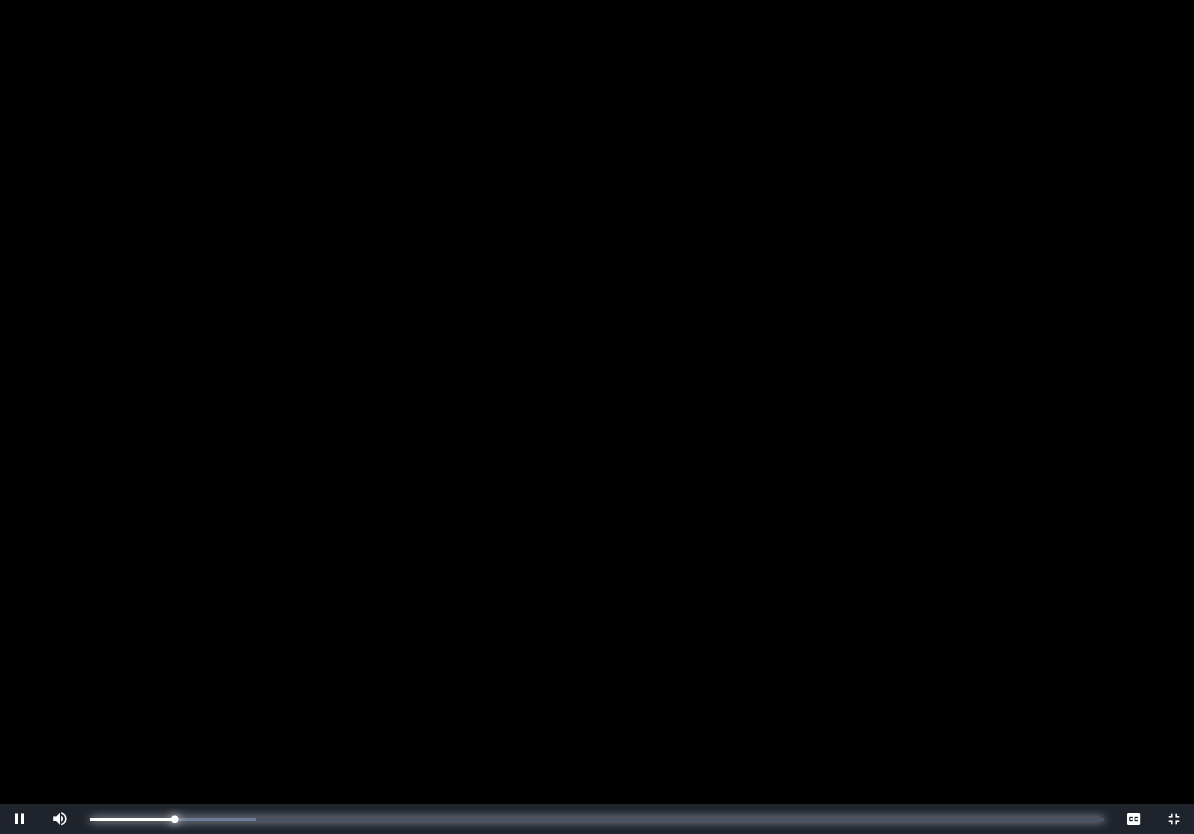 click on "0:05:14 Progress : 0%" at bounding box center [132, 819] 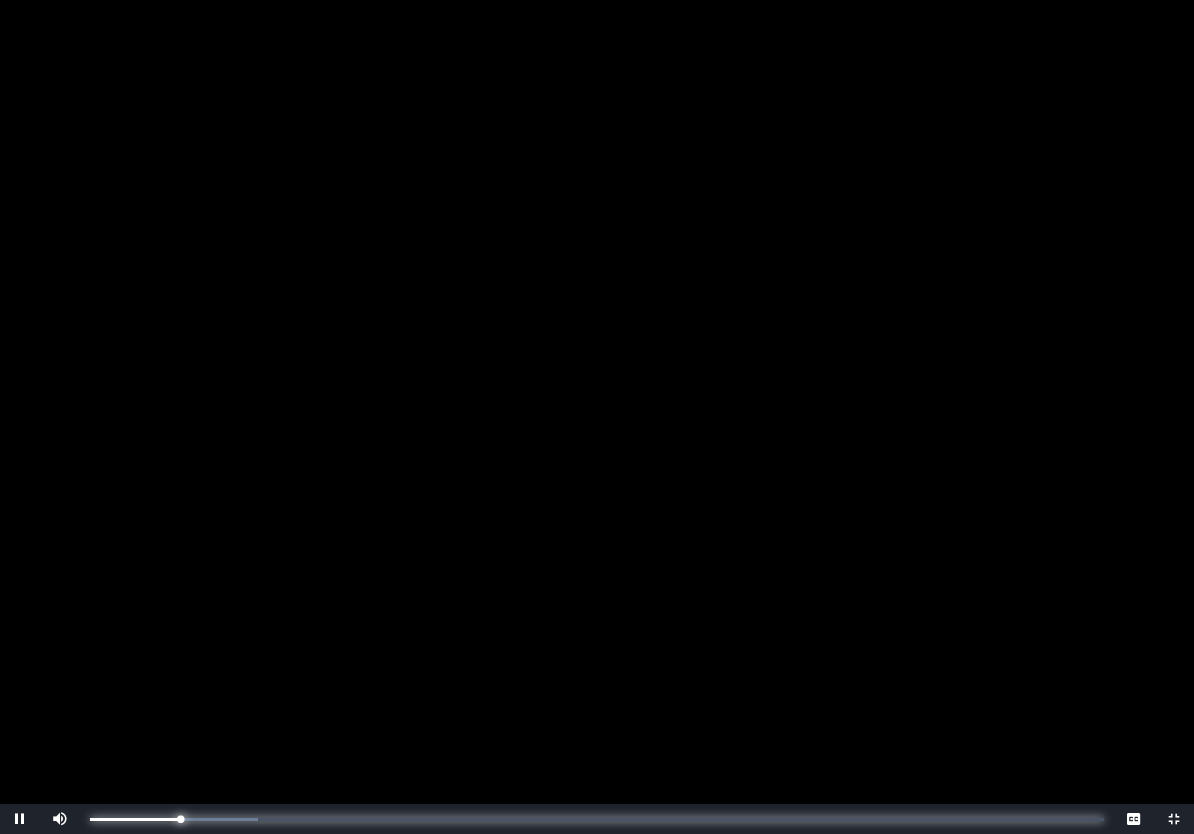 click on "0:05:37 Progress : 0%" at bounding box center [135, 819] 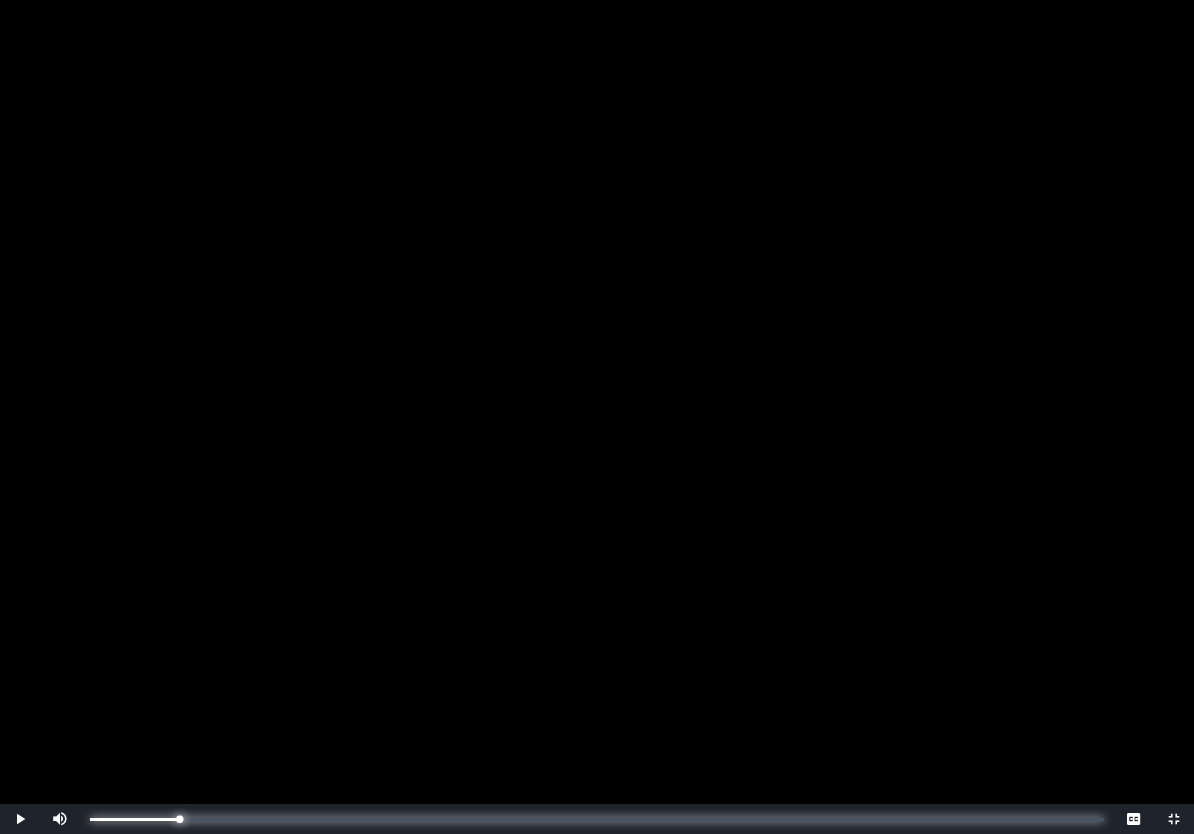 click on "0:05:33 Progress : 0%" at bounding box center (134, 819) 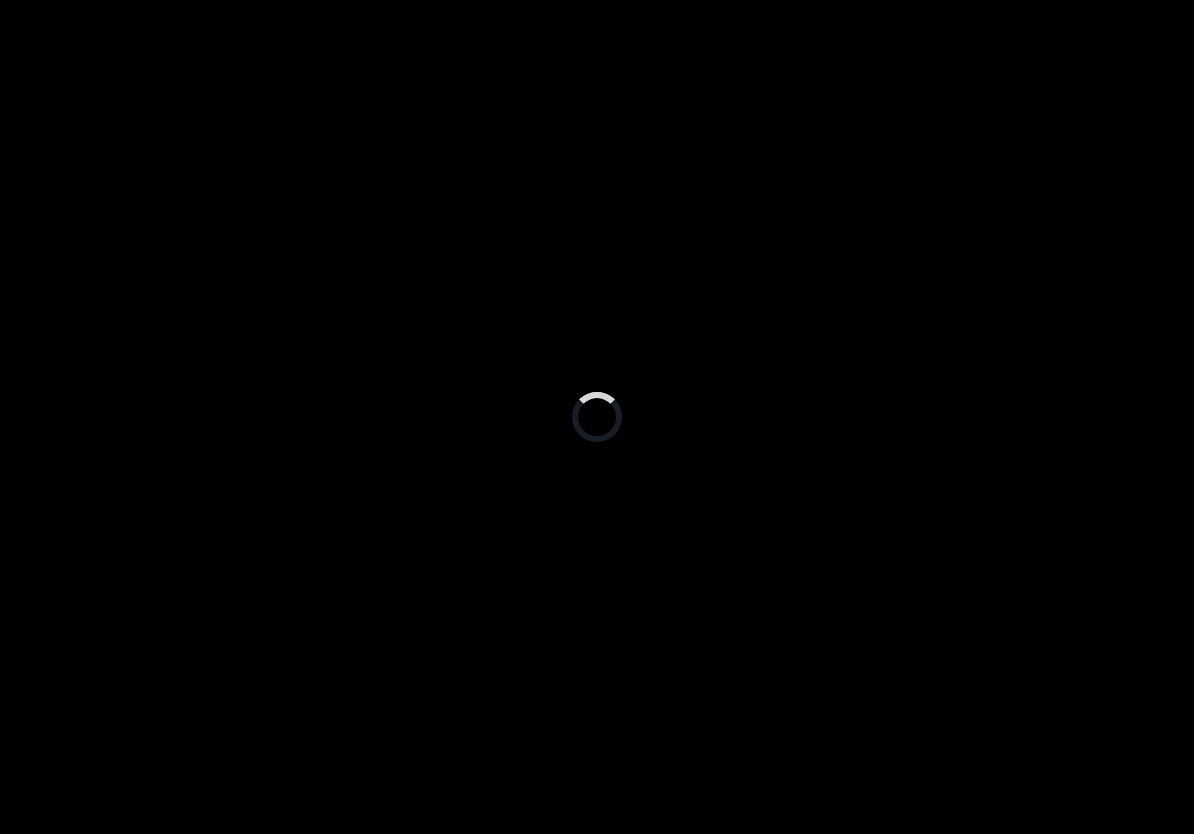 click on "Loaded : 0% 0:05:56 0:05:37 Progress : 0%" at bounding box center [597, 819] 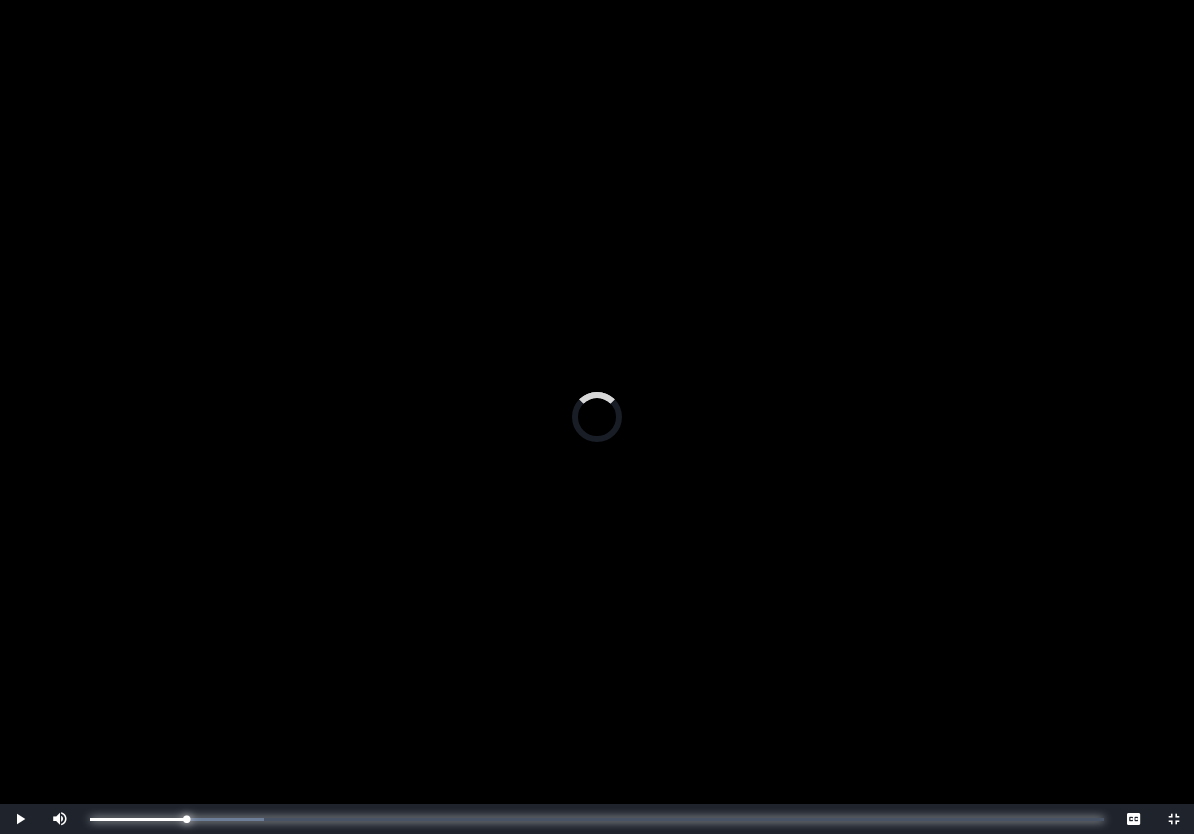 click on "0:05:37 Progress : 0%" at bounding box center [138, 819] 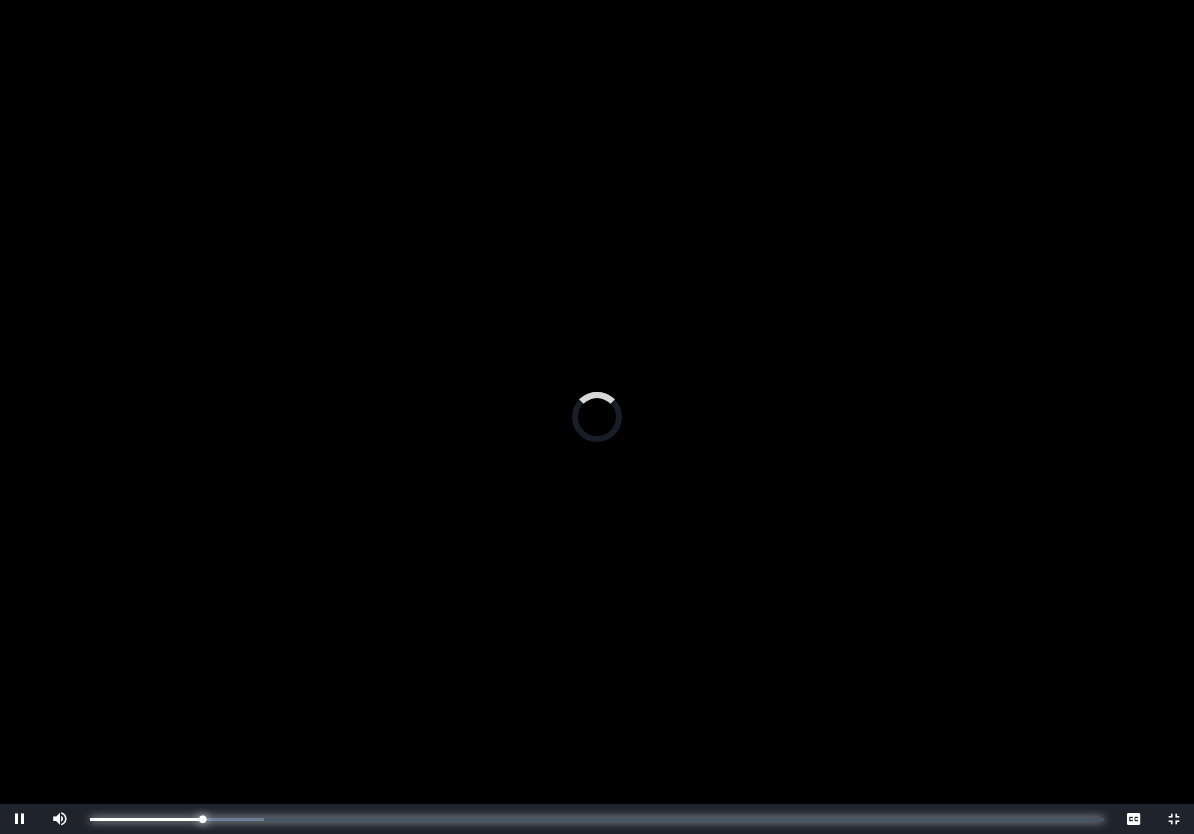 click on "0:07:03 Progress : 0%" at bounding box center [146, 819] 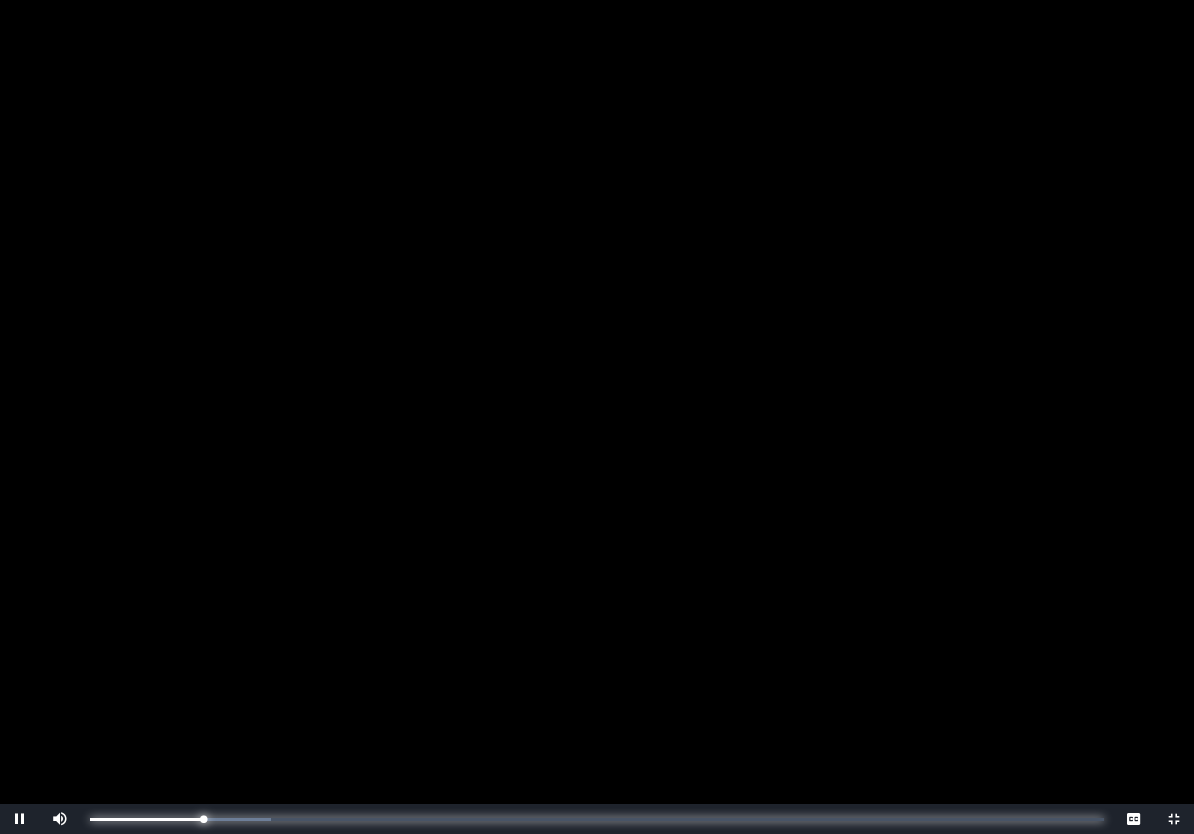 click on "0:07:03 Progress : 0%" at bounding box center (146, 819) 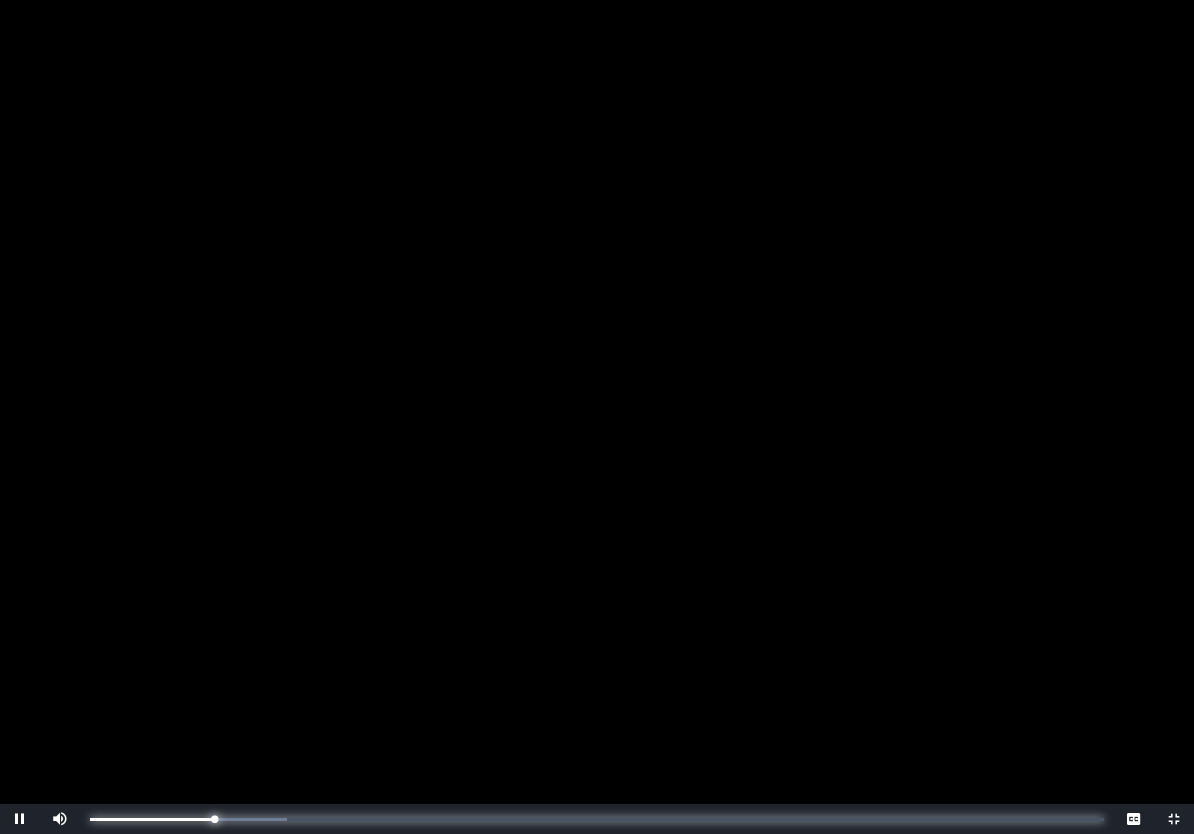 click on "0:07:44 Progress : 0%" at bounding box center (152, 819) 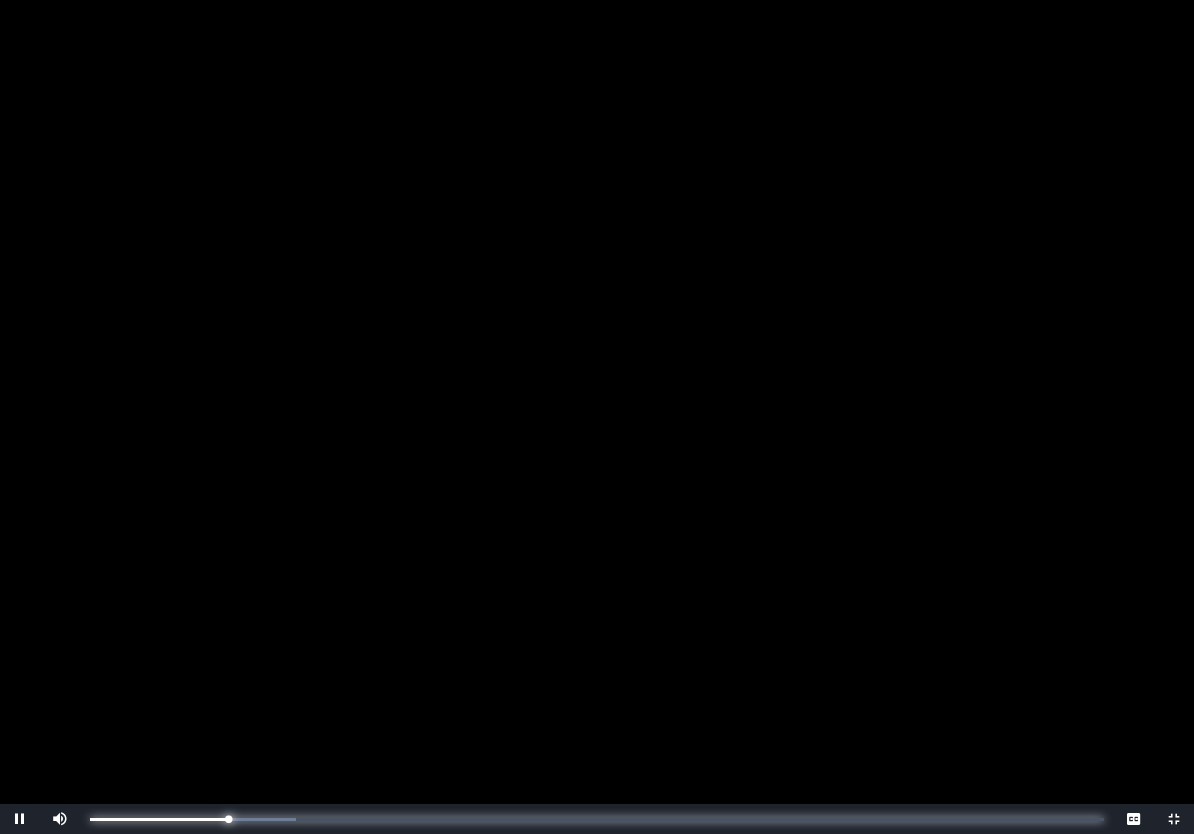 click on "0:08:37 Progress : 0%" at bounding box center [159, 819] 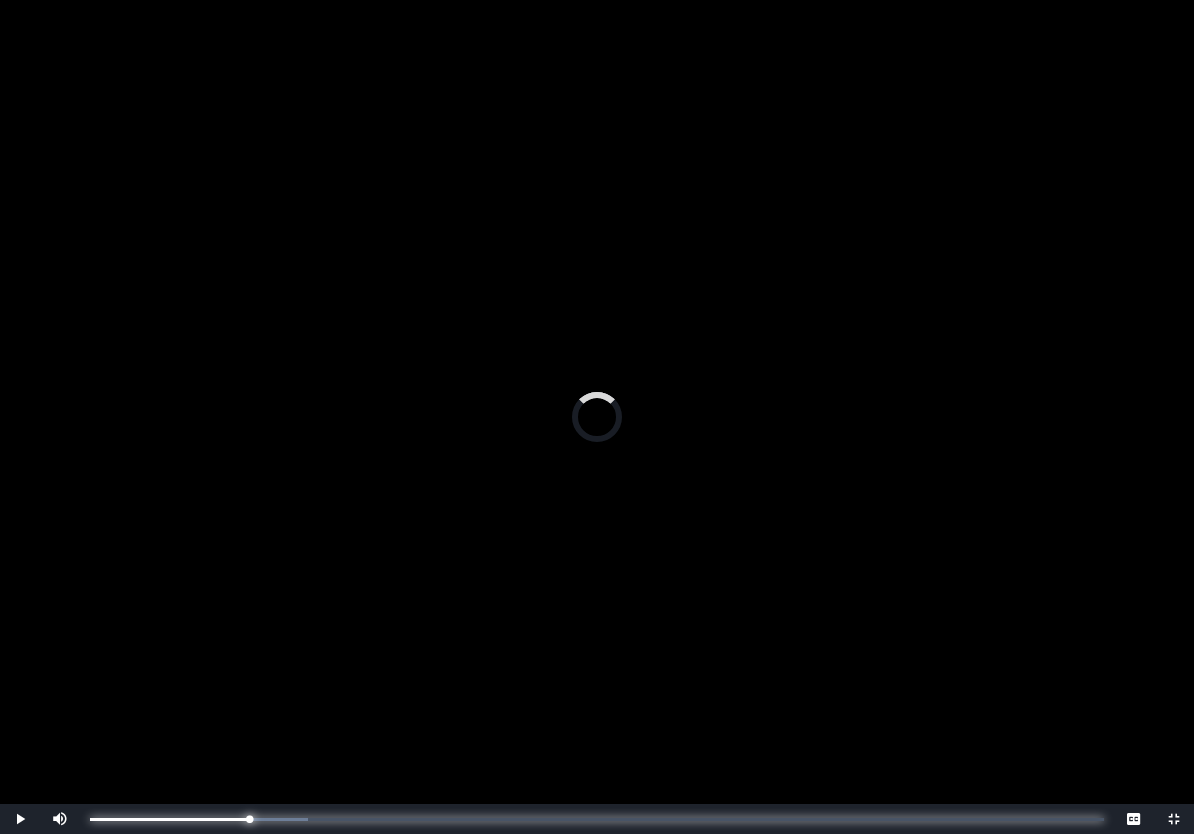 click on "0:07:52 Progress : 0%" at bounding box center [169, 819] 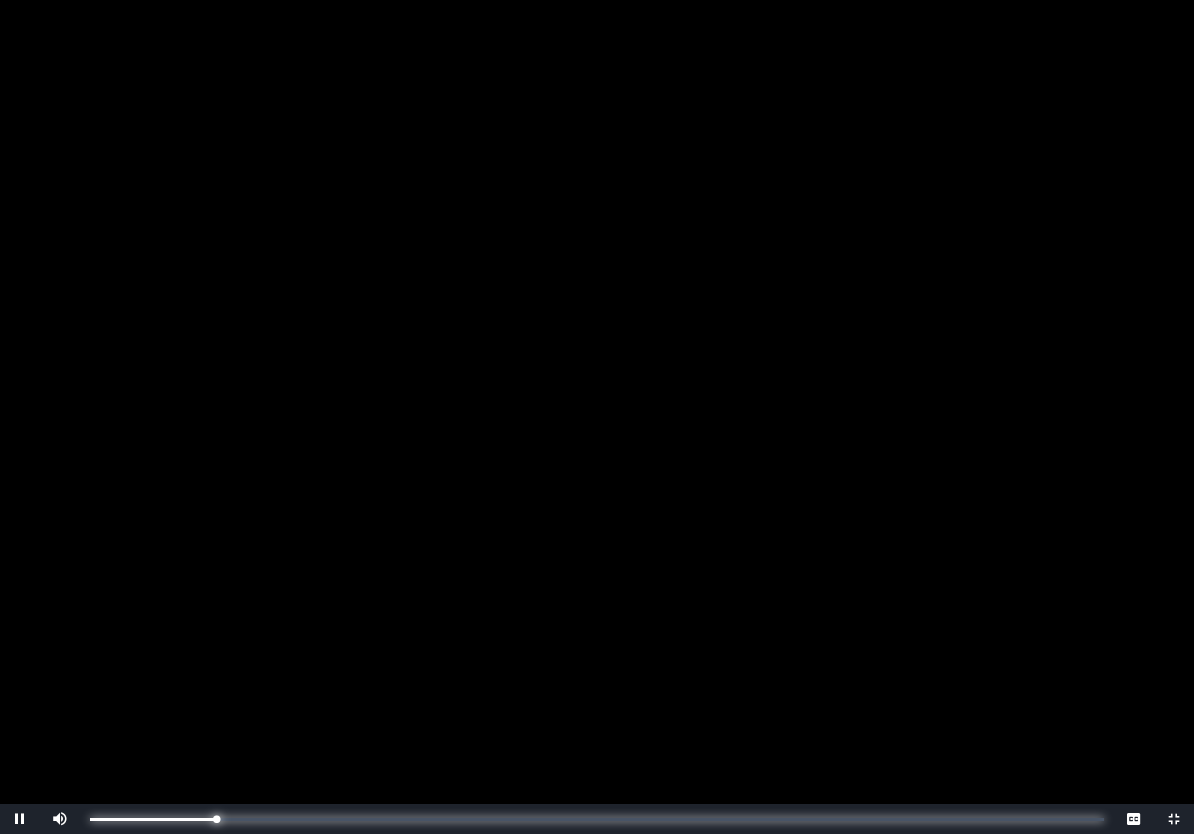 click on "0:07:52 Progress : 0%" at bounding box center (153, 819) 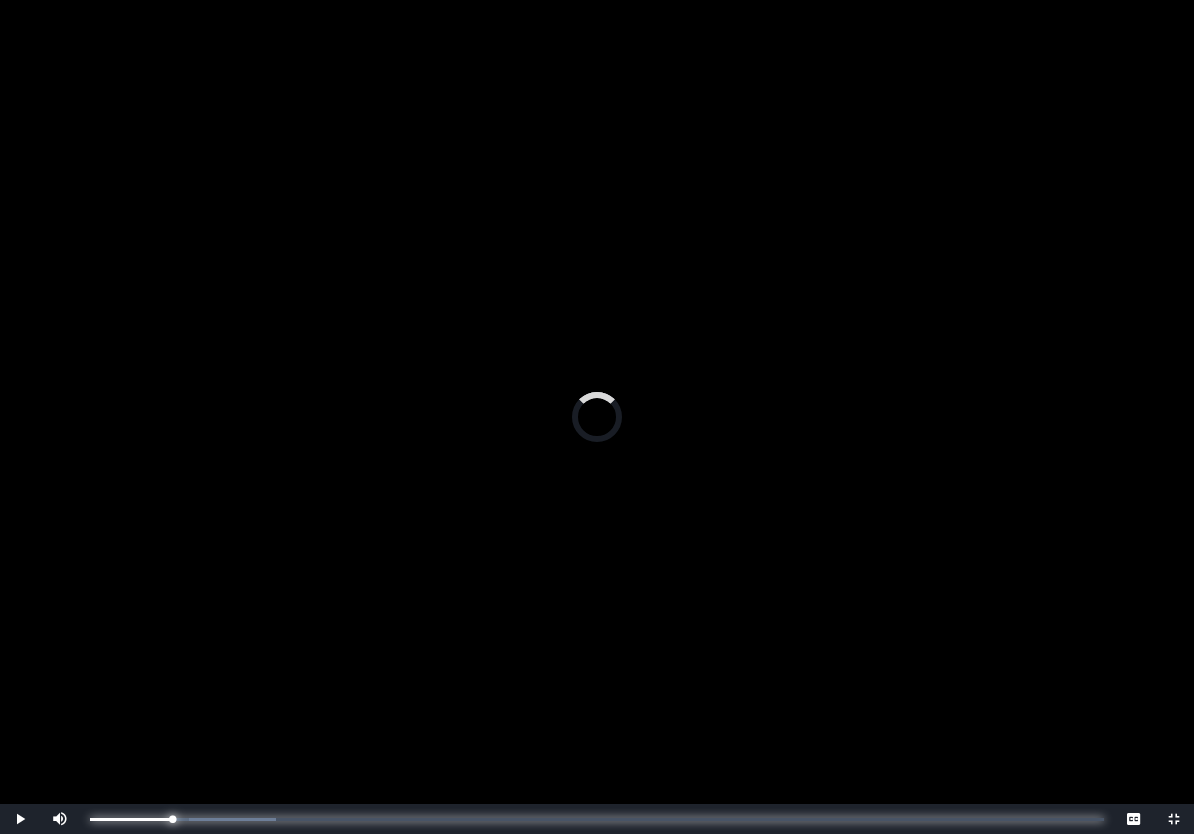 click on "0:05:07 Progress : 0%" at bounding box center (131, 819) 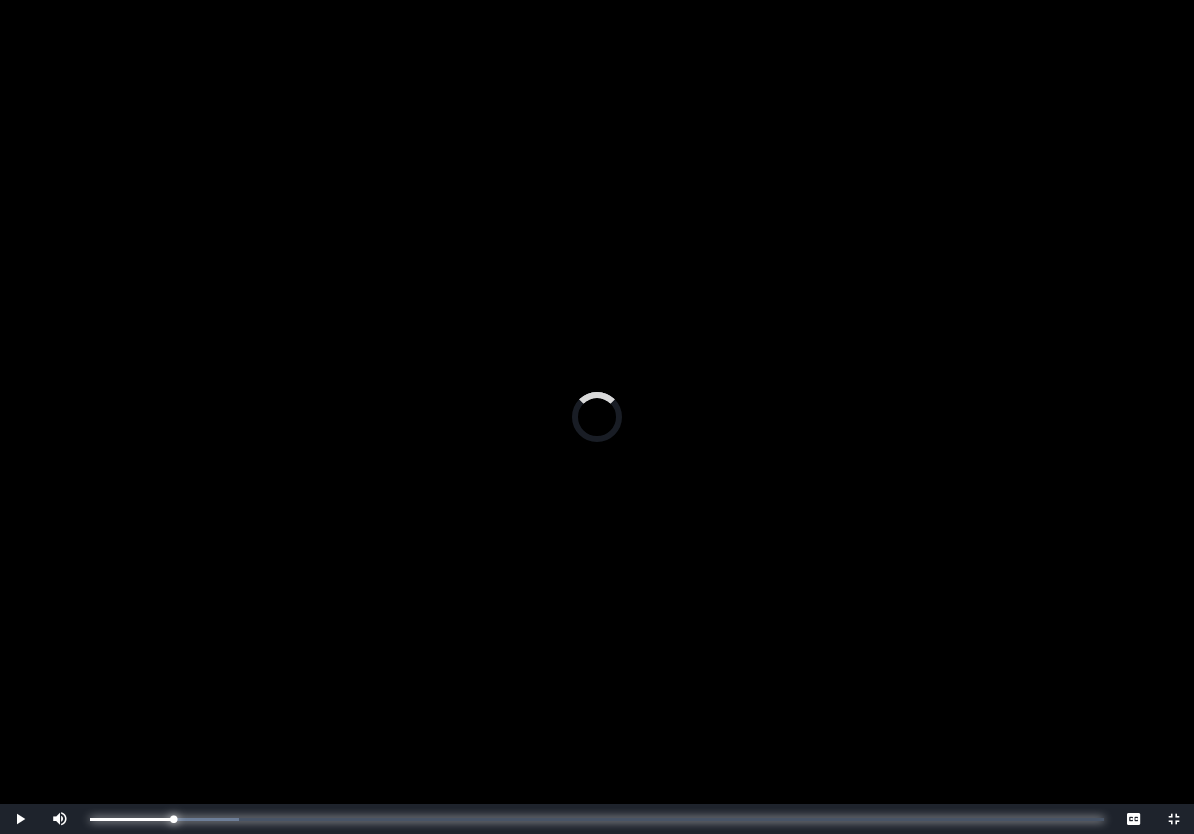 click on "0:05:13 Progress : 0%" at bounding box center [132, 819] 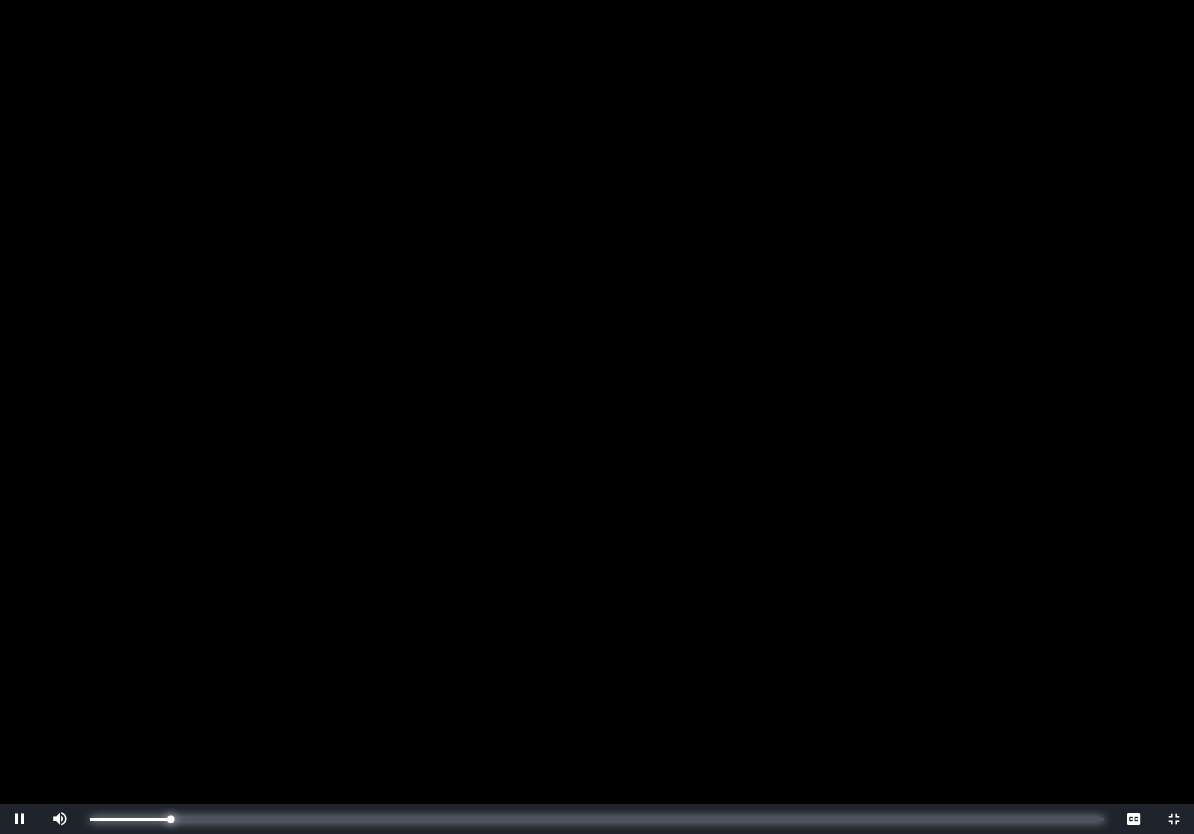 click on "0:04:59 Progress : 0%" at bounding box center [130, 819] 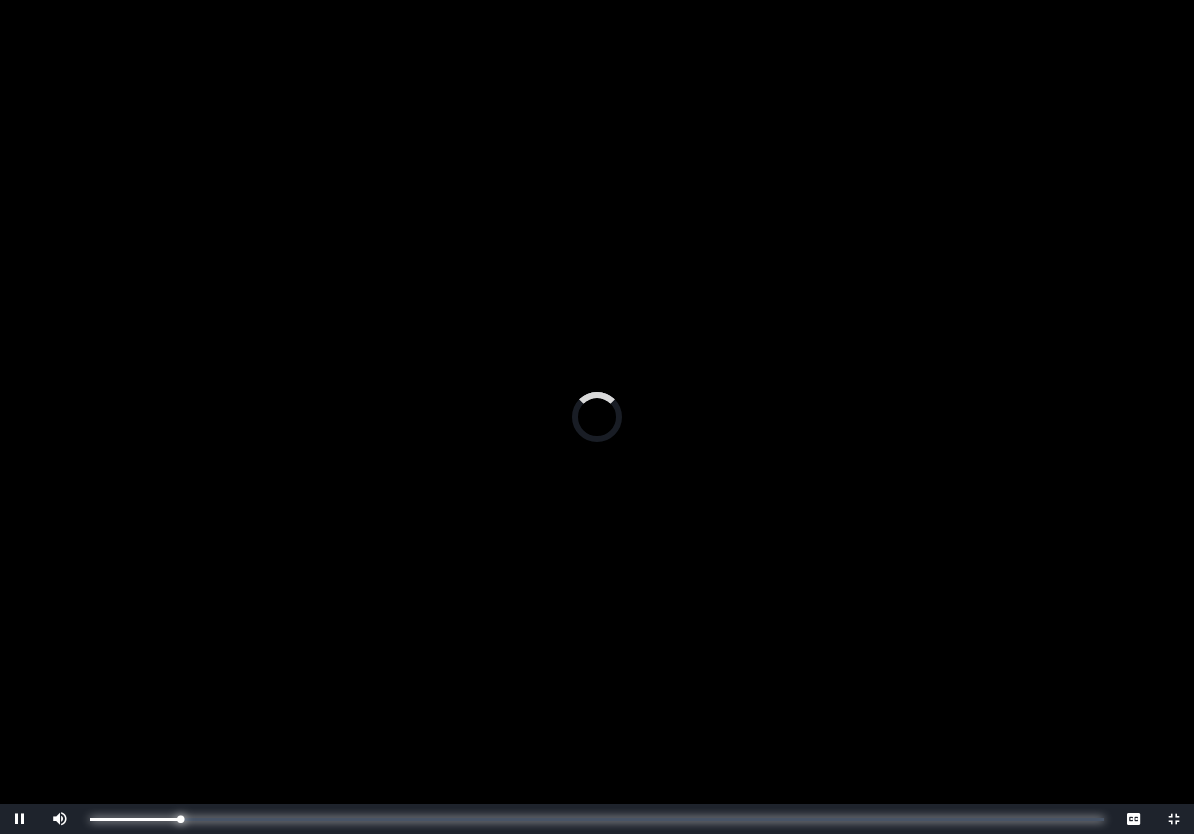 click on "0:05:41 Progress : 0%" at bounding box center (135, 819) 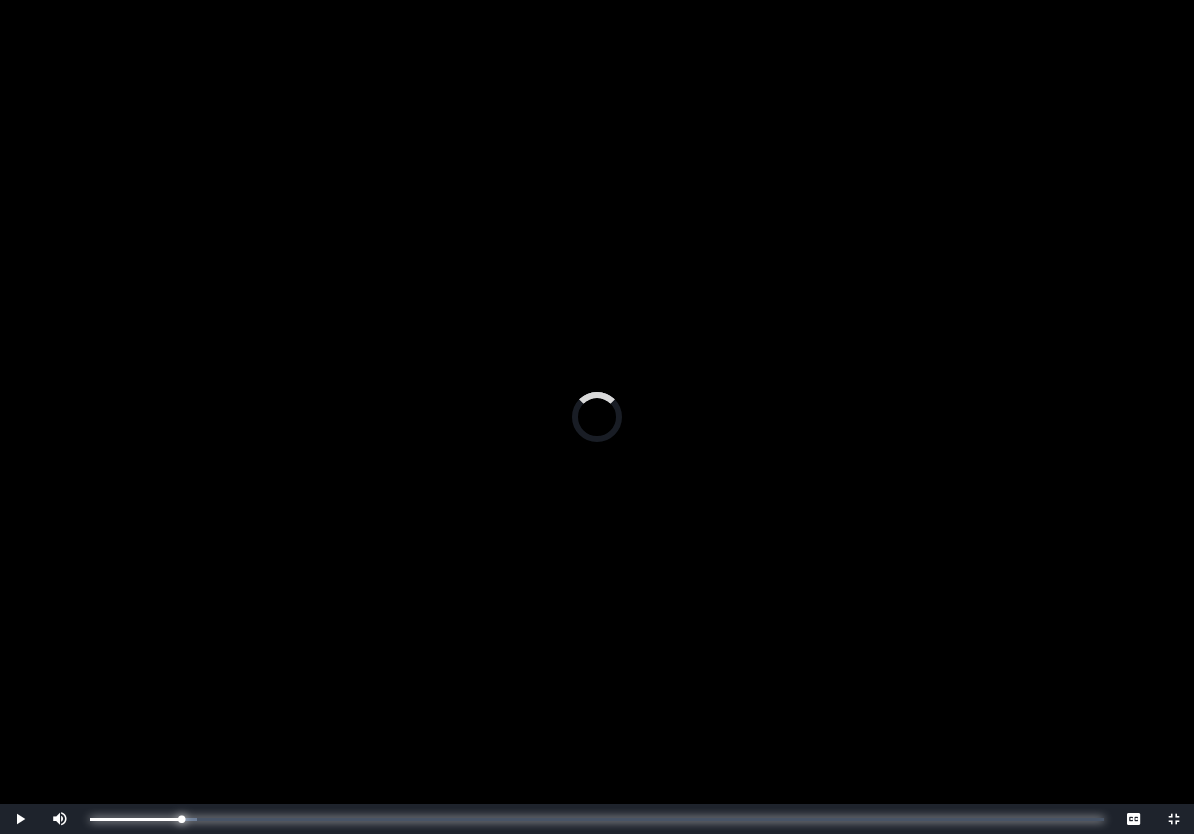 click on "0:06:40 Progress : 0%" at bounding box center (135, 819) 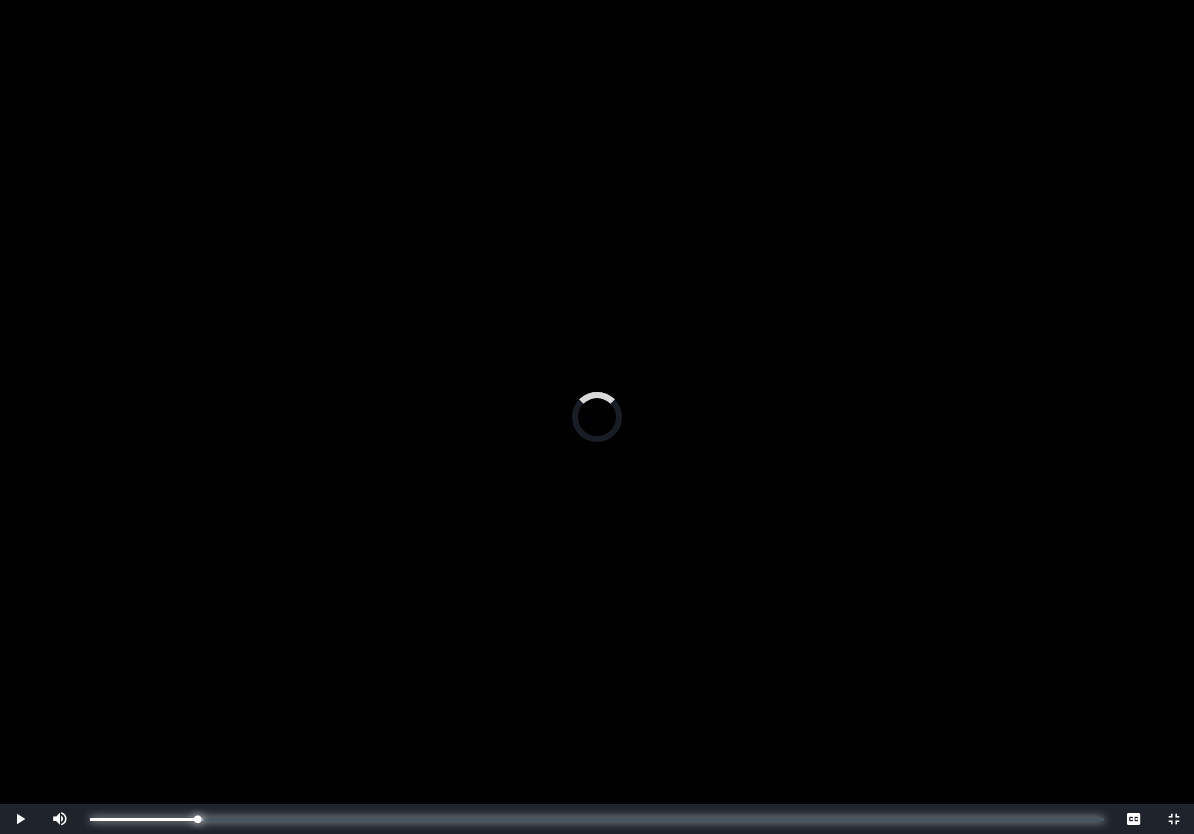 click on "0:06:52 Progress : 0%" at bounding box center [143, 819] 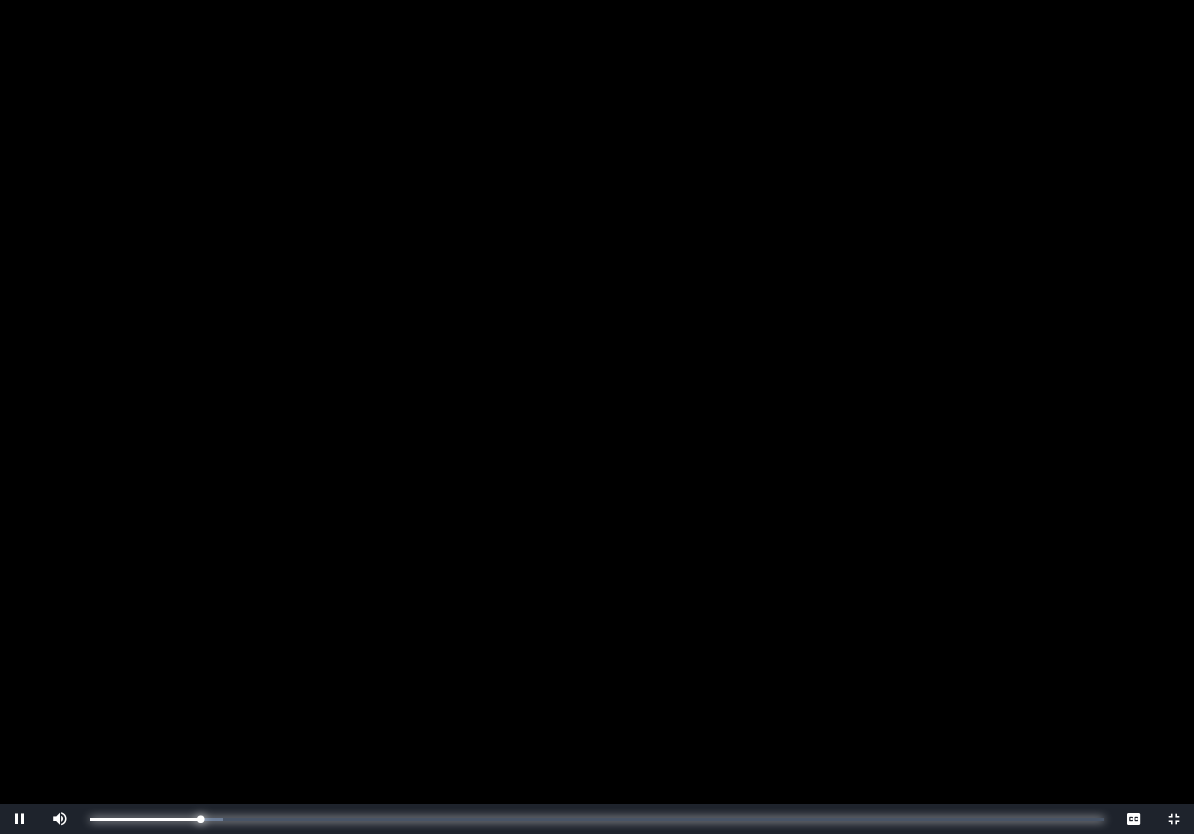 click on "0:06:52 Progress : 0%" at bounding box center (145, 819) 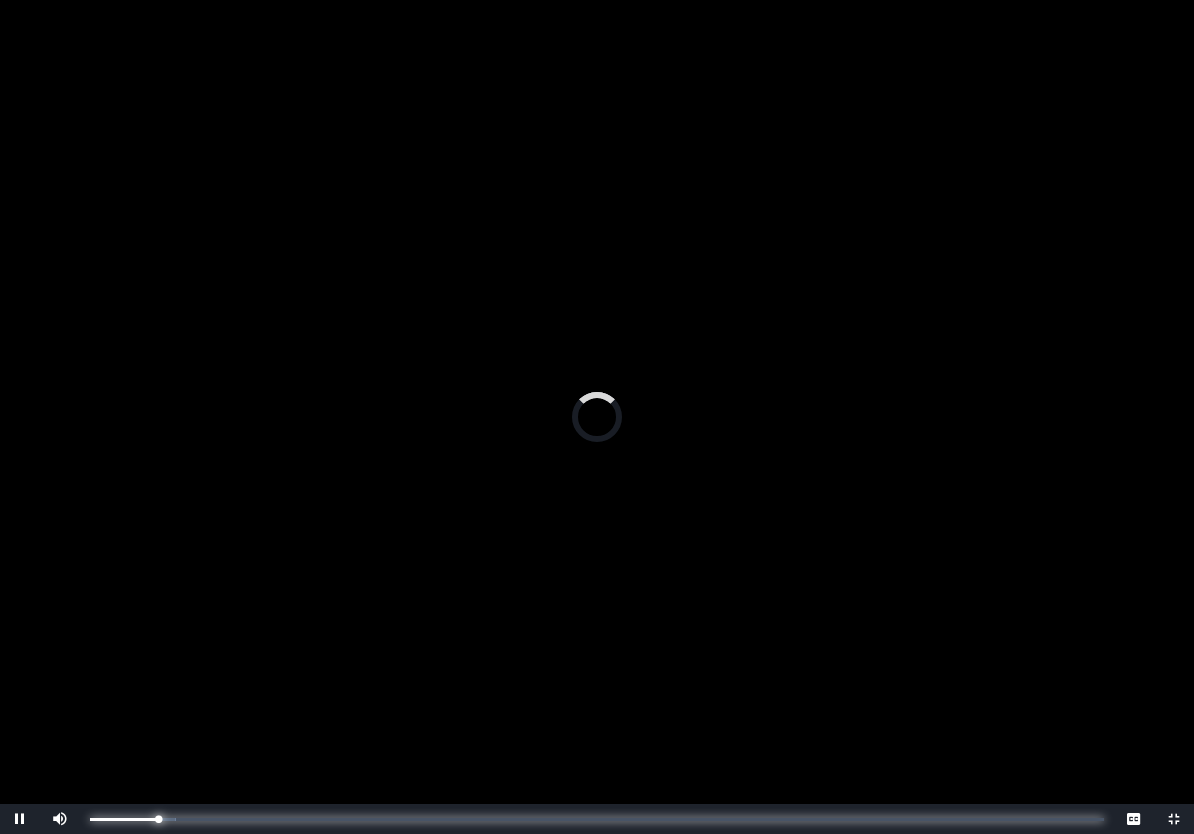 click on "0:04:18 Progress : 0%" at bounding box center (124, 819) 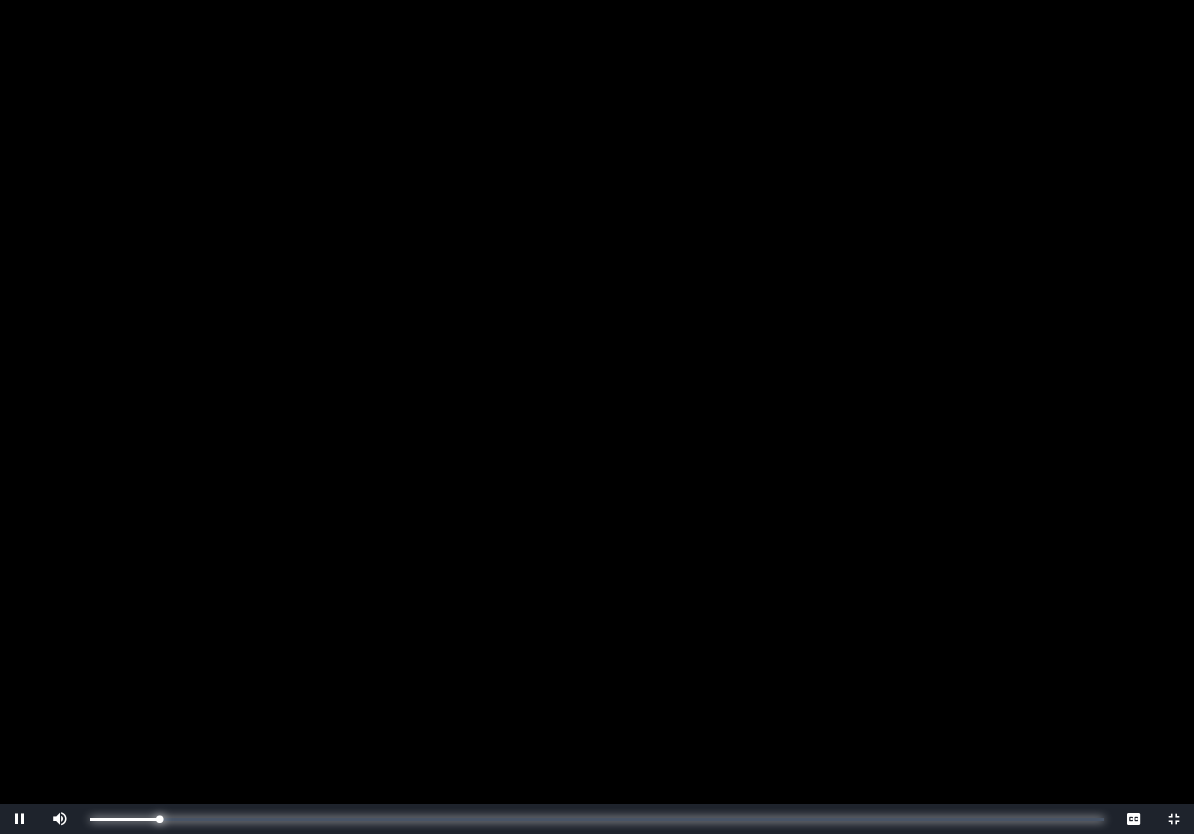 click on "0:04:19 Progress : 0%" at bounding box center (124, 819) 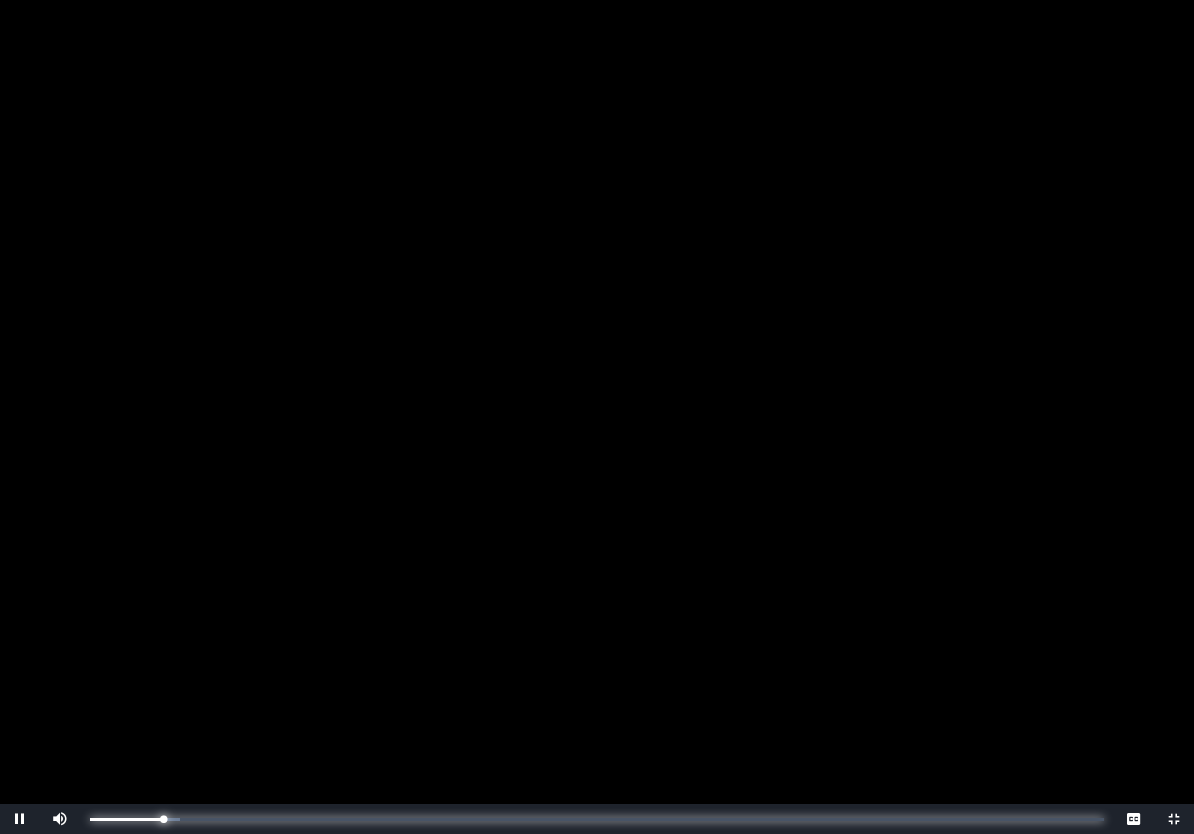 click on "0:04:33 Progress : 0%" at bounding box center [126, 819] 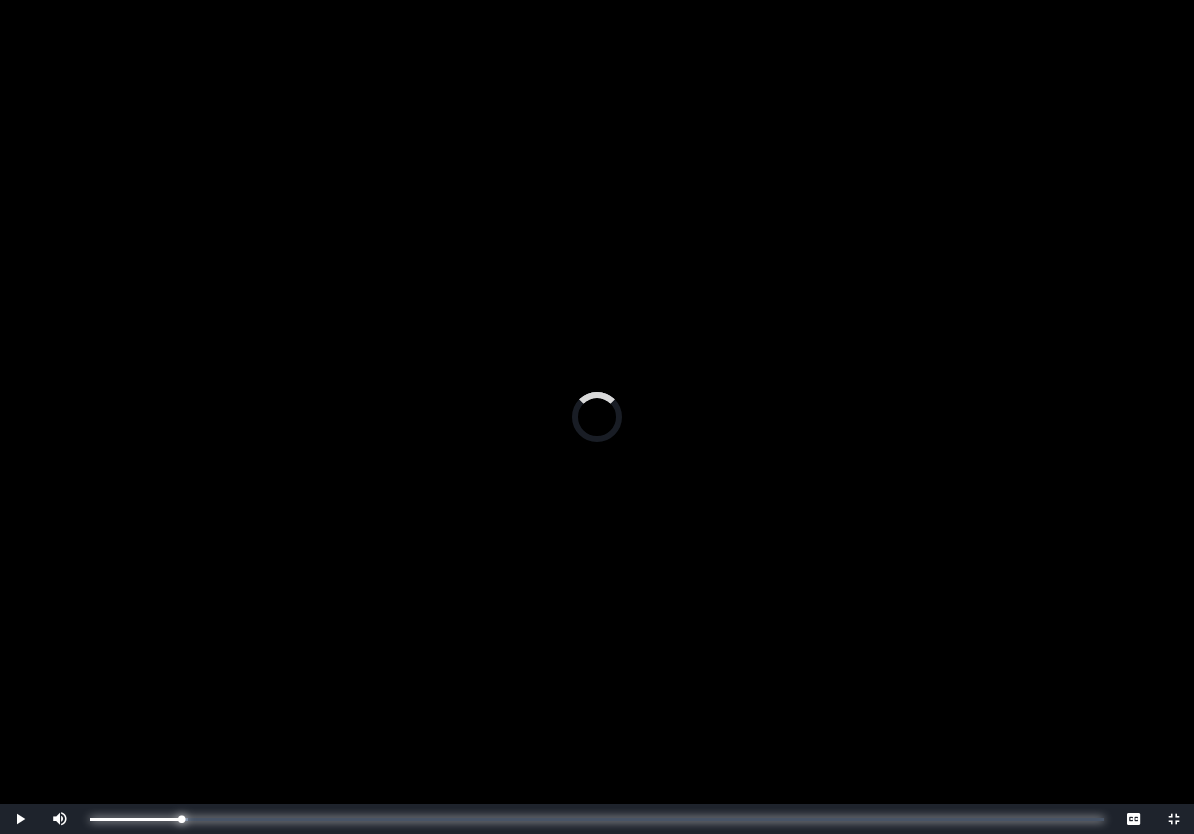 click on "0:05:44 Progress : 0%" at bounding box center [136, 819] 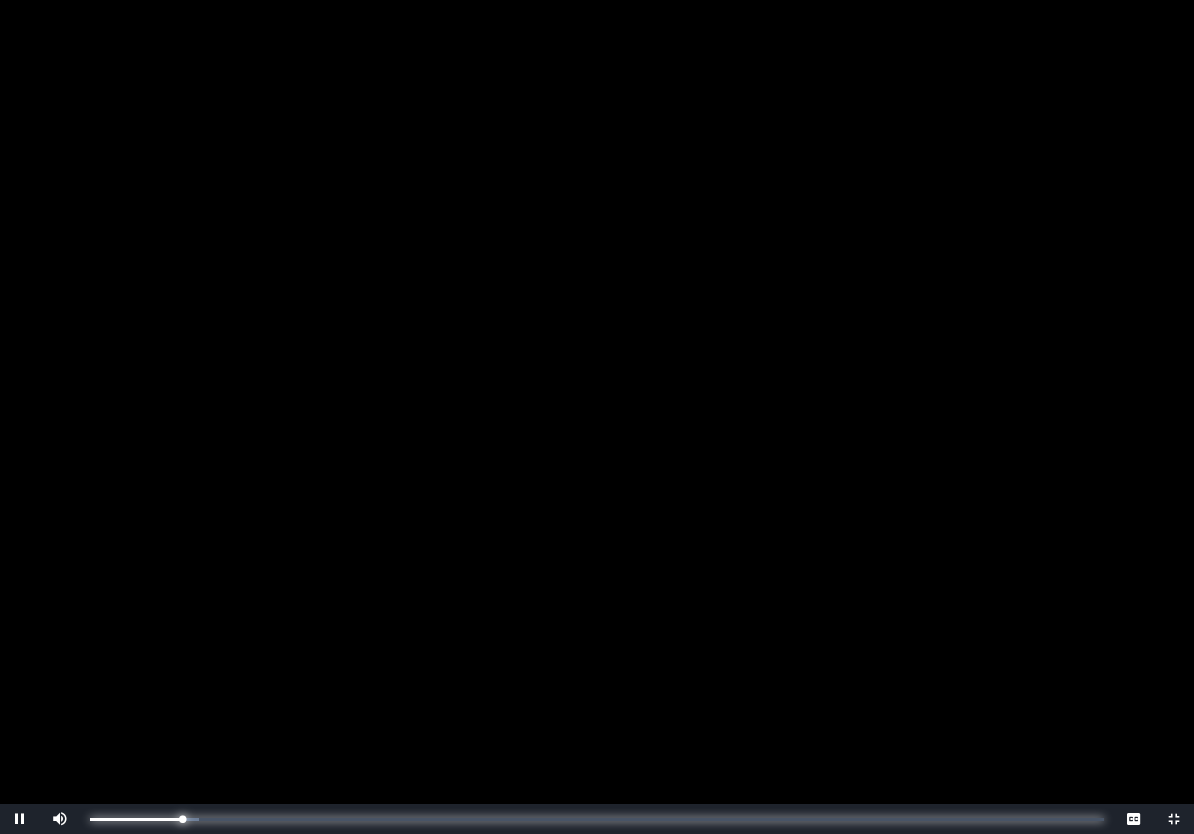 click on "0:05:45 Progress : 0%" at bounding box center (136, 819) 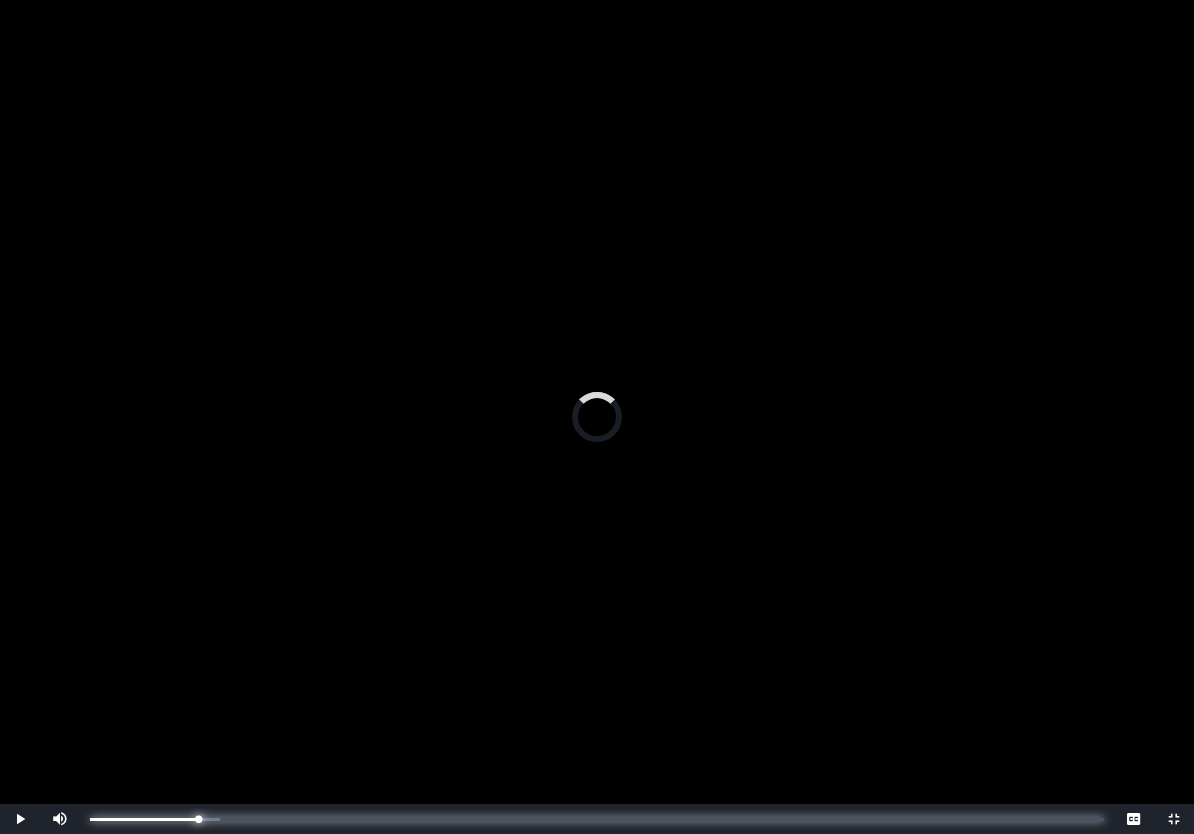 click on "0:07:33 Progress : 0%" at bounding box center [144, 819] 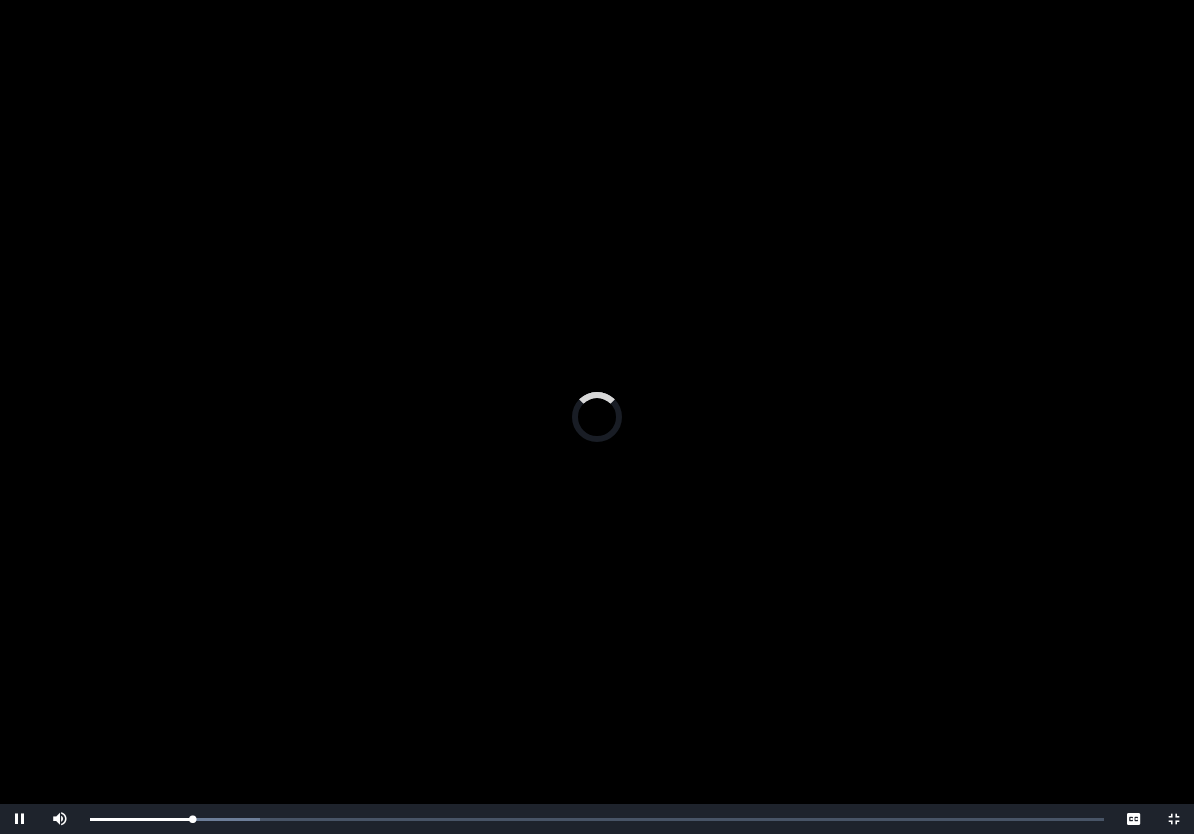 click on "Loaded : 0% 0:06:25 0:06:22 Progress : 0%" at bounding box center (597, 819) 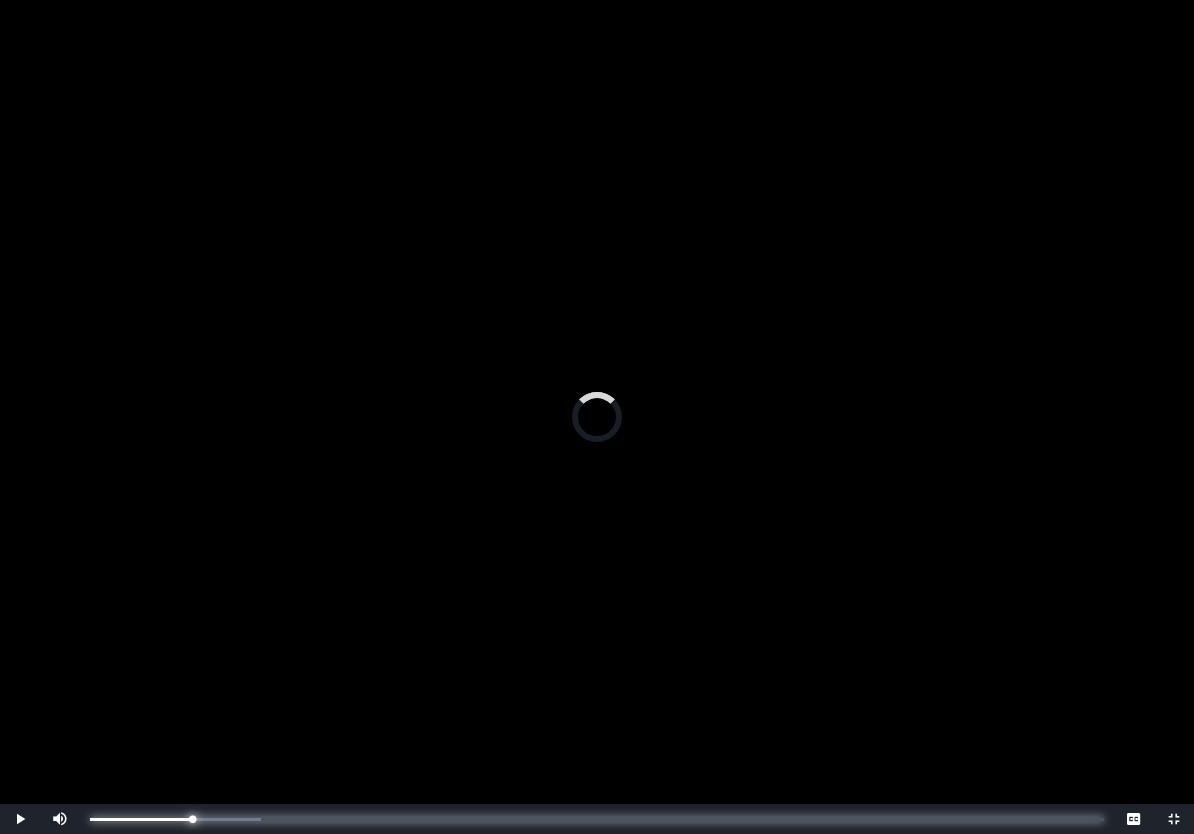 click on "0:06:24 Progress : 0%" at bounding box center (141, 819) 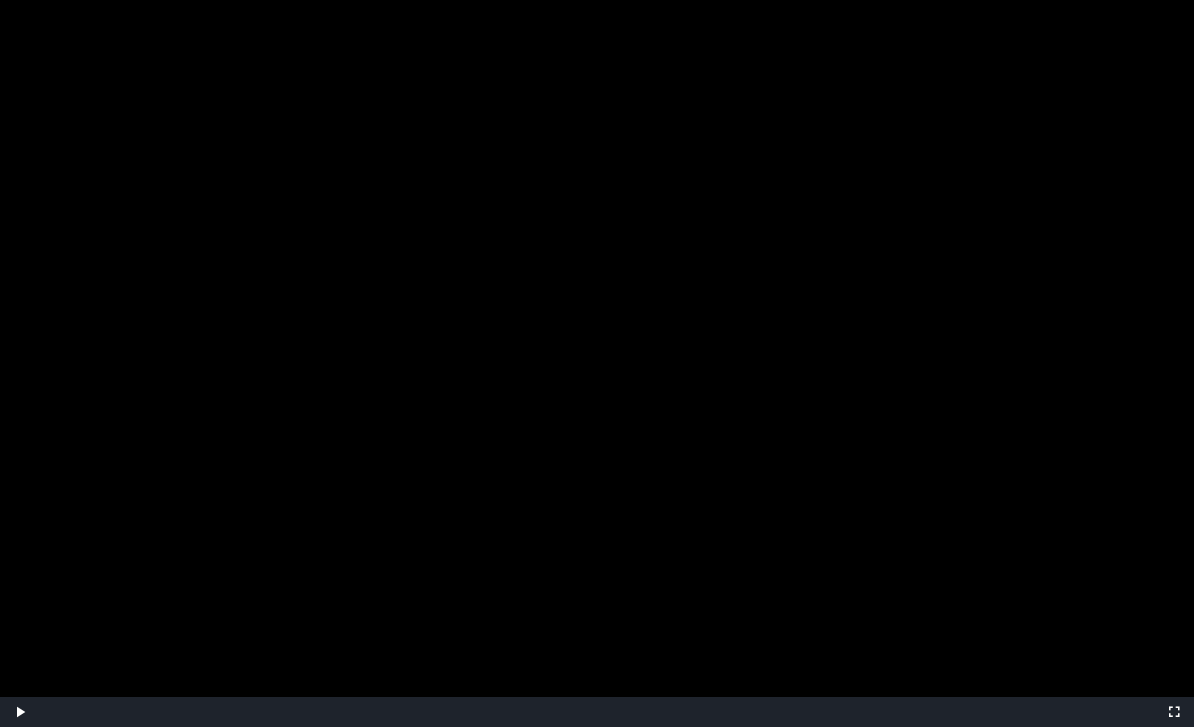 click on "Continue" at bounding box center (597, 551) 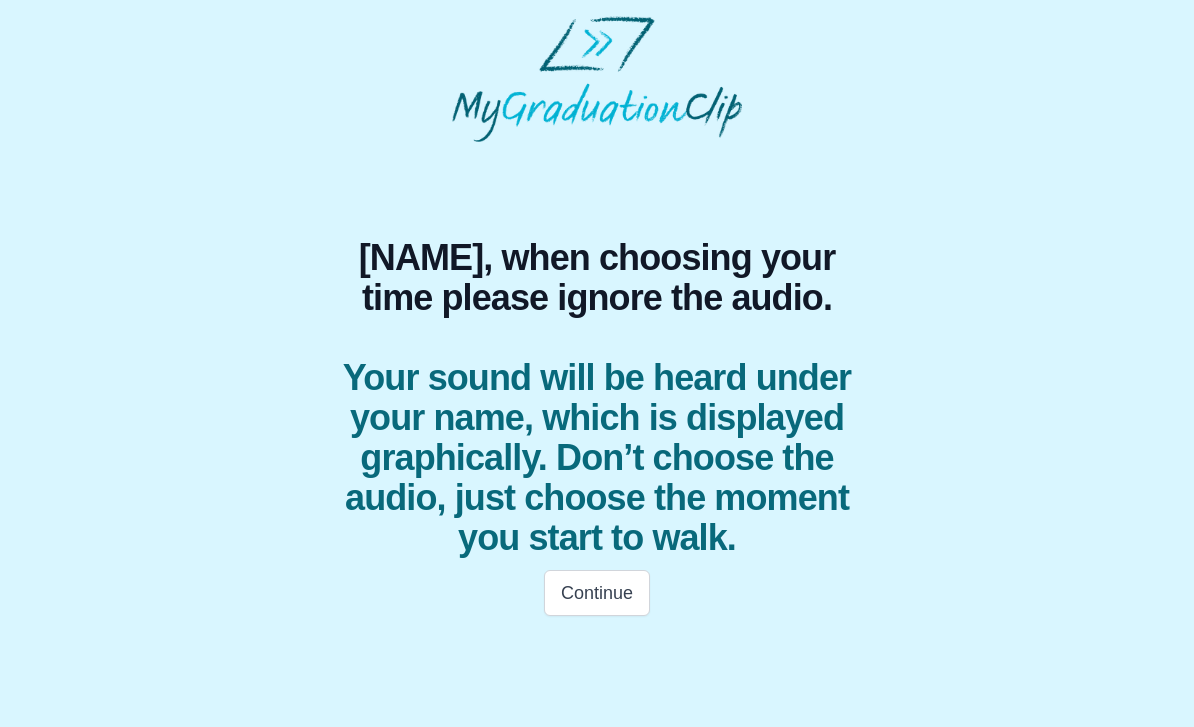 click on "Continue" at bounding box center [597, 593] 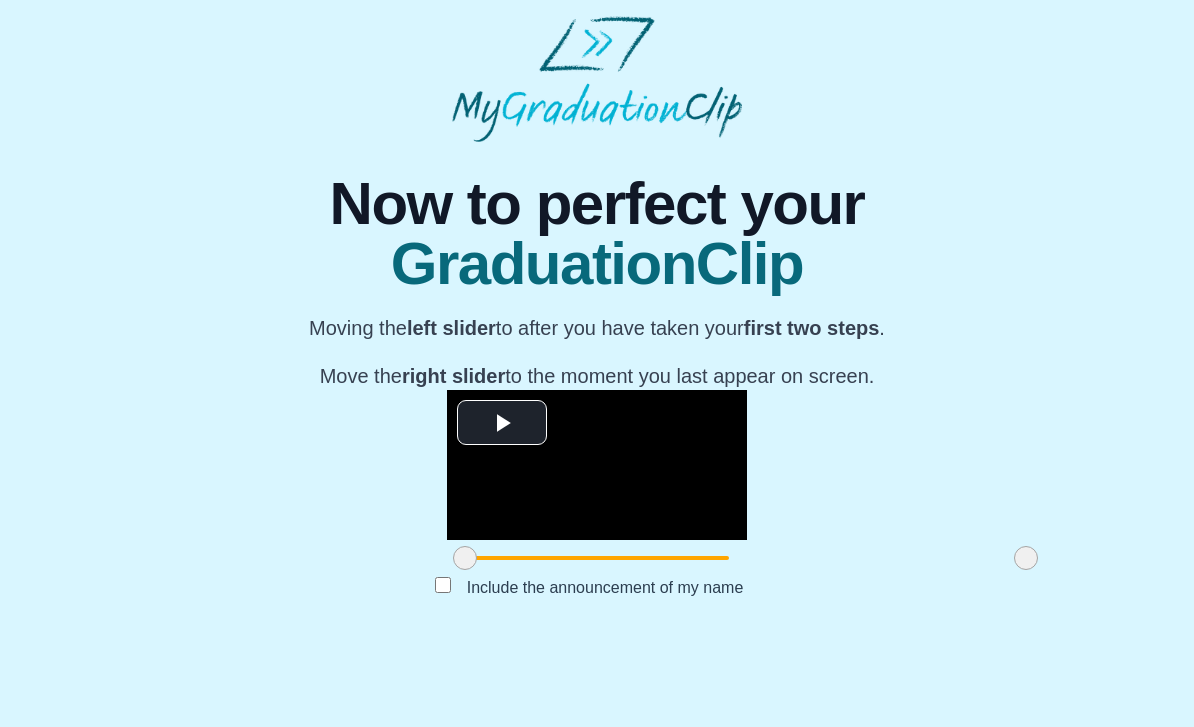 scroll, scrollTop: 78, scrollLeft: 0, axis: vertical 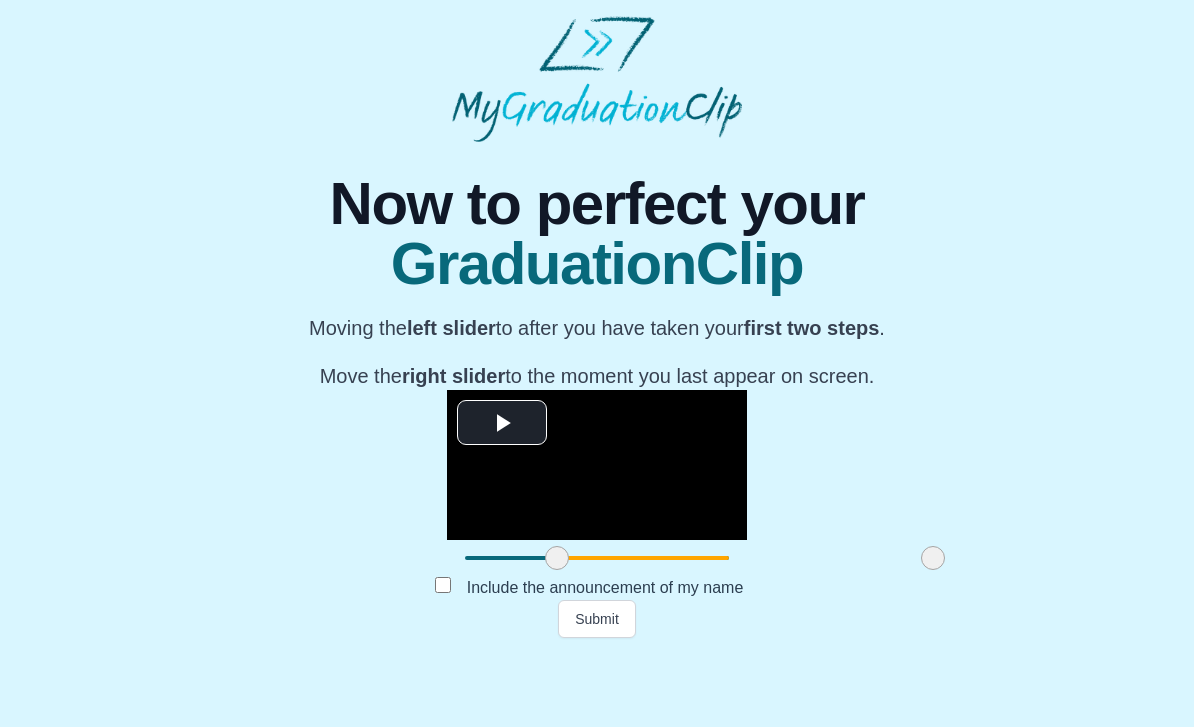 click on "Submit" at bounding box center [597, 619] 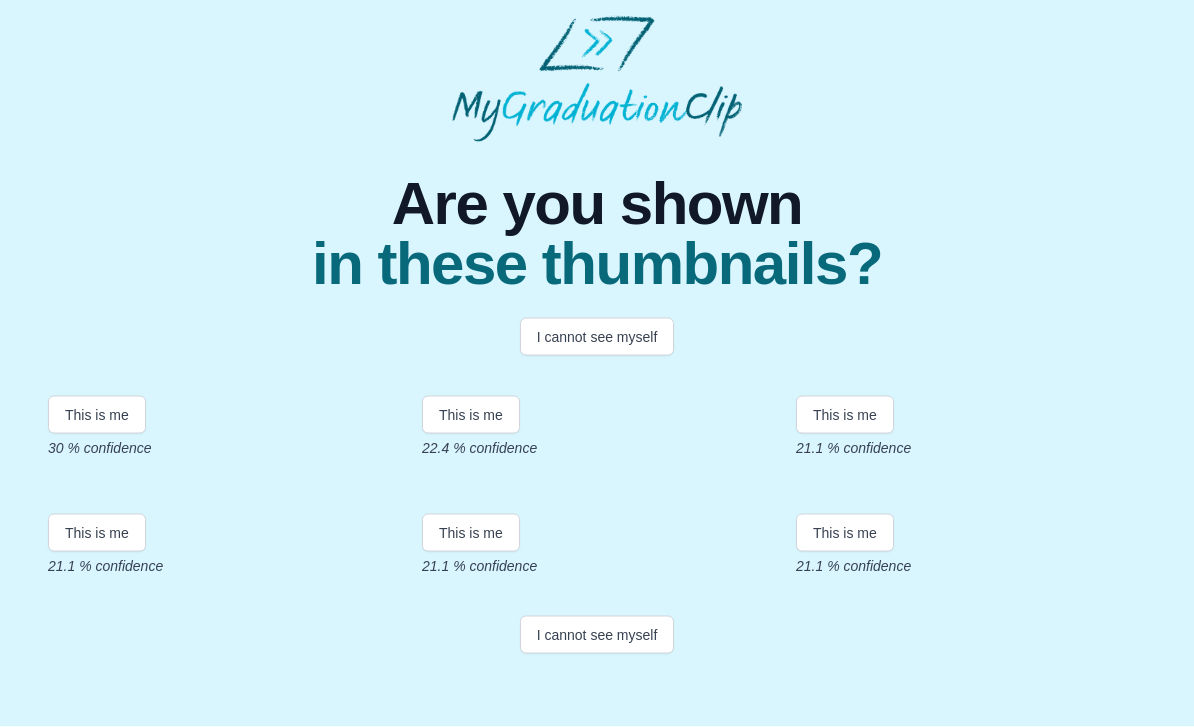 scroll, scrollTop: 236, scrollLeft: 0, axis: vertical 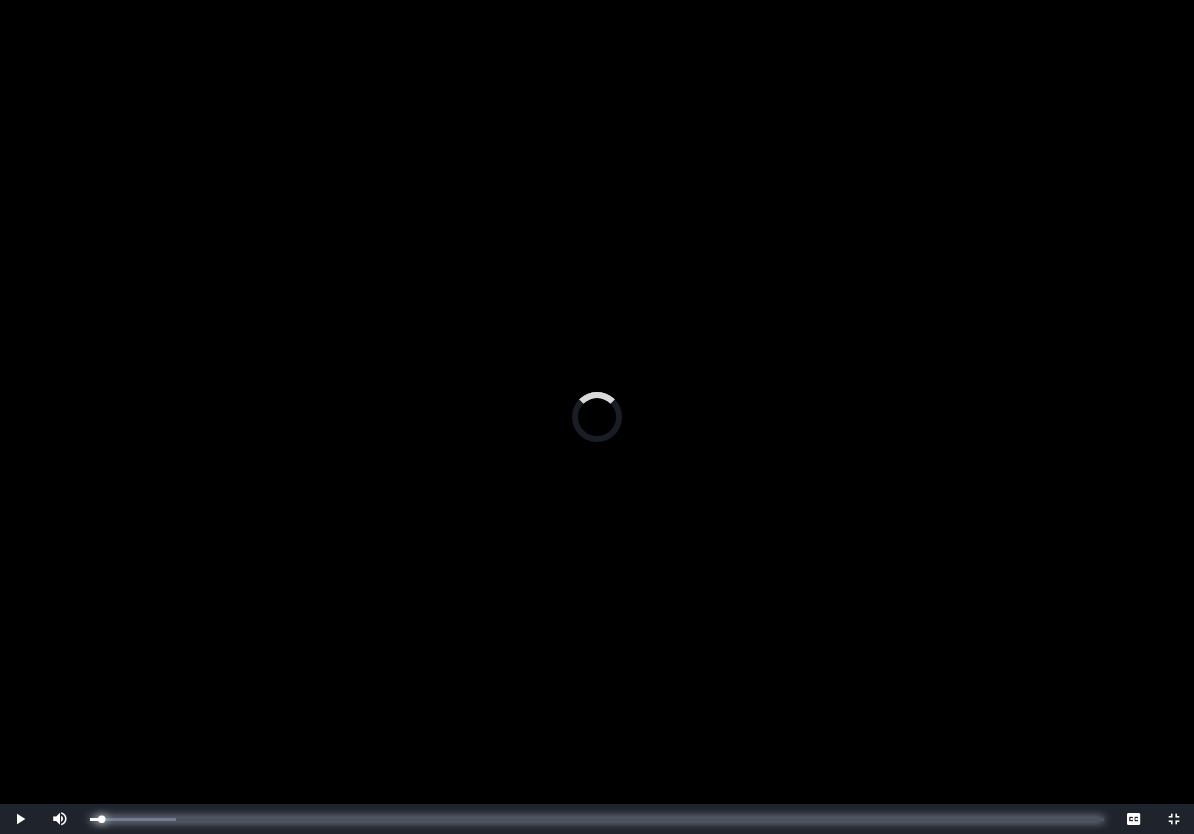 click on "0:00:44 Progress : 0%" at bounding box center [96, 819] 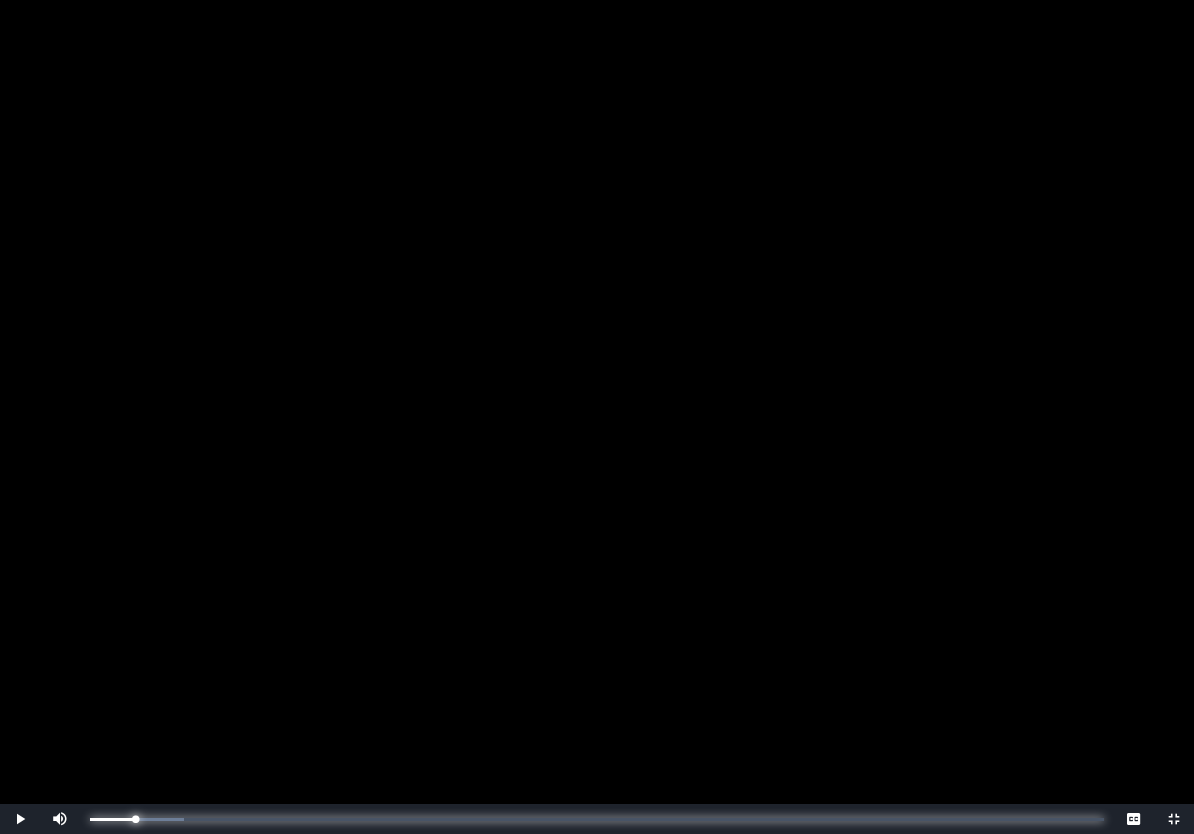 click on "0:02:48 Progress : 0%" at bounding box center (112, 819) 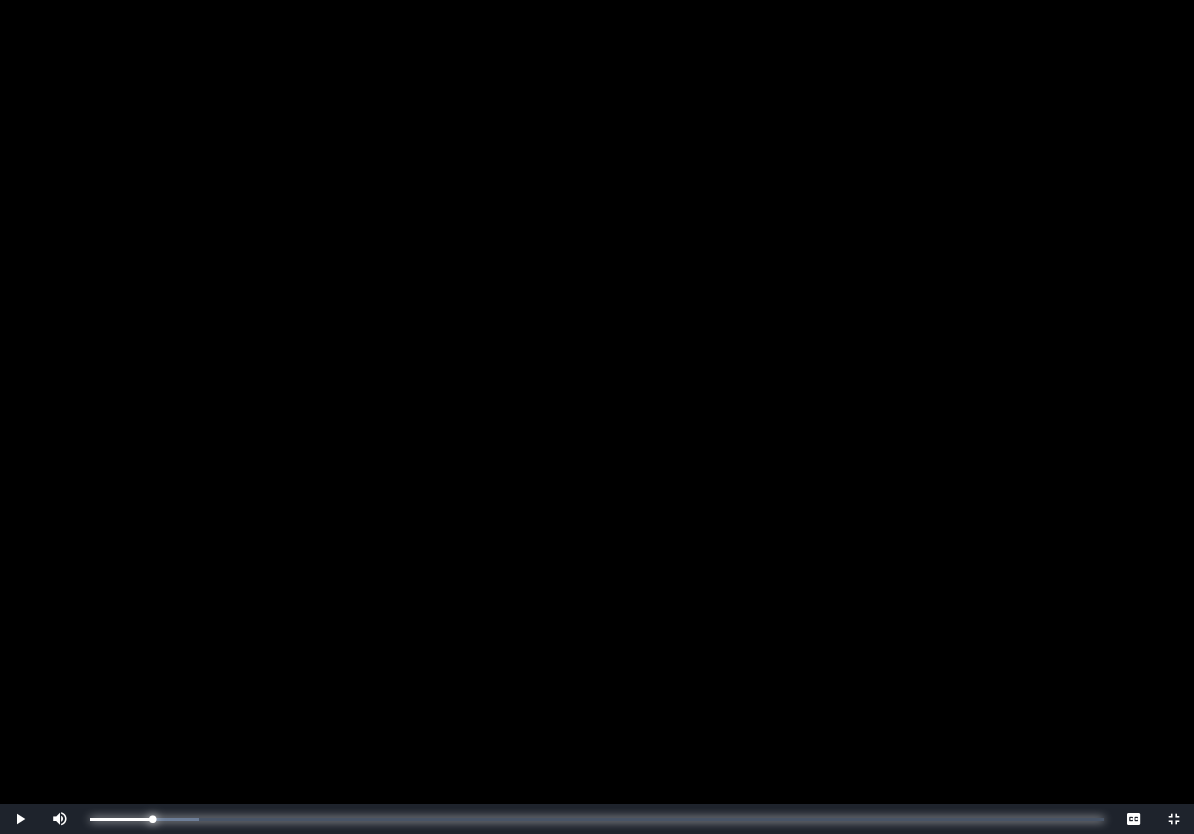 click on "0:03:56 Progress : 0%" at bounding box center (121, 819) 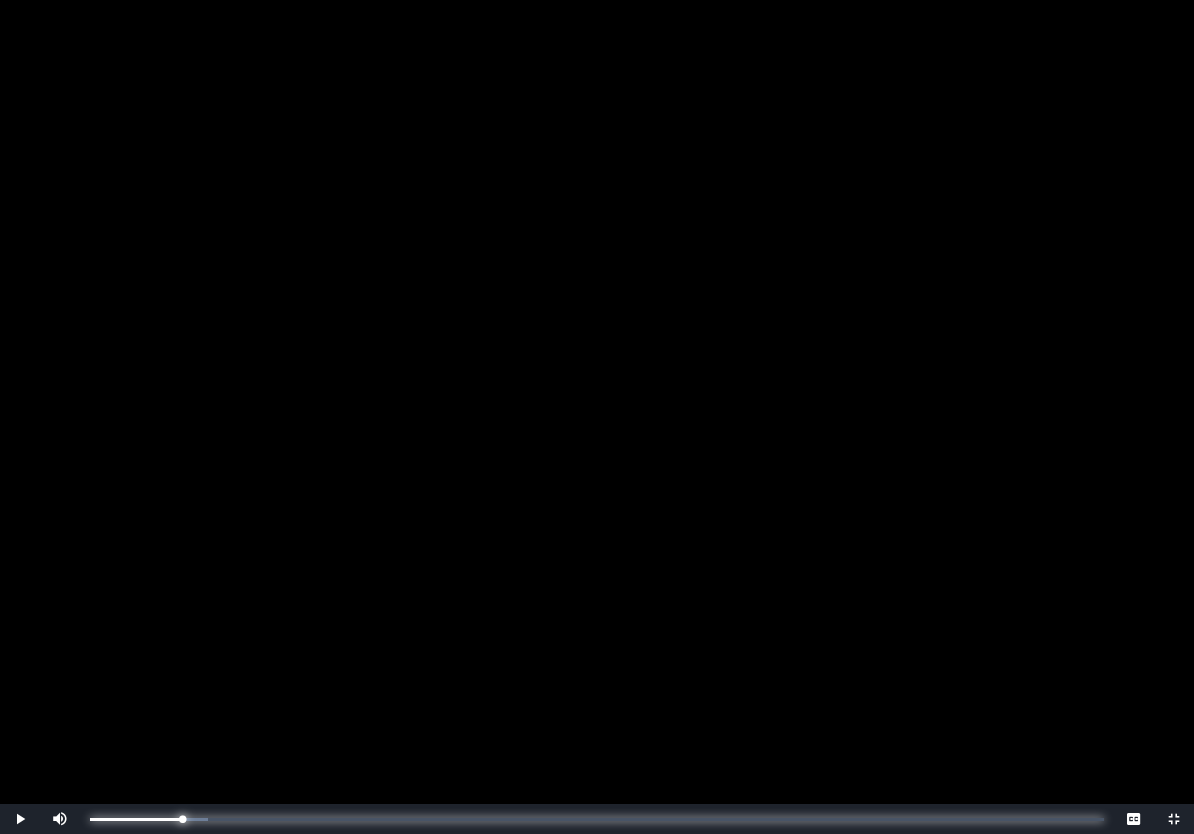 click on "0:05:48 Progress : 0%" at bounding box center (136, 819) 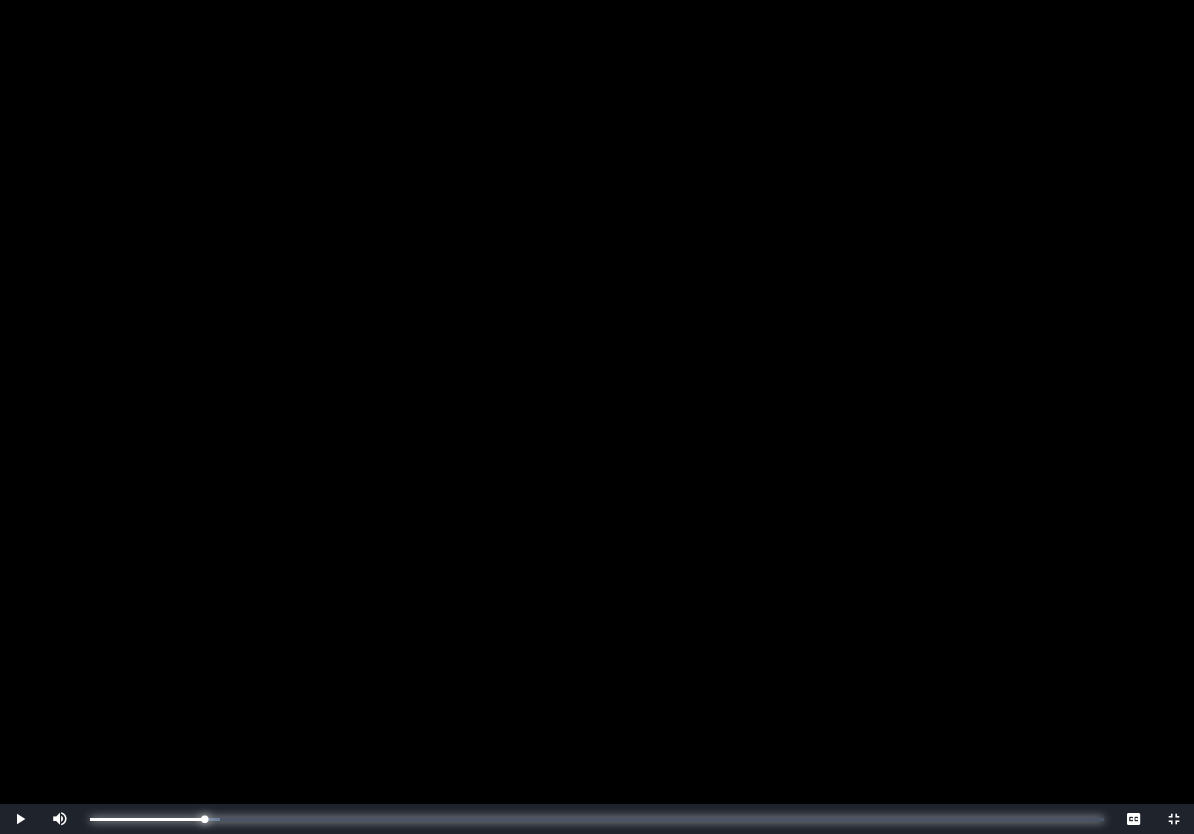 click on "0:07:10 Progress : 0%" at bounding box center (147, 819) 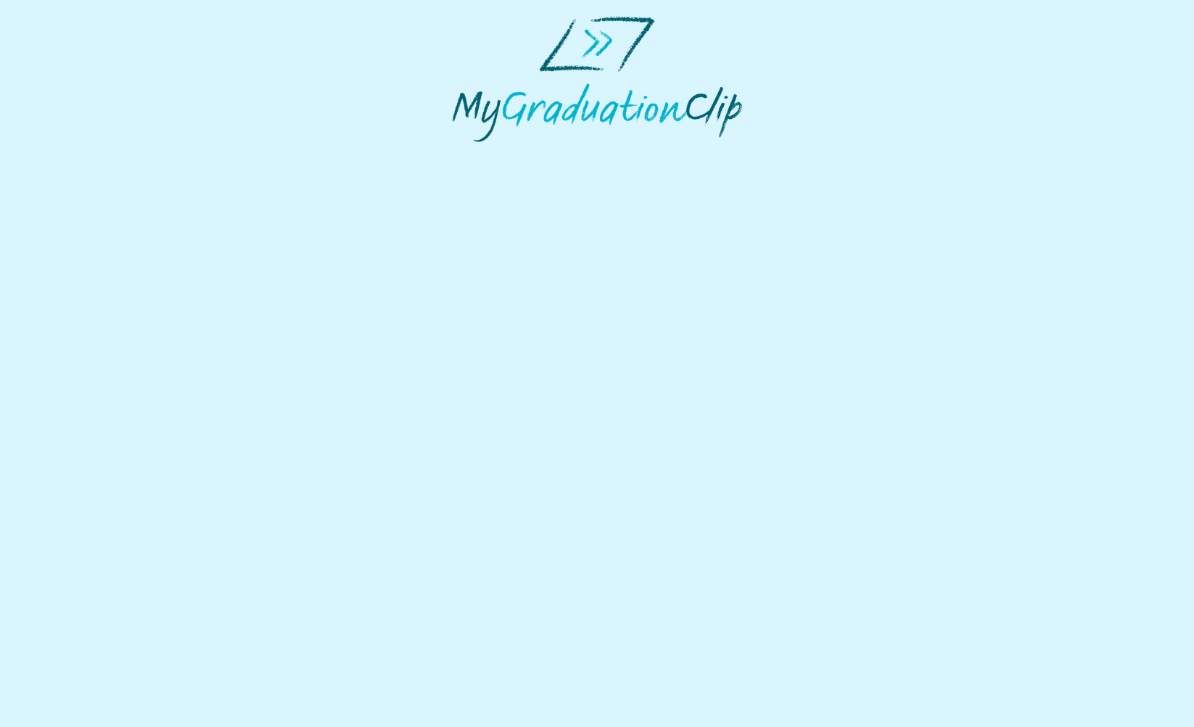 scroll, scrollTop: 0, scrollLeft: 0, axis: both 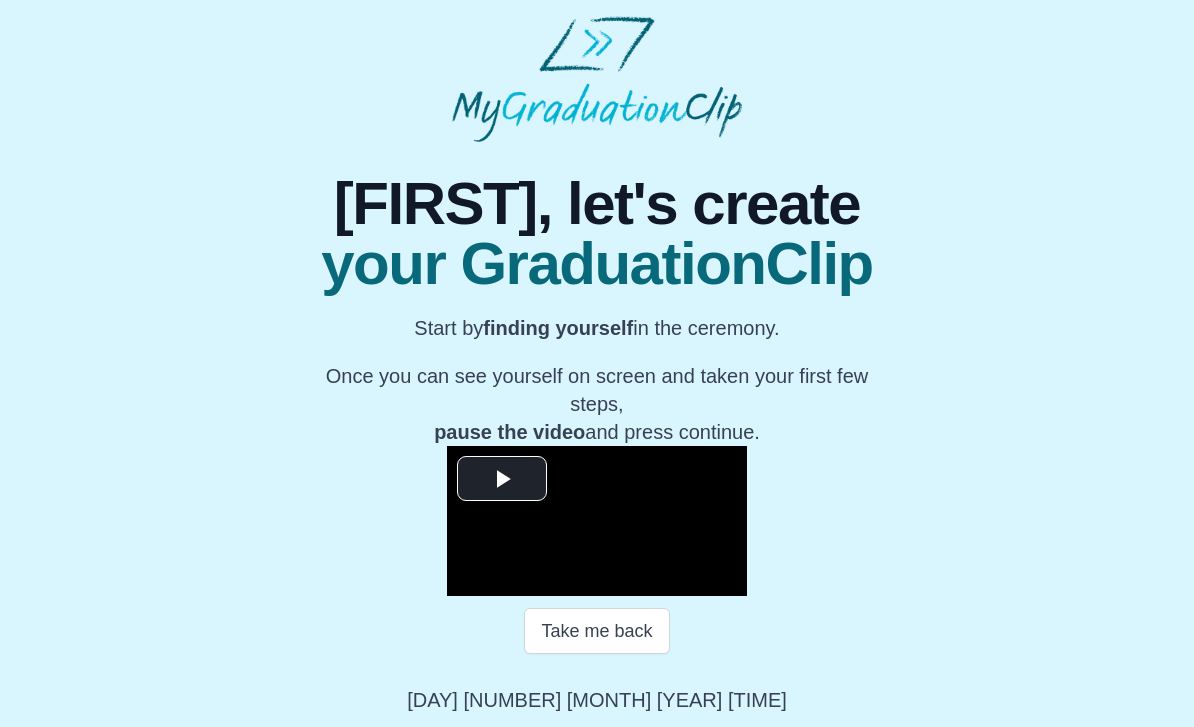 click at bounding box center [502, 479] 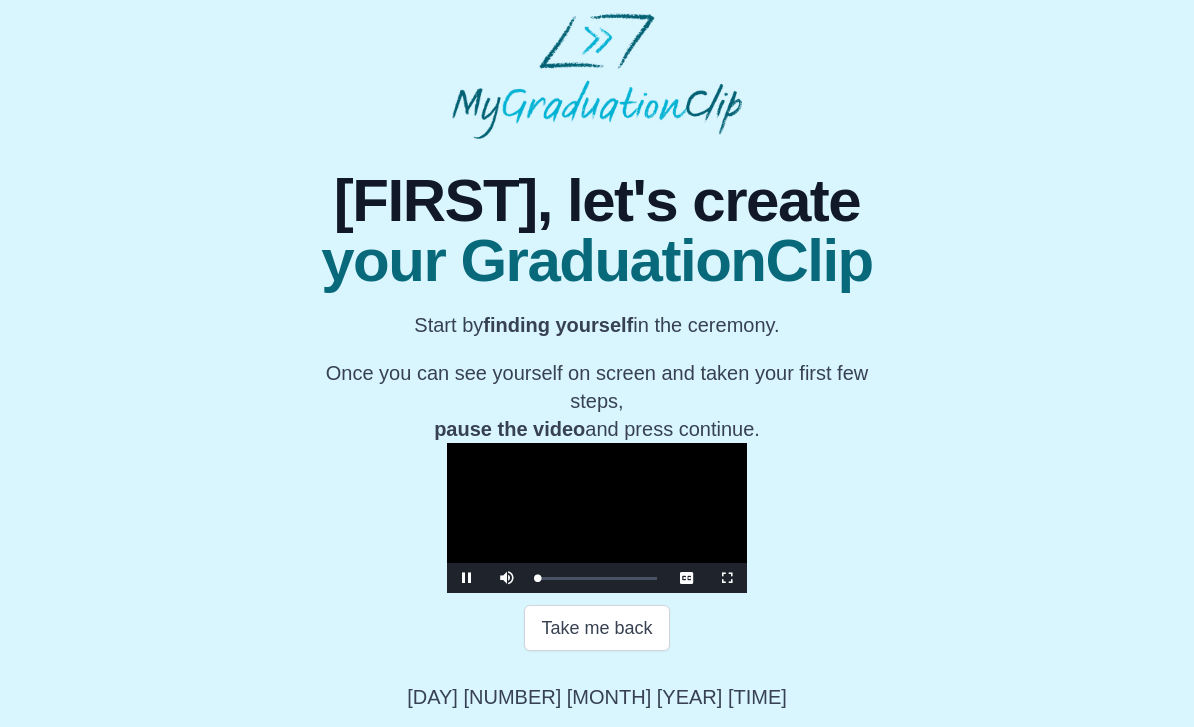 scroll, scrollTop: 126, scrollLeft: 0, axis: vertical 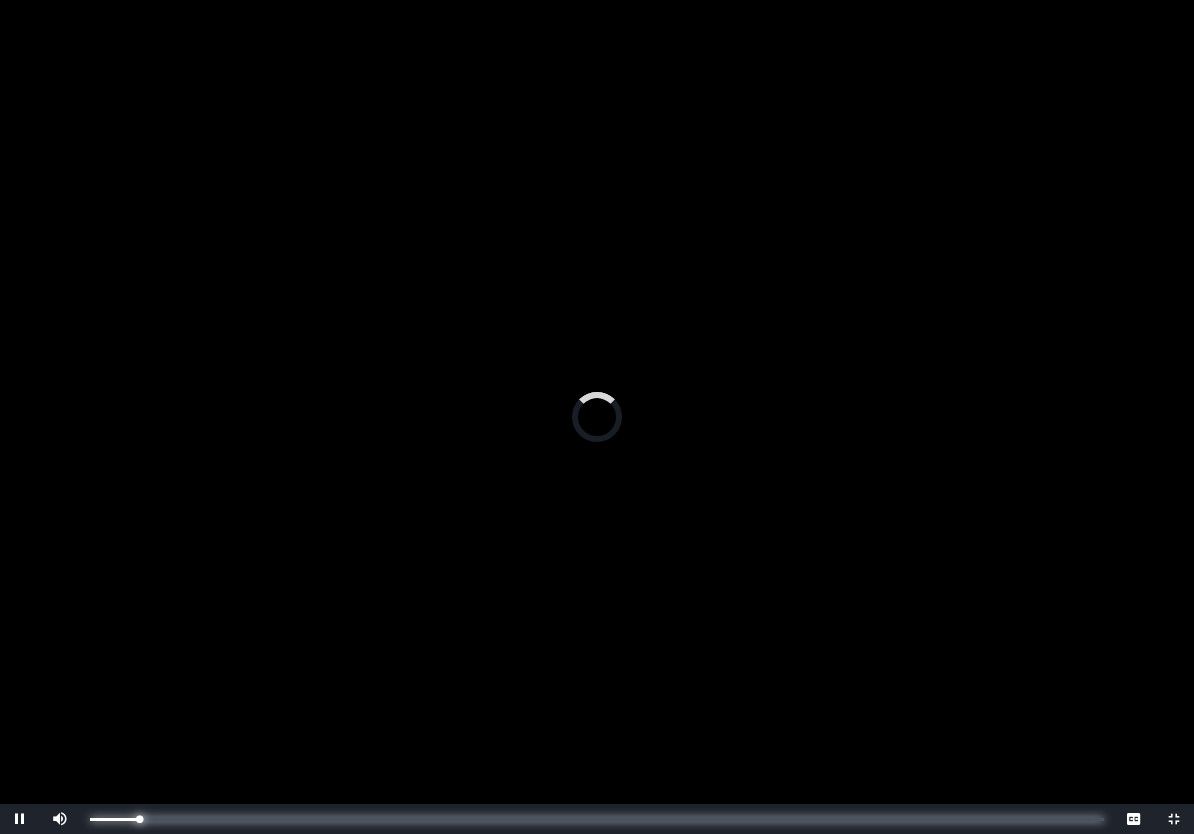click on "0:03:07 Progress : 0%" at bounding box center (115, 819) 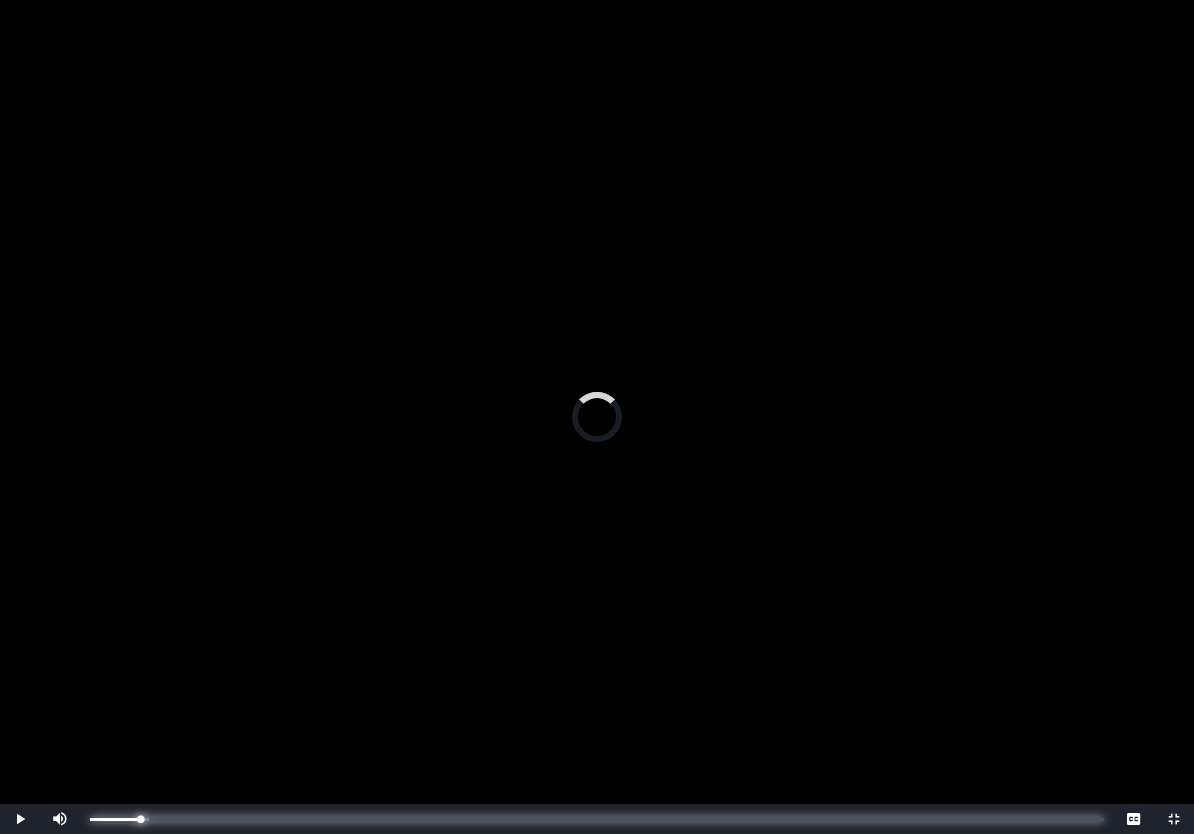 click on "0:05:52 Progress : 0%" at bounding box center (115, 819) 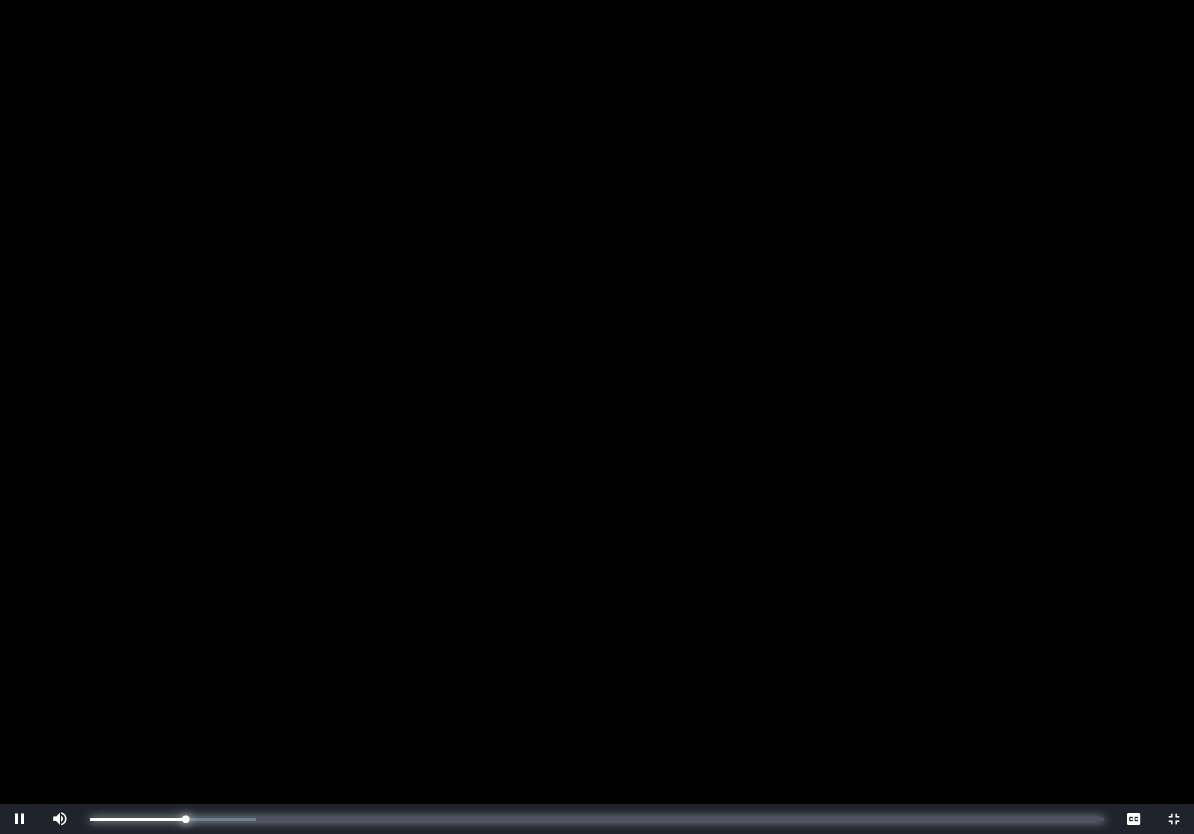 click on "0:05:57 Progress : 0%" at bounding box center [137, 819] 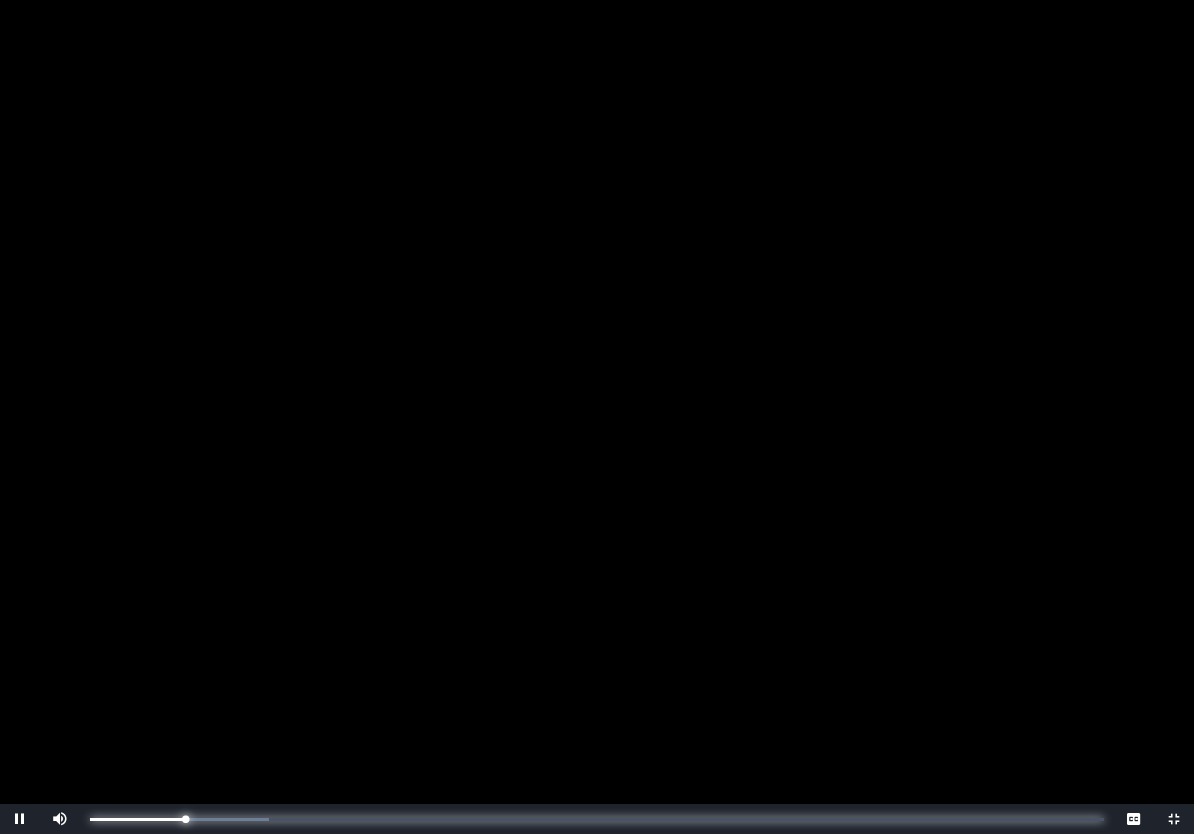 click on "0:05:56 Progress : 0%" at bounding box center (137, 819) 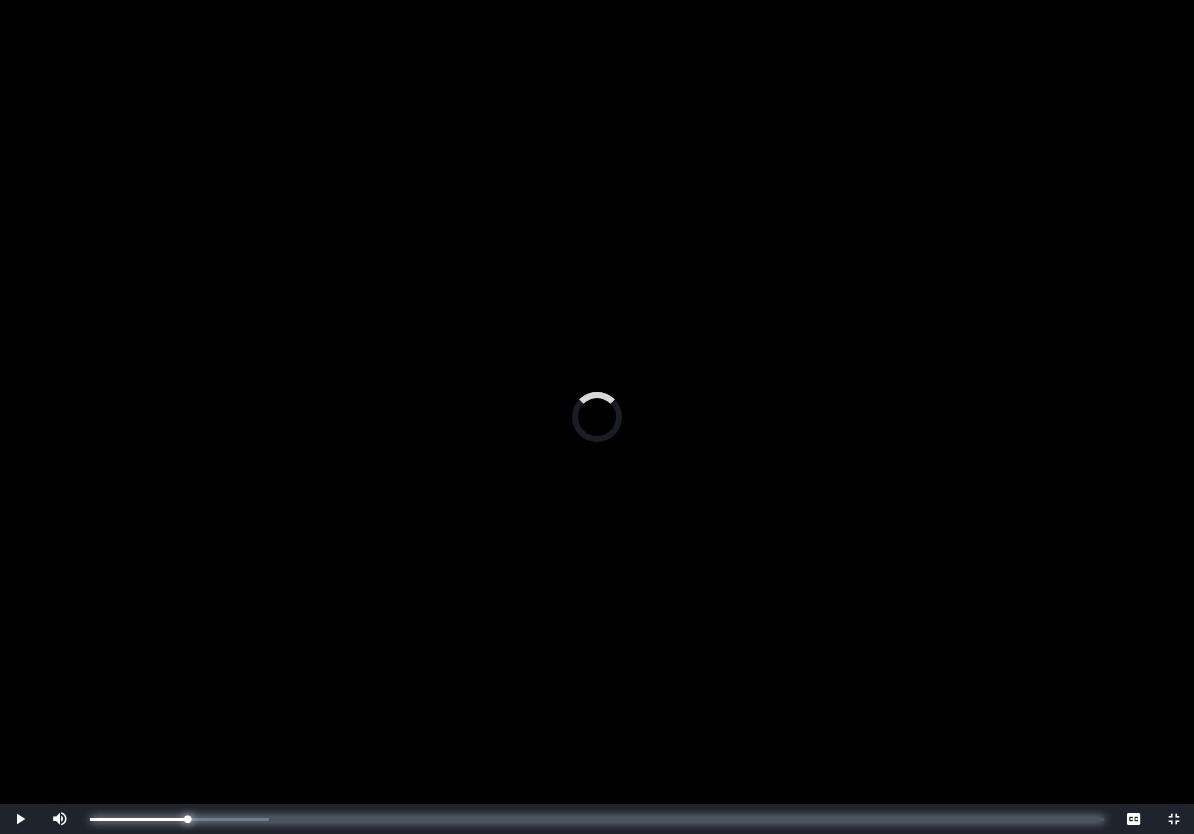 click on "0:06:03 Progress : 0%" at bounding box center (138, 819) 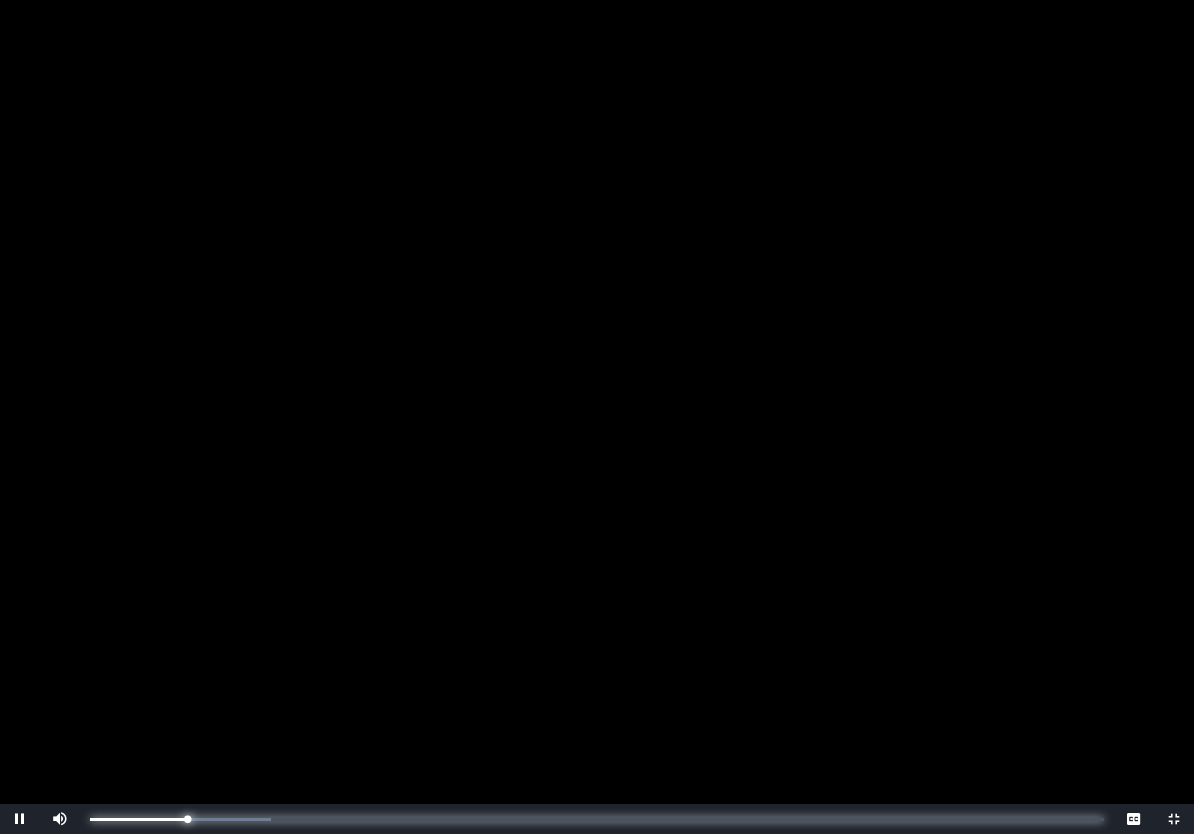 click on "0:06:03 Progress : 0%" at bounding box center [138, 819] 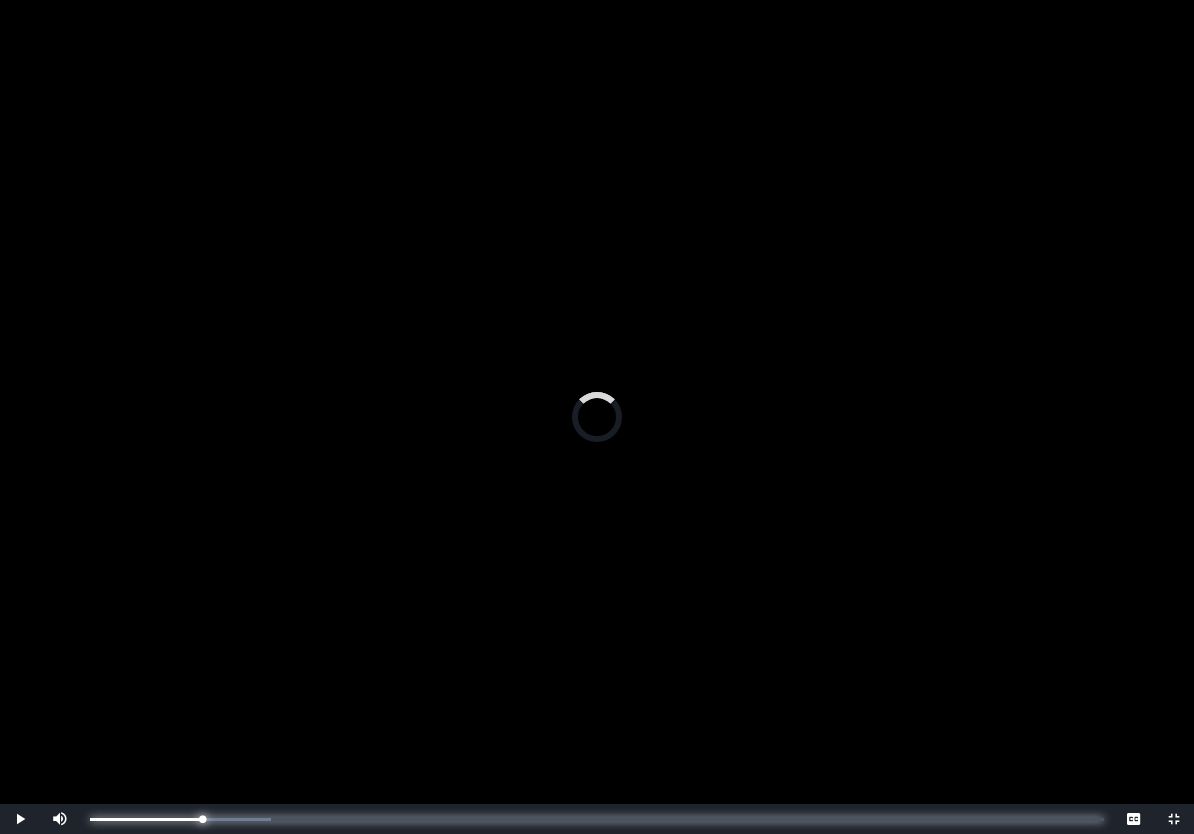 click on "0:06:33 Progress : 0%" at bounding box center [146, 819] 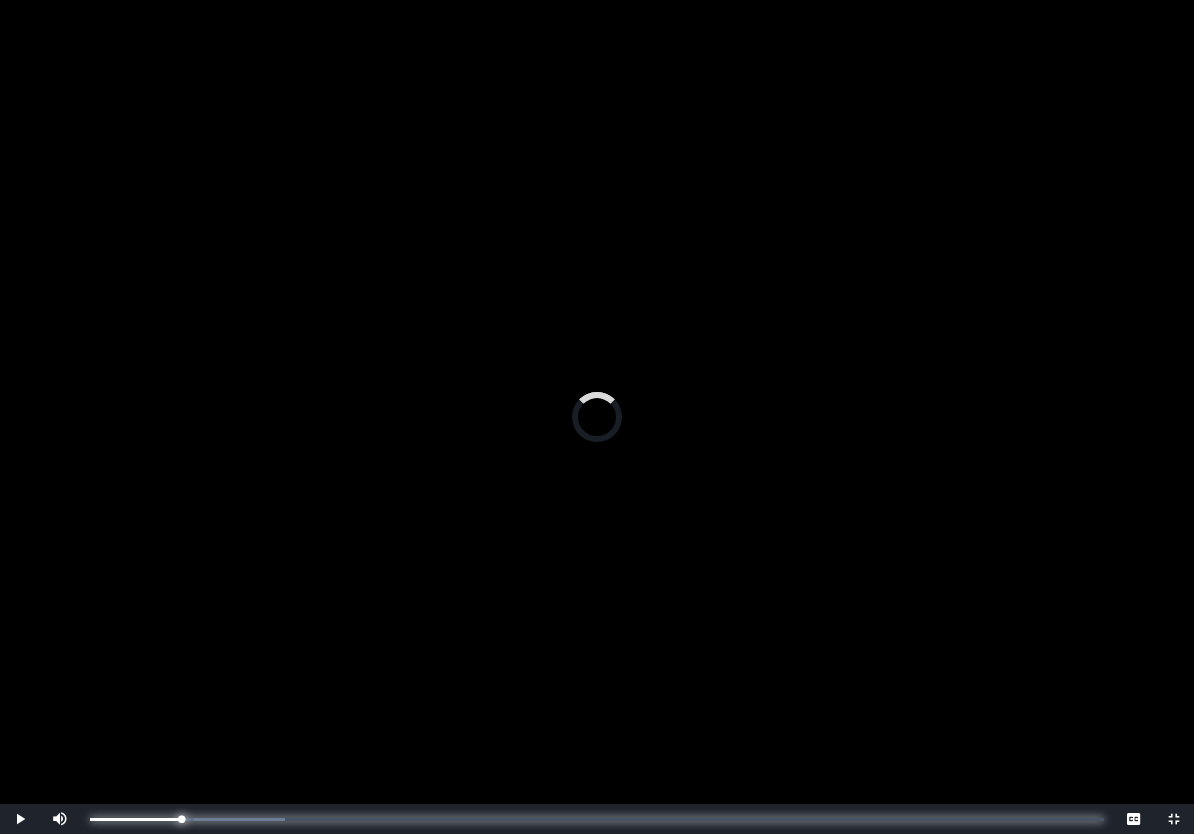 click on "0:05:44 Progress : 0%" at bounding box center (136, 819) 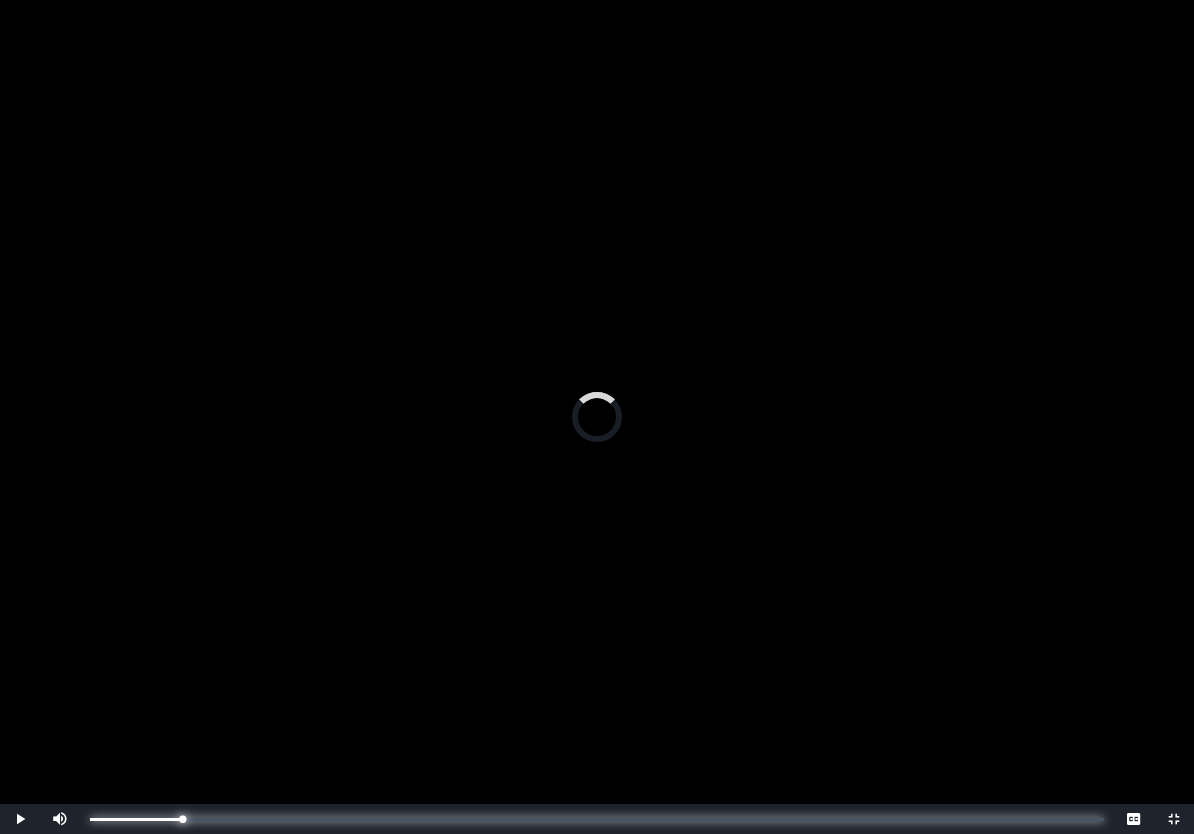 click on "0:07:25 Progress : 0%" at bounding box center (136, 819) 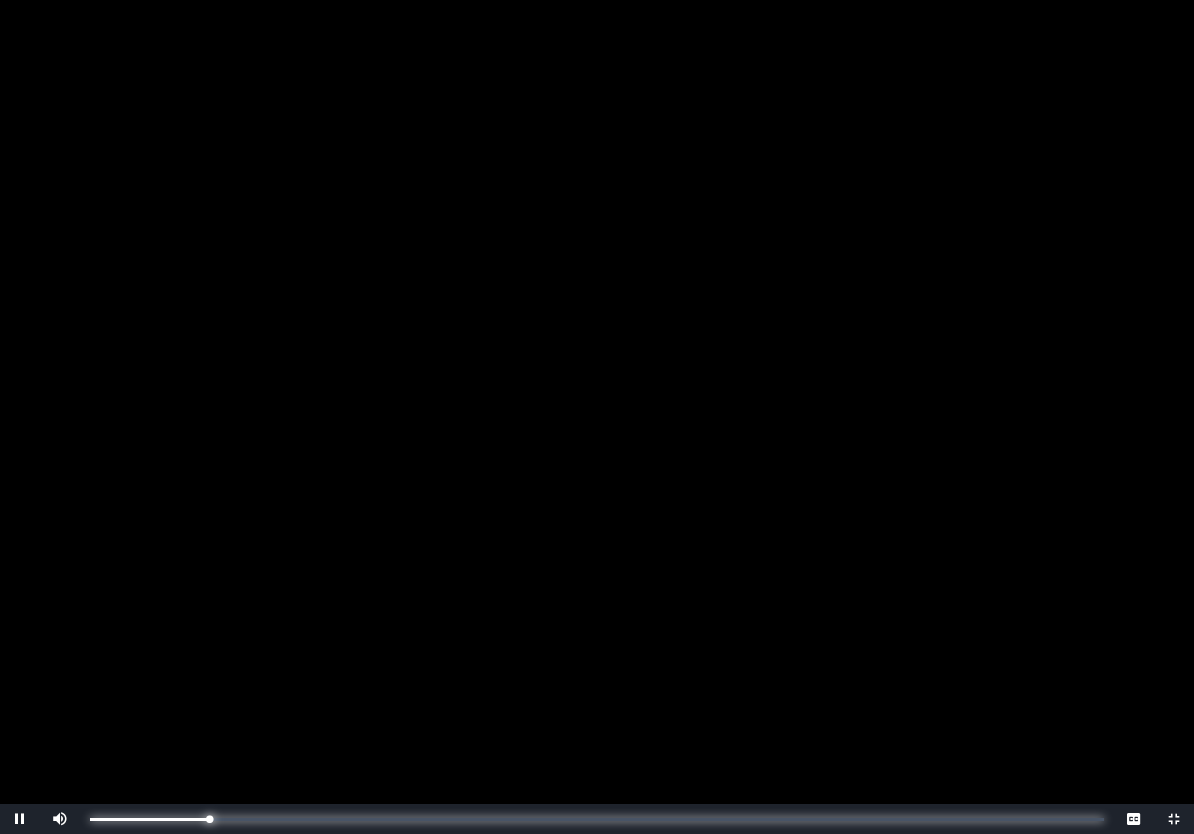 click on "0:07:26 Progress : 0%" at bounding box center (149, 819) 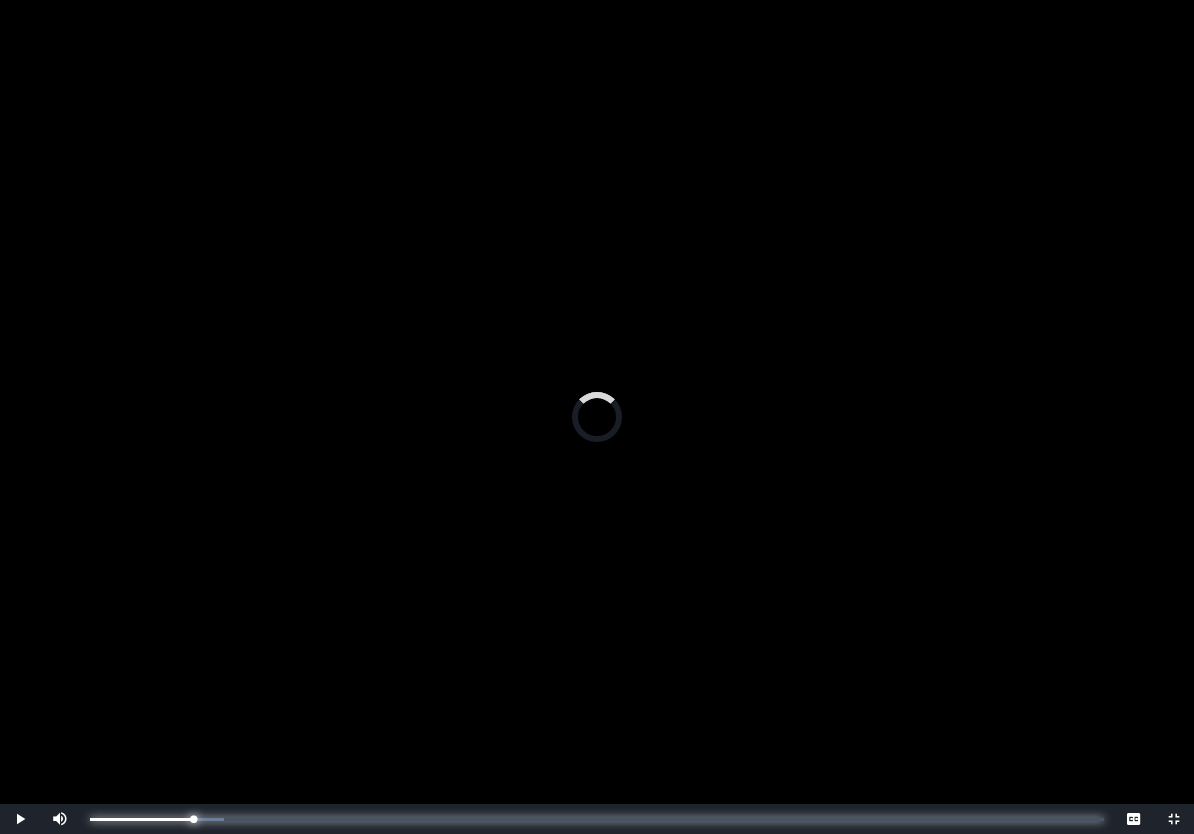 click on "0:05:48 Progress : 0%" at bounding box center [141, 819] 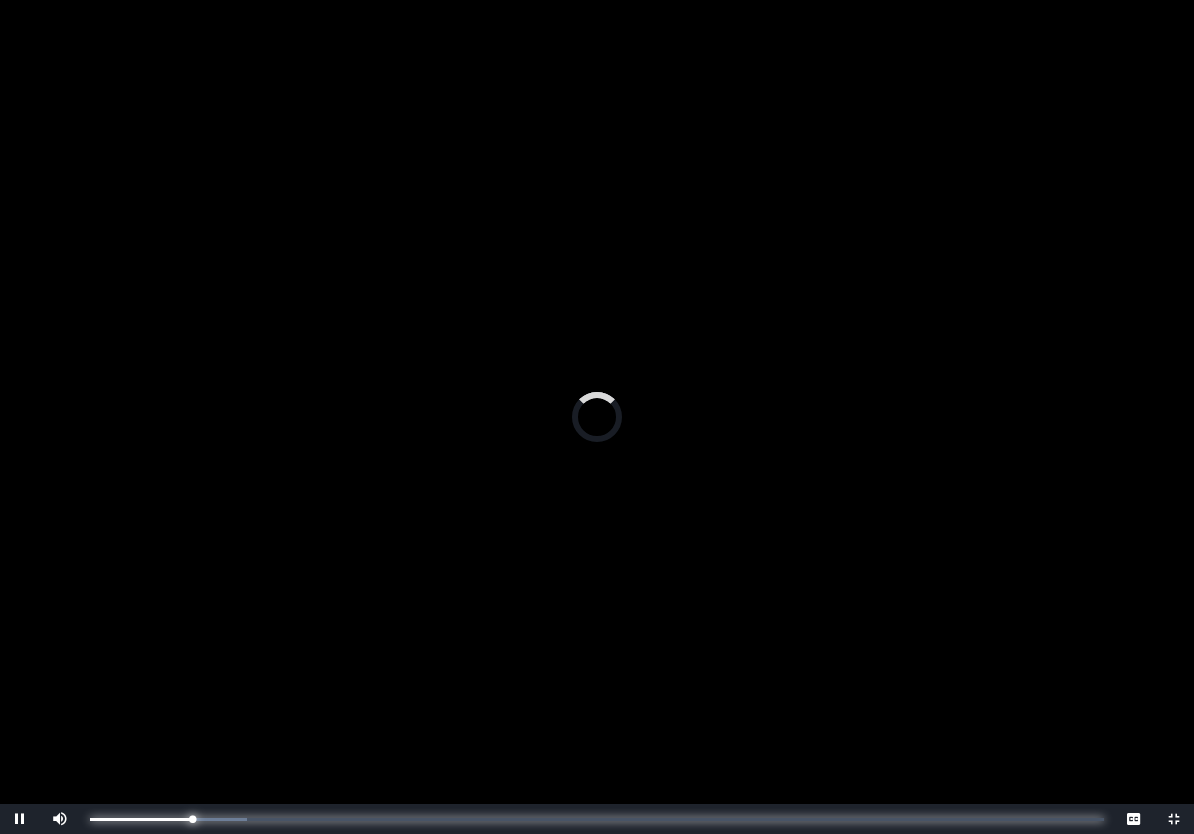 click on "0:06:22 Progress : 0%" at bounding box center (141, 819) 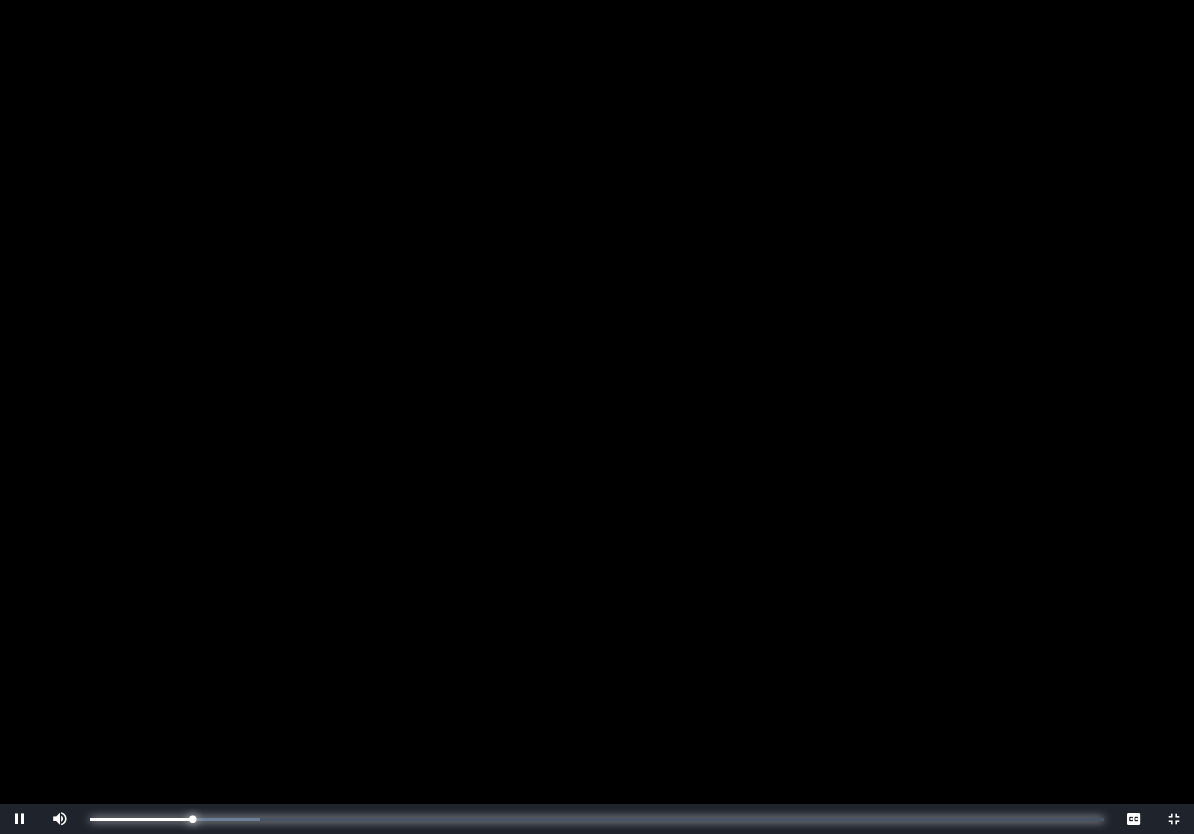 click on "0:06:23 Progress : 0%" at bounding box center (141, 819) 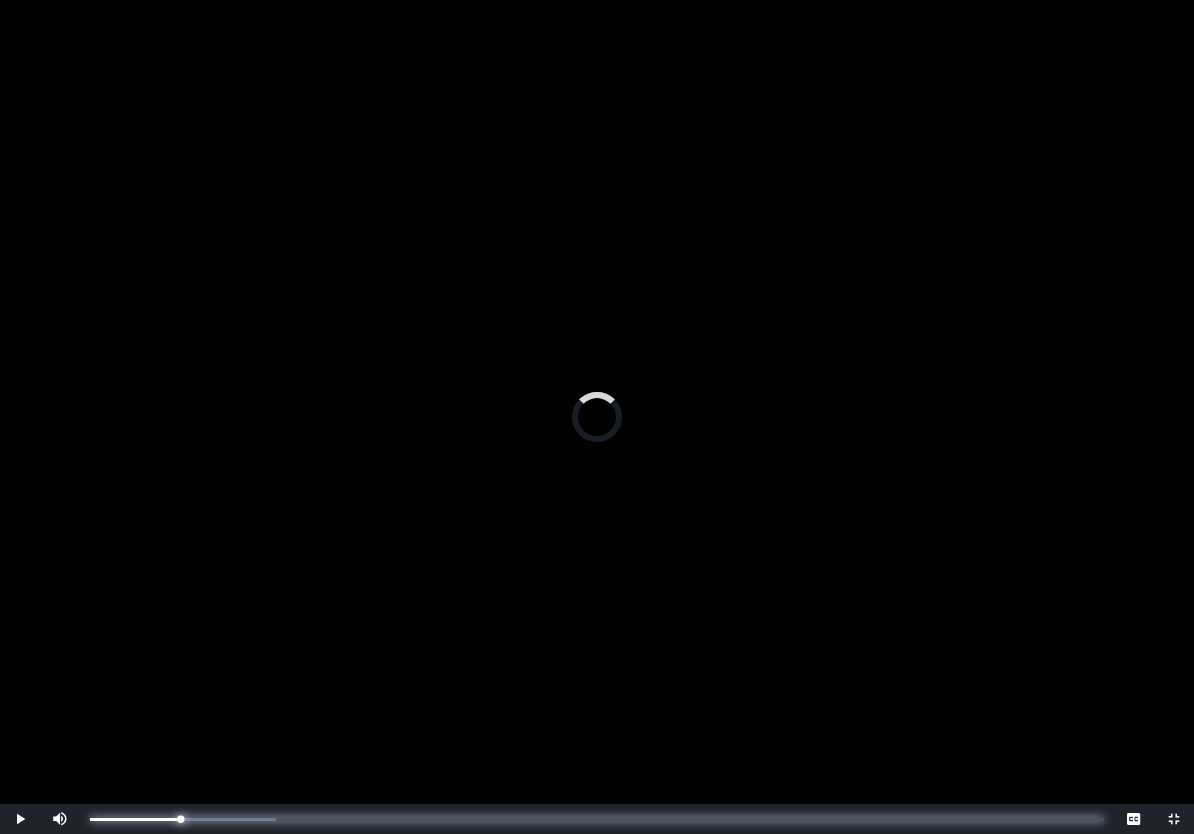 click on "0:06:03 Progress : 0%" at bounding box center (135, 819) 